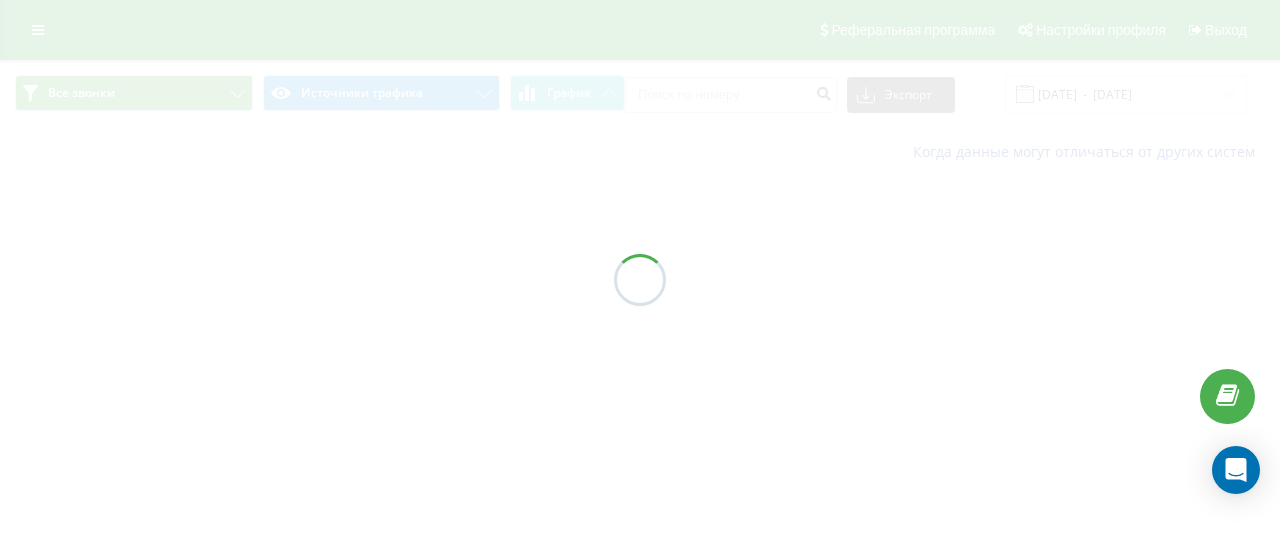scroll, scrollTop: 0, scrollLeft: 0, axis: both 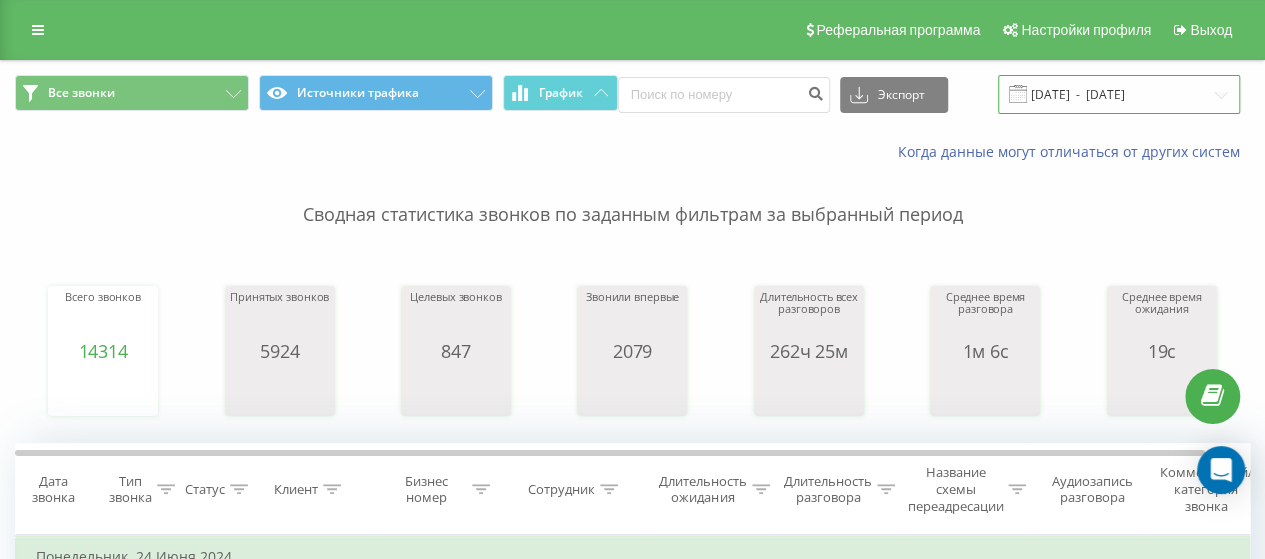 click on "[DATE]  -  [DATE]" at bounding box center [1119, 94] 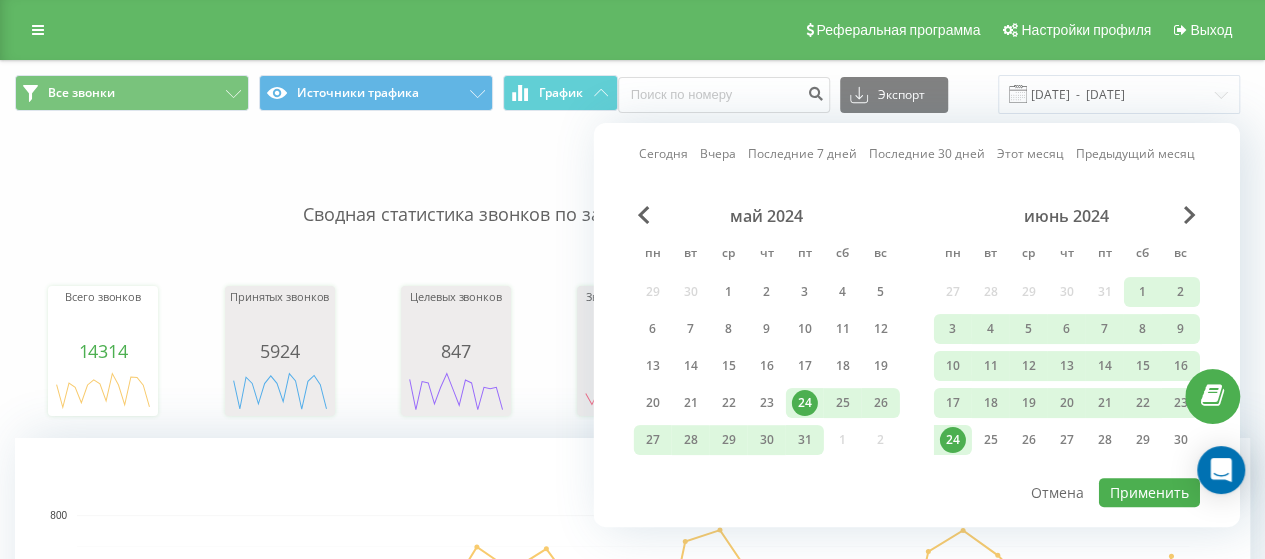 click on "24" at bounding box center (805, 403) 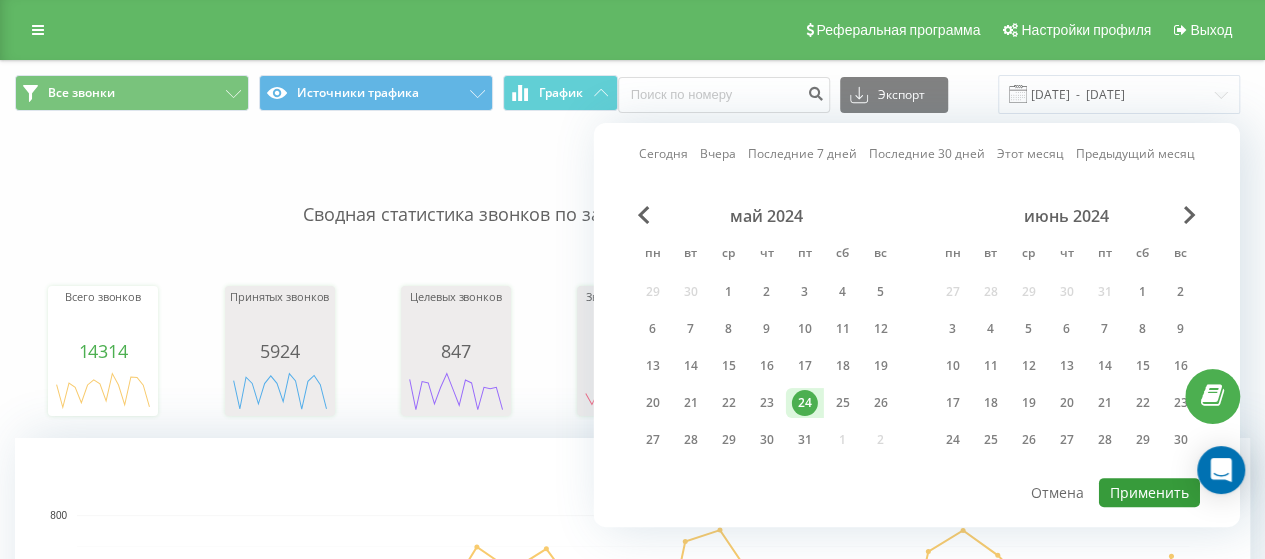 click on "Применить" at bounding box center (1149, 492) 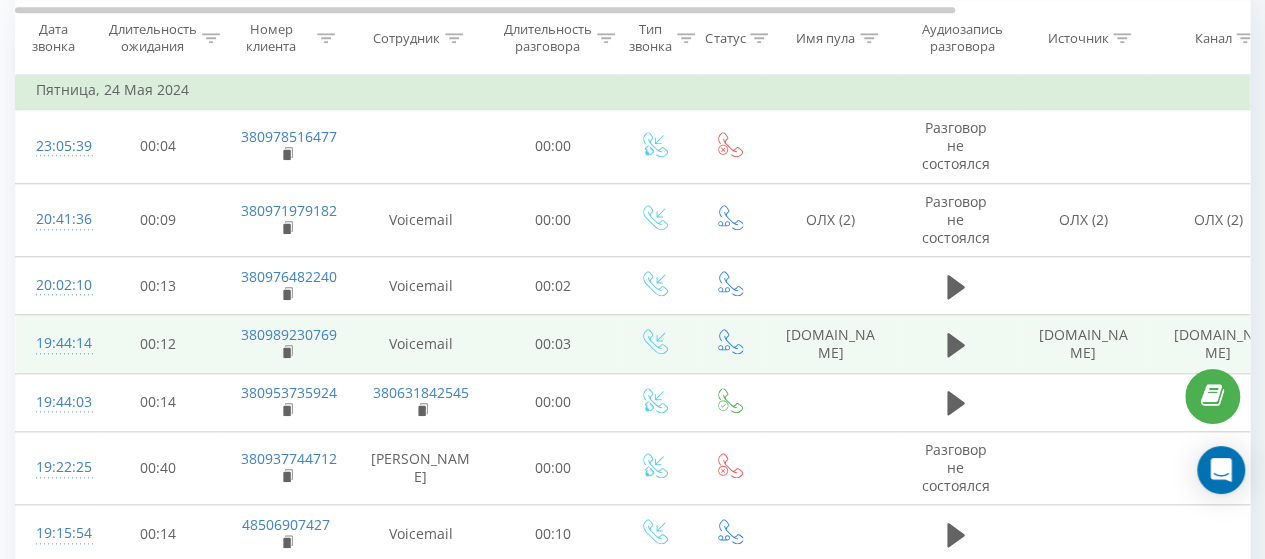 scroll, scrollTop: 900, scrollLeft: 0, axis: vertical 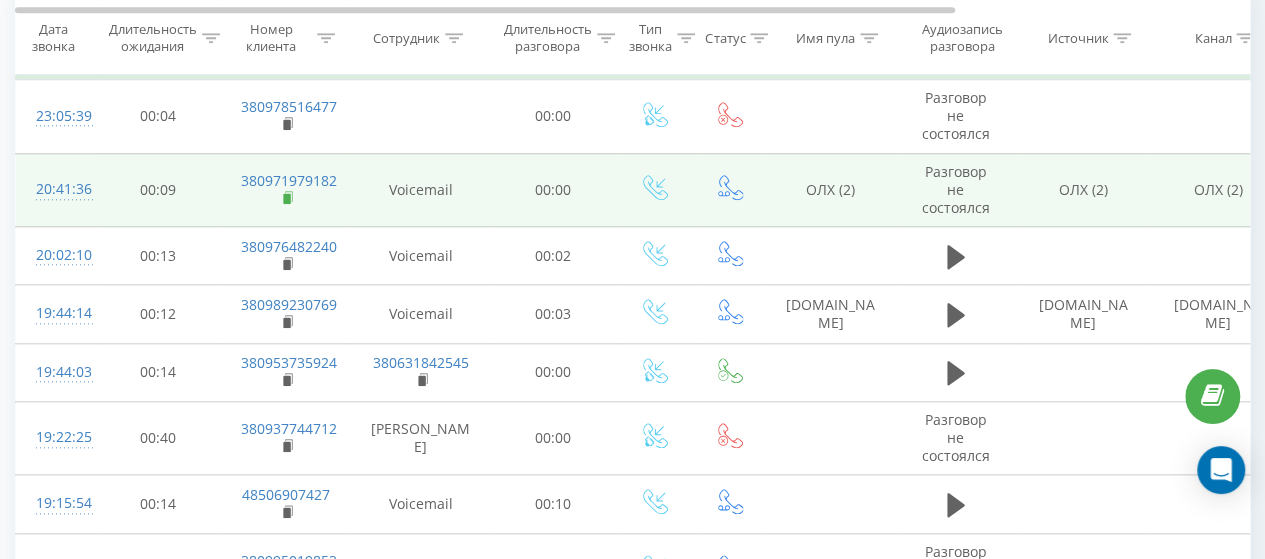 click 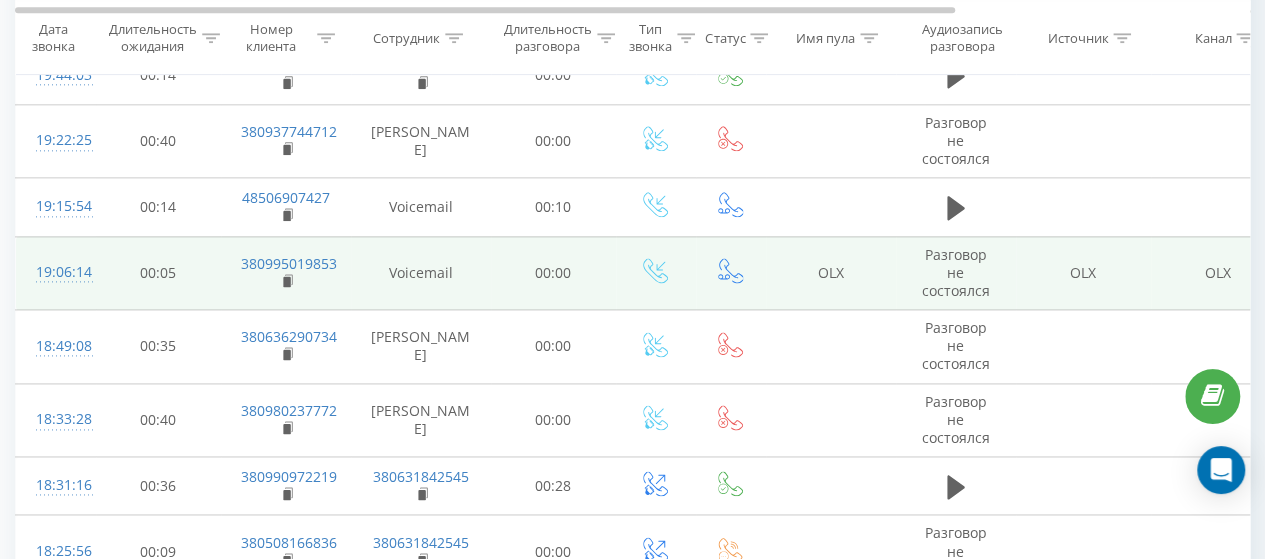 scroll, scrollTop: 1200, scrollLeft: 0, axis: vertical 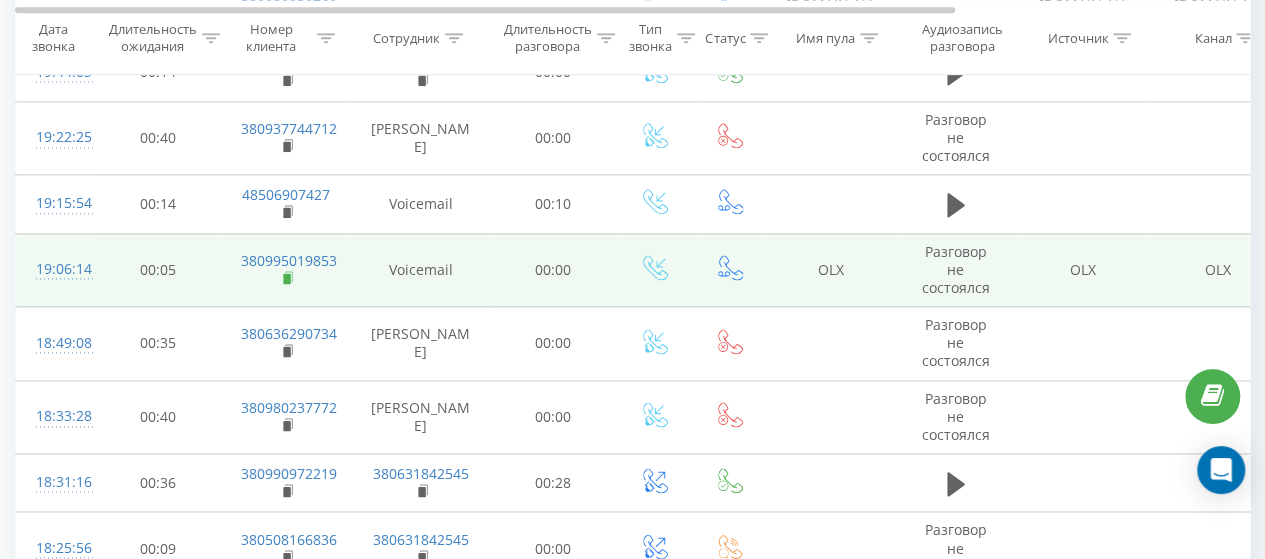 click 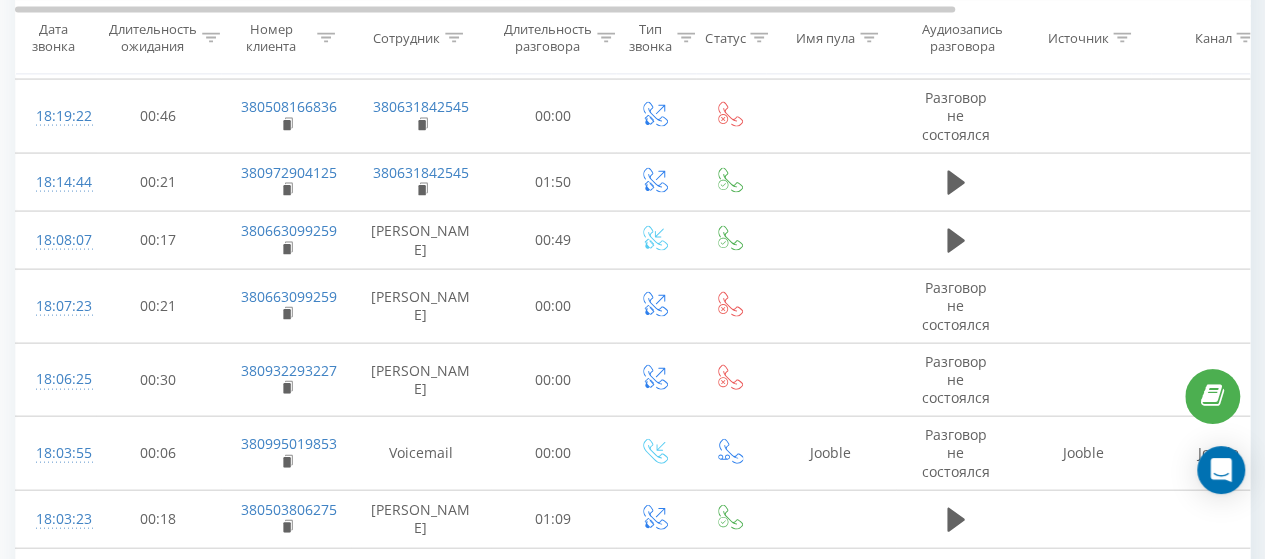 scroll, scrollTop: 2187, scrollLeft: 0, axis: vertical 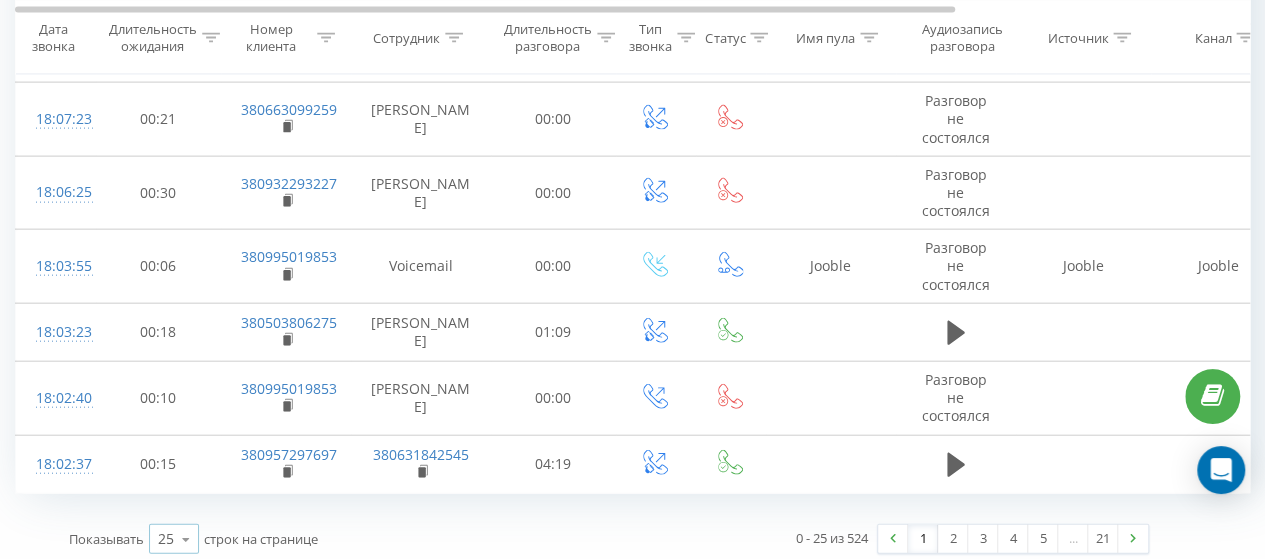 click at bounding box center (186, 539) 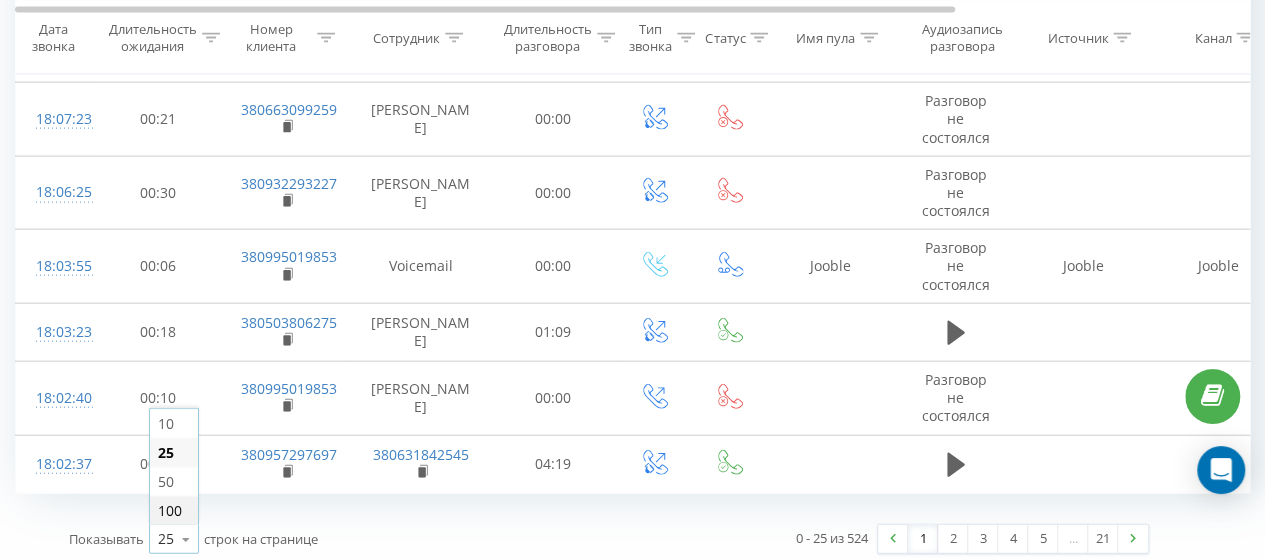 click on "100" at bounding box center [170, 510] 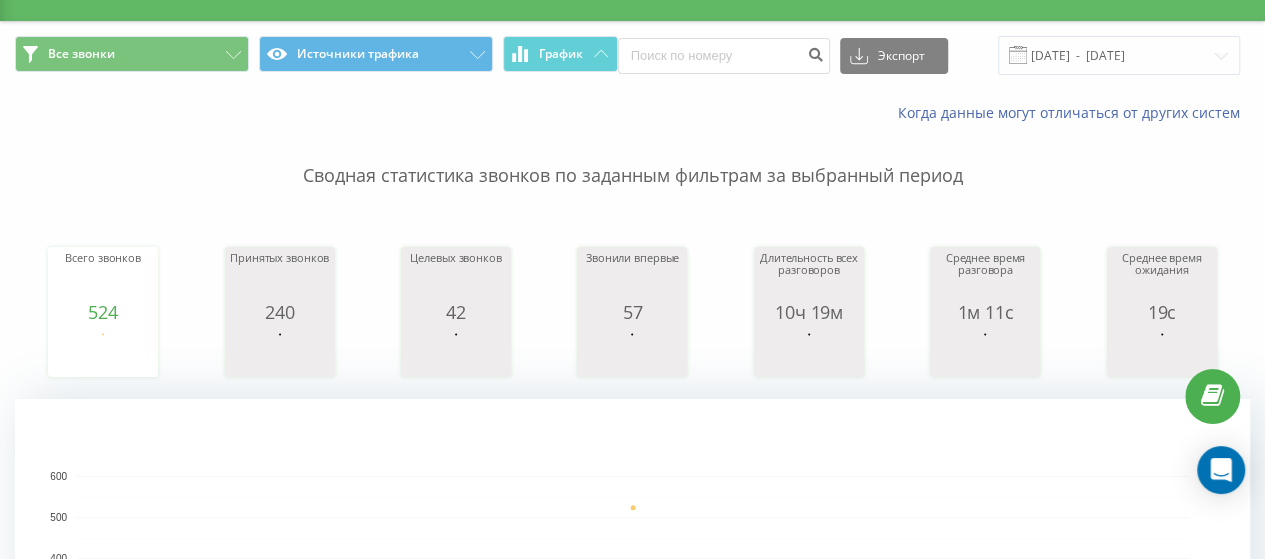 scroll, scrollTop: 0, scrollLeft: 0, axis: both 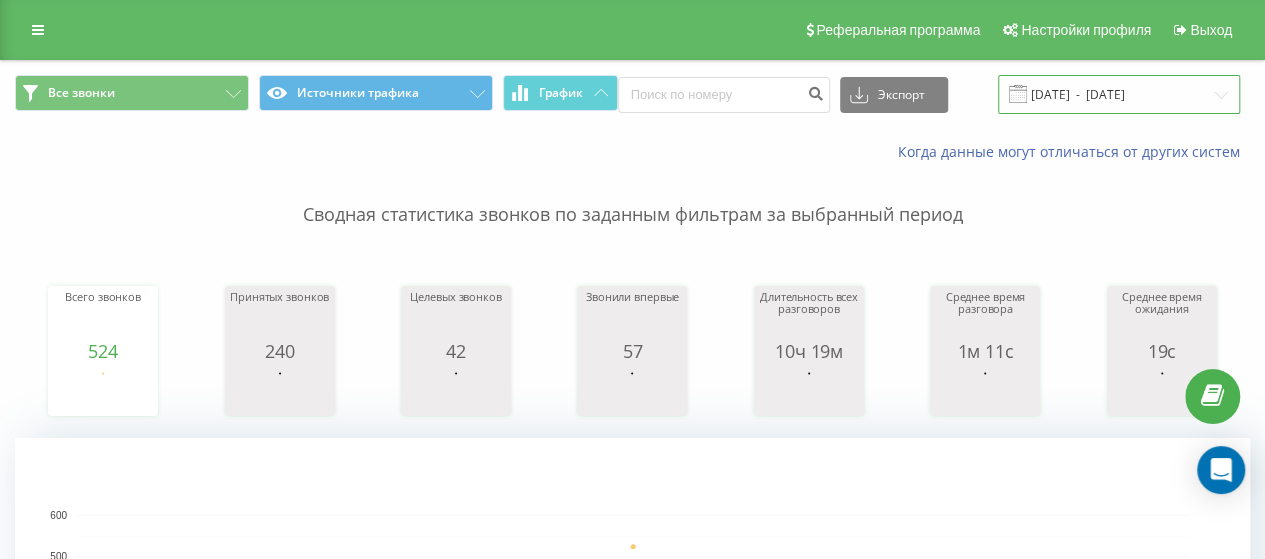 click on "[DATE]  -  [DATE]" at bounding box center [1119, 94] 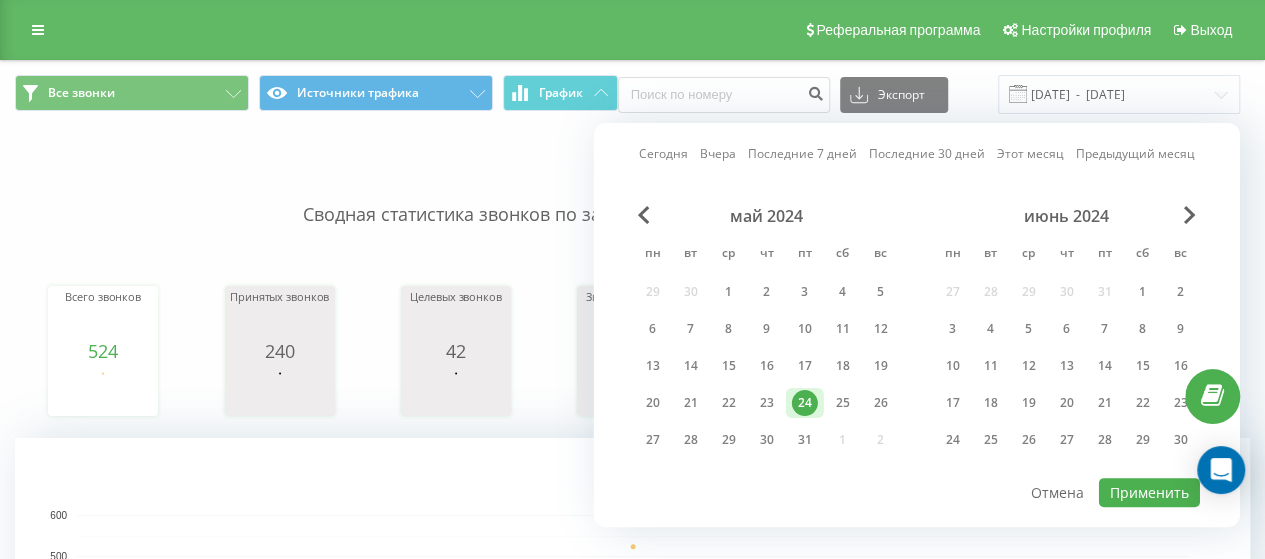 click on "Вчера" at bounding box center [718, 153] 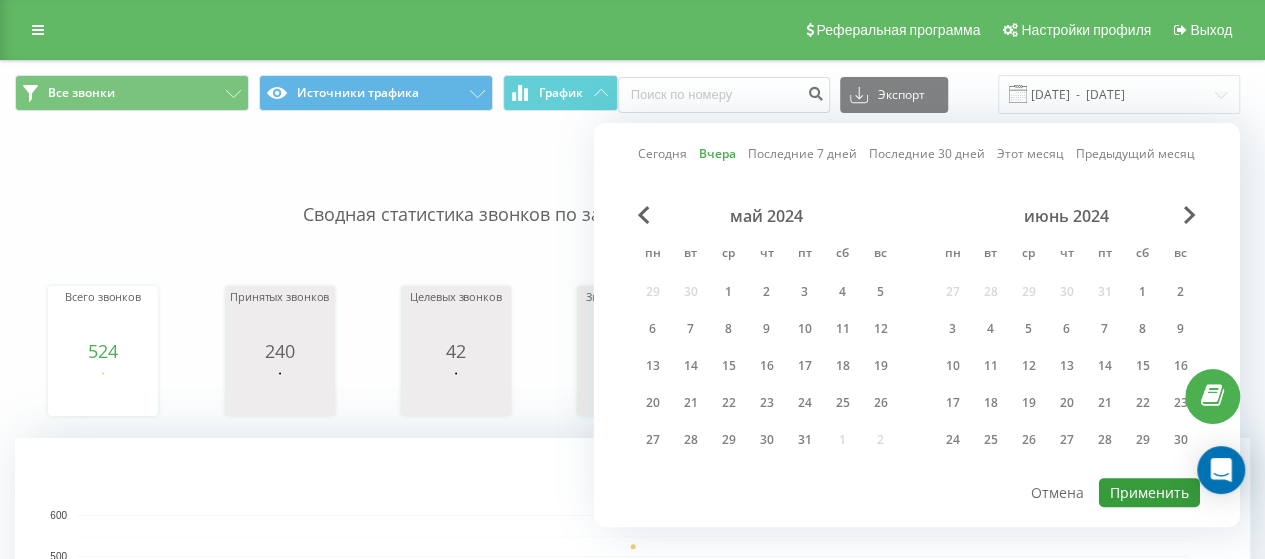 click on "Применить" at bounding box center (1149, 492) 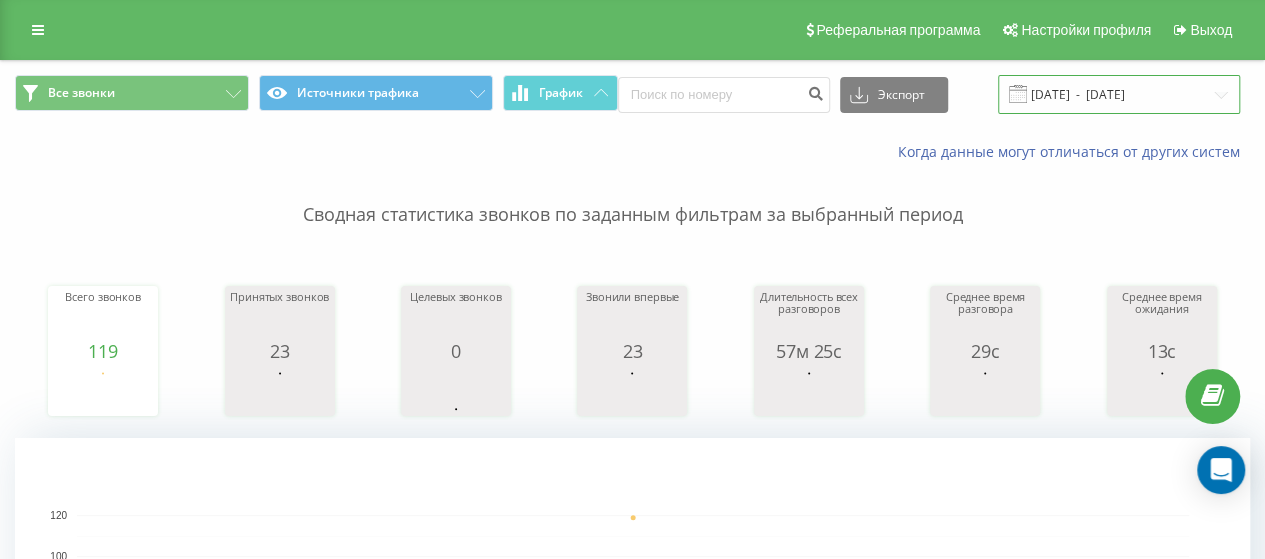 click on "[DATE]  -  [DATE]" at bounding box center [1119, 94] 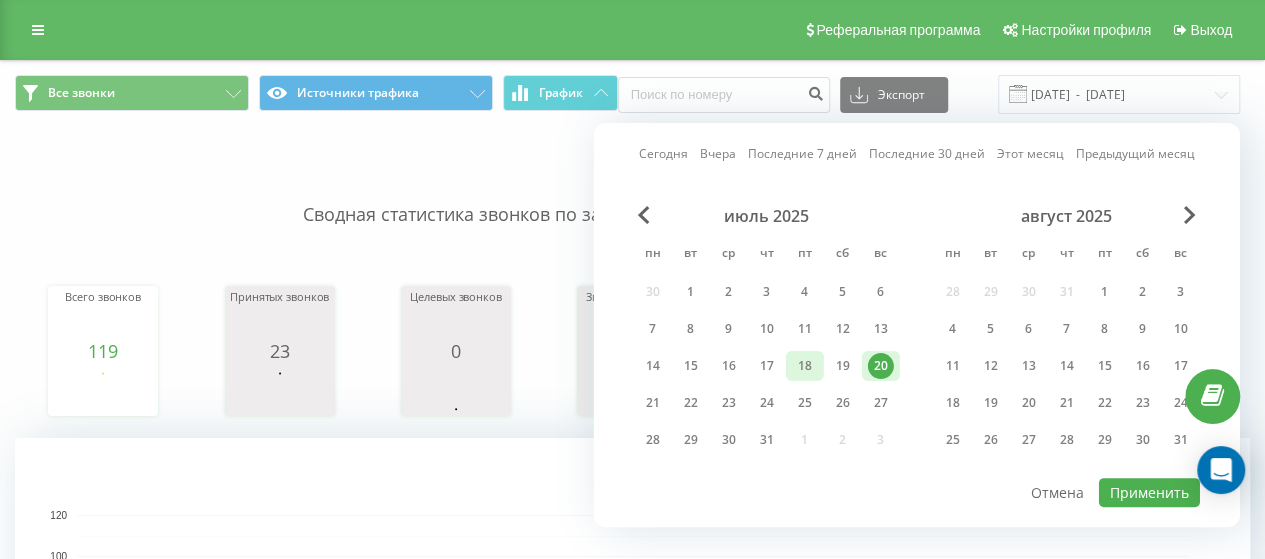 click on "18" at bounding box center [805, 366] 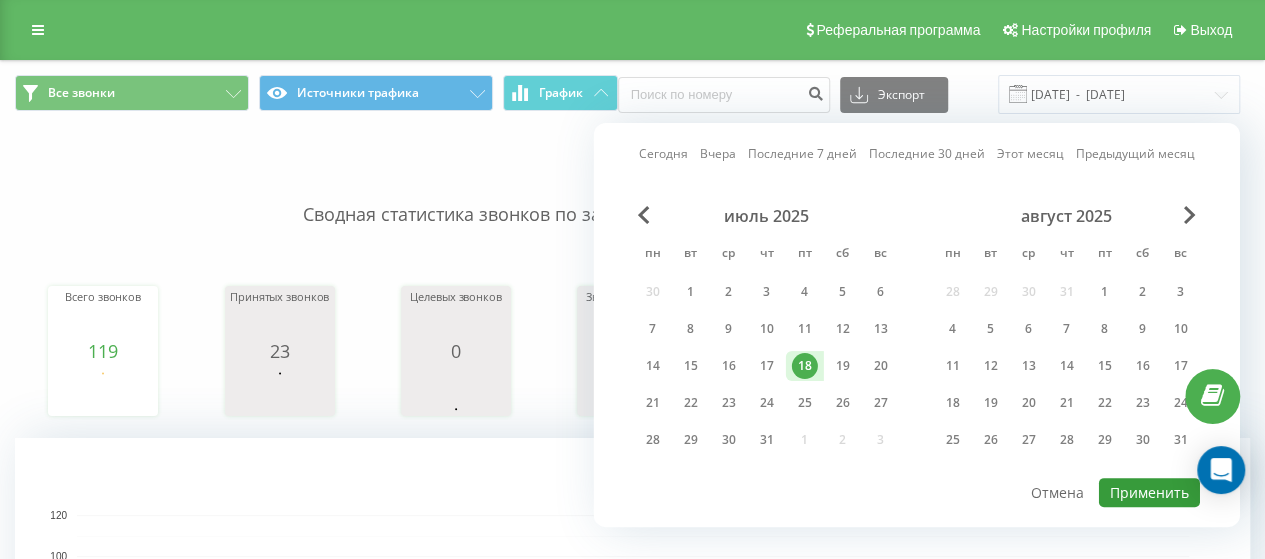 click on "Применить" at bounding box center (1149, 492) 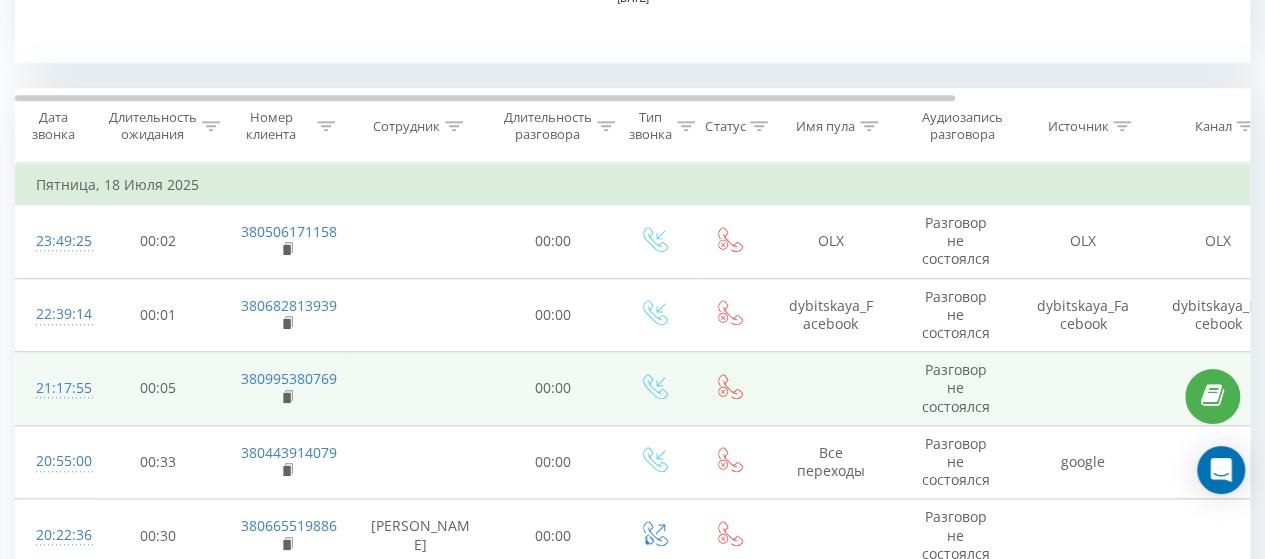 scroll, scrollTop: 800, scrollLeft: 0, axis: vertical 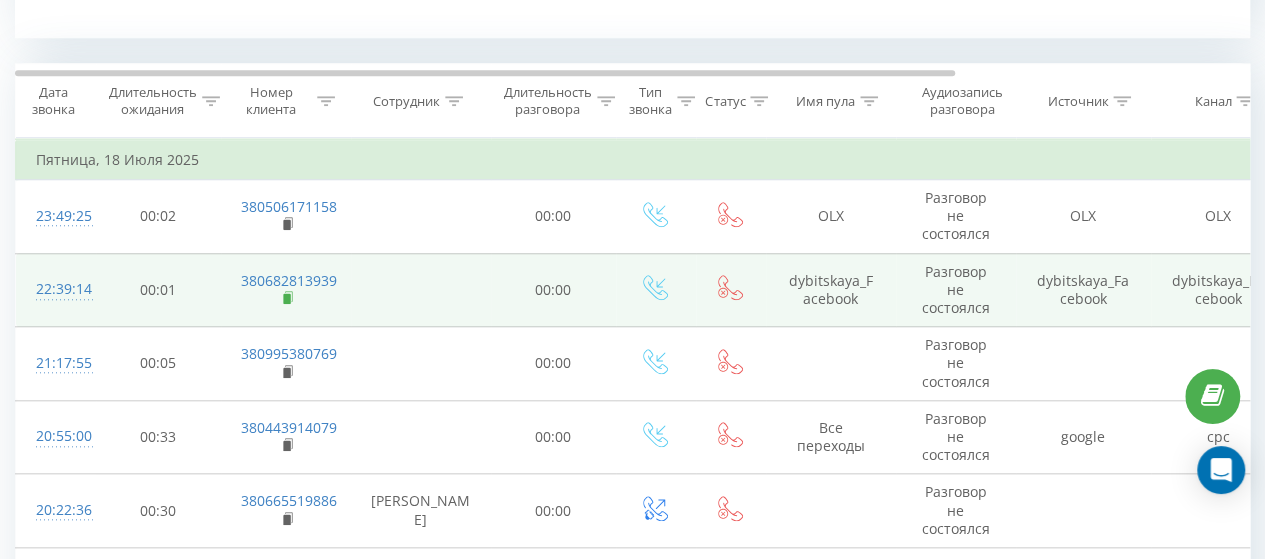 click 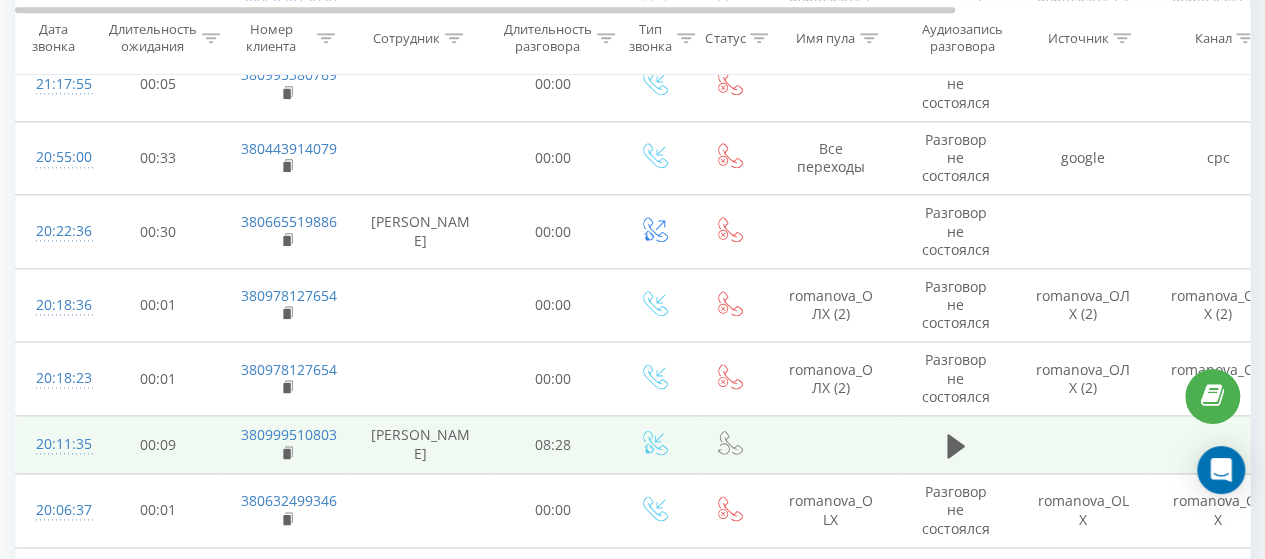 scroll, scrollTop: 1100, scrollLeft: 0, axis: vertical 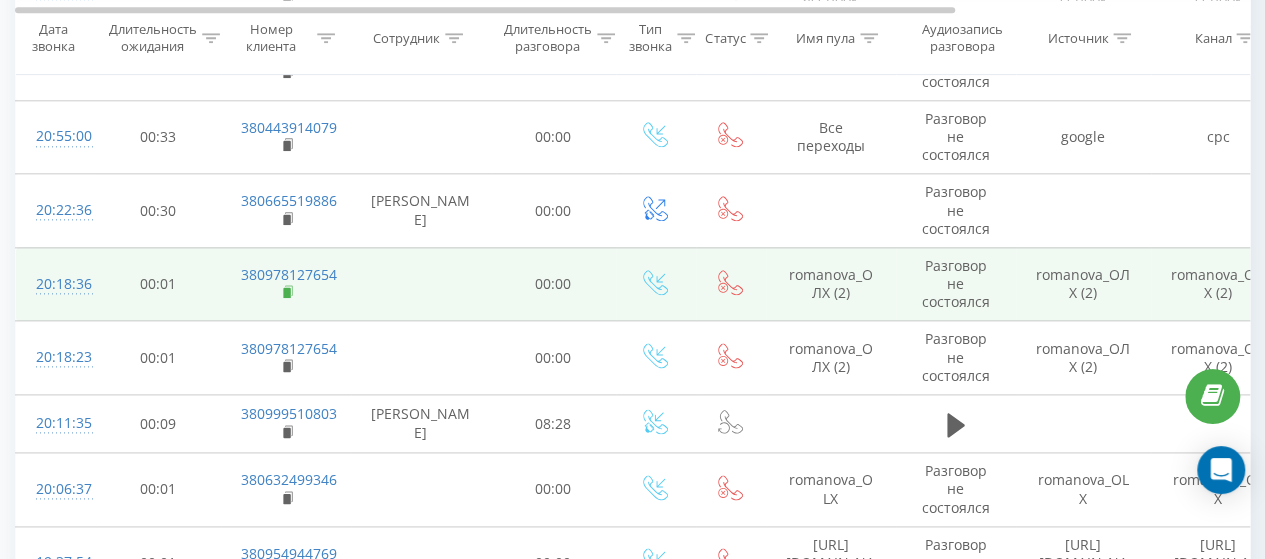 click 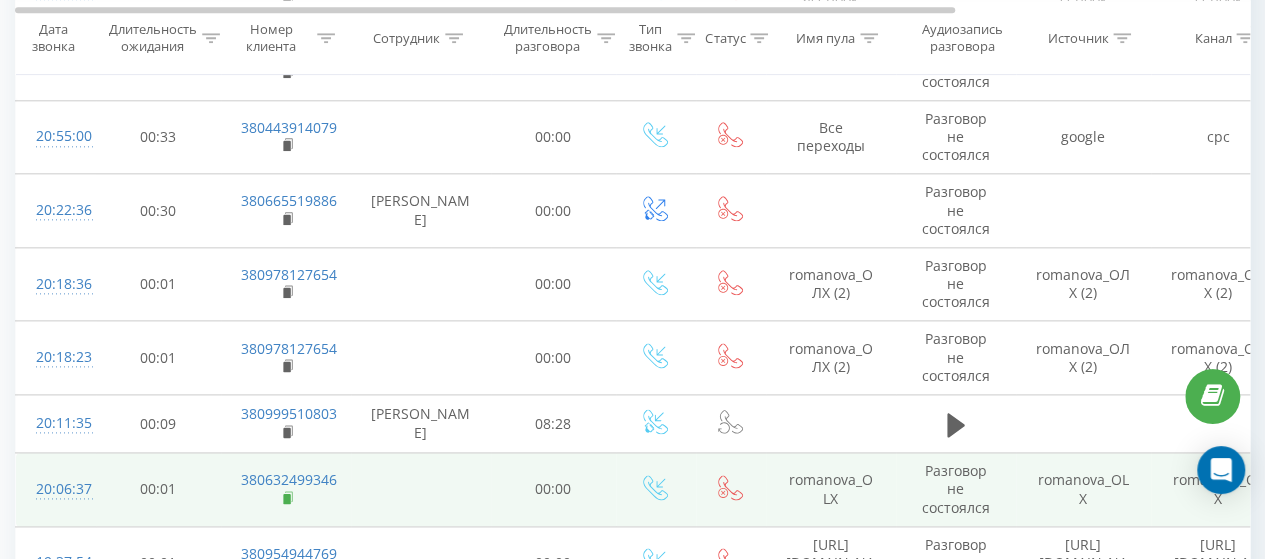 click 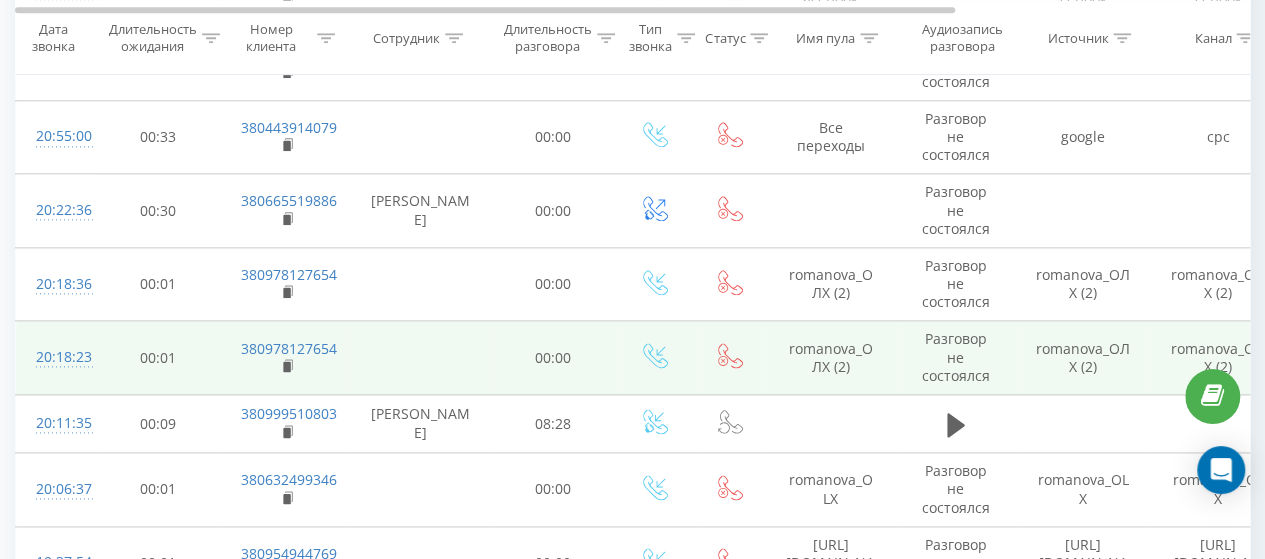 scroll, scrollTop: 1200, scrollLeft: 0, axis: vertical 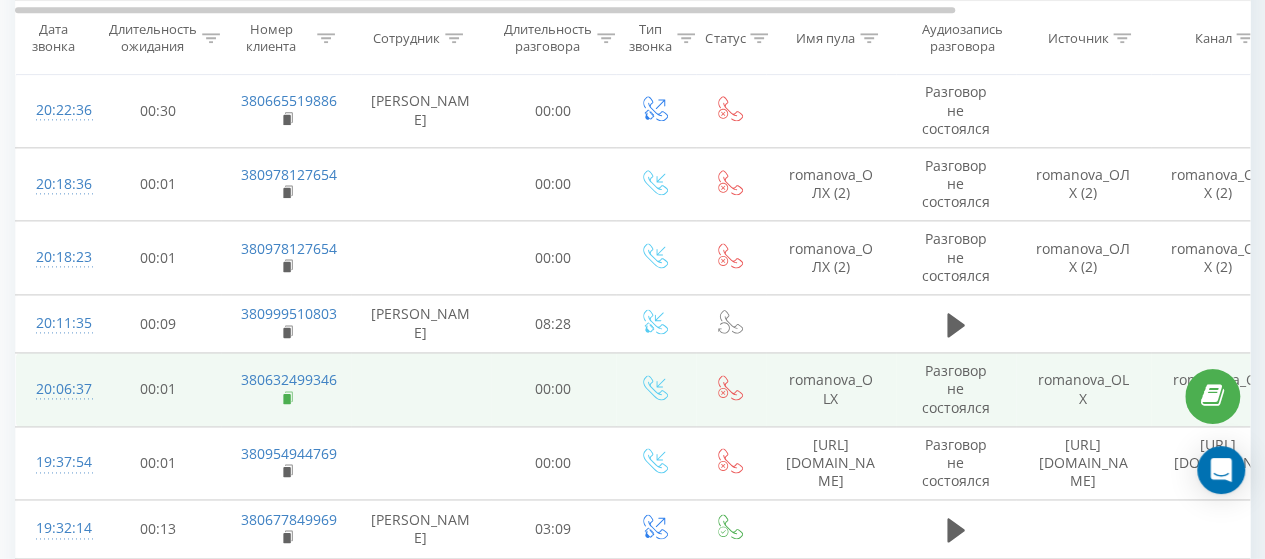 click 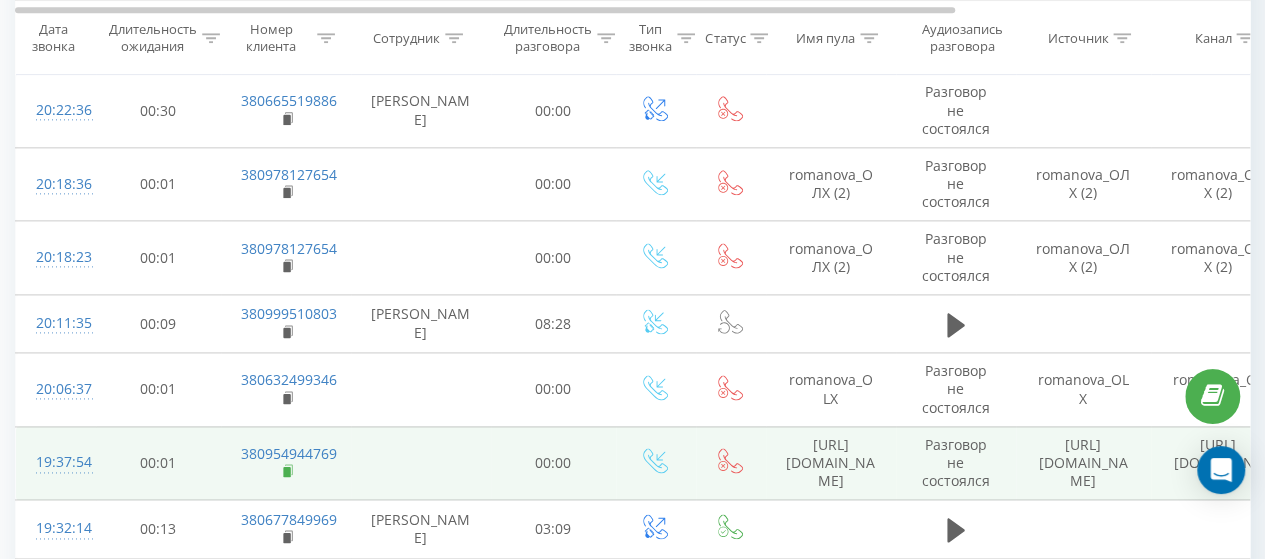 click 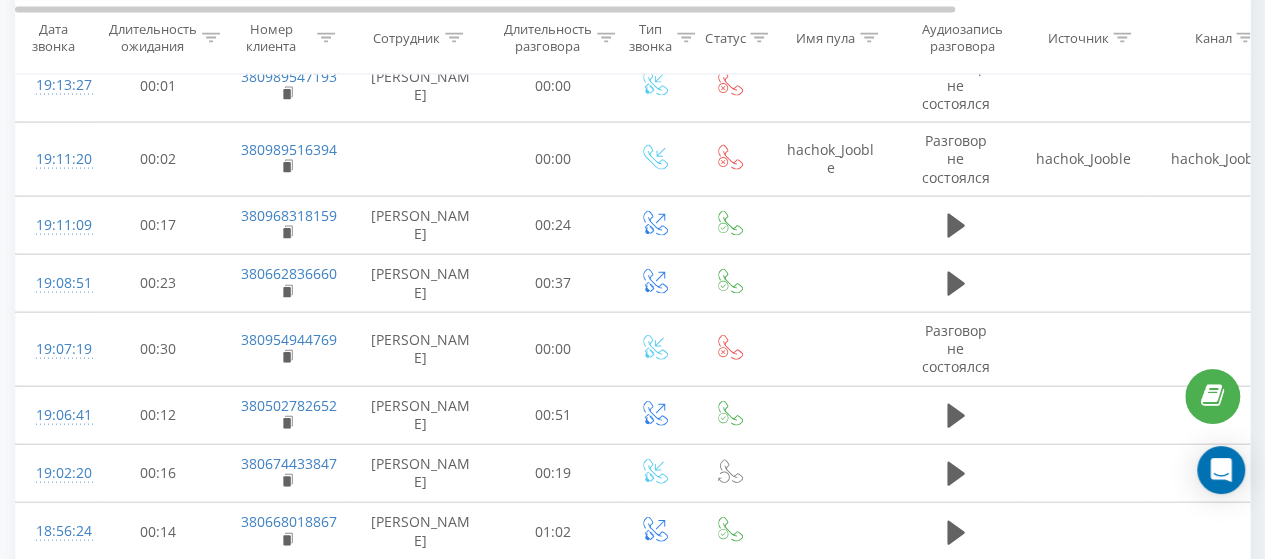 scroll, scrollTop: 2100, scrollLeft: 0, axis: vertical 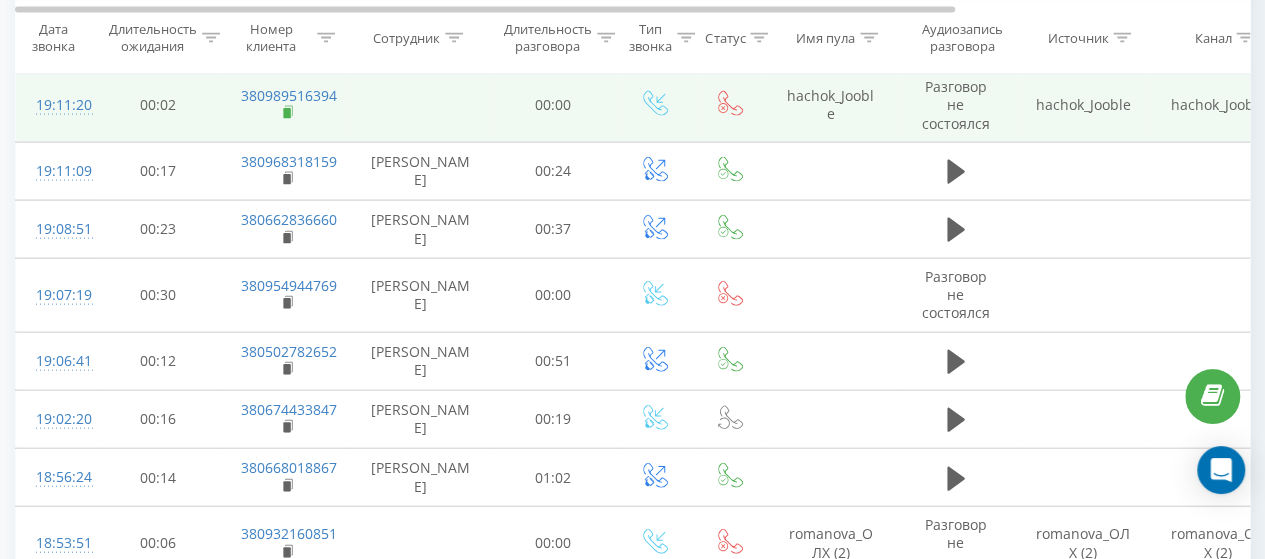 click 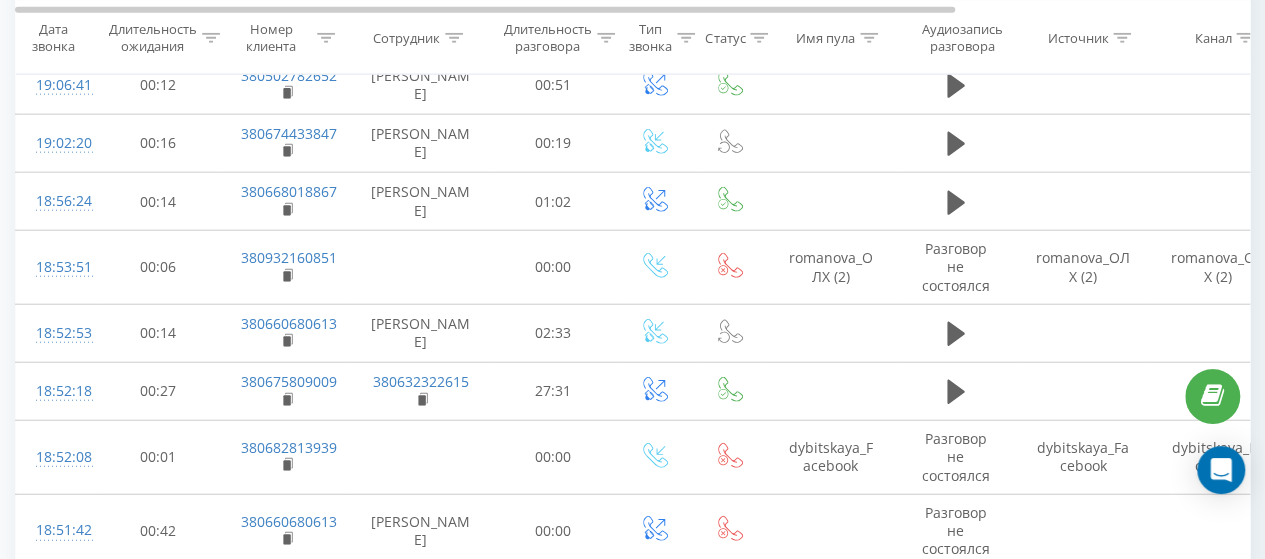 scroll, scrollTop: 2500, scrollLeft: 0, axis: vertical 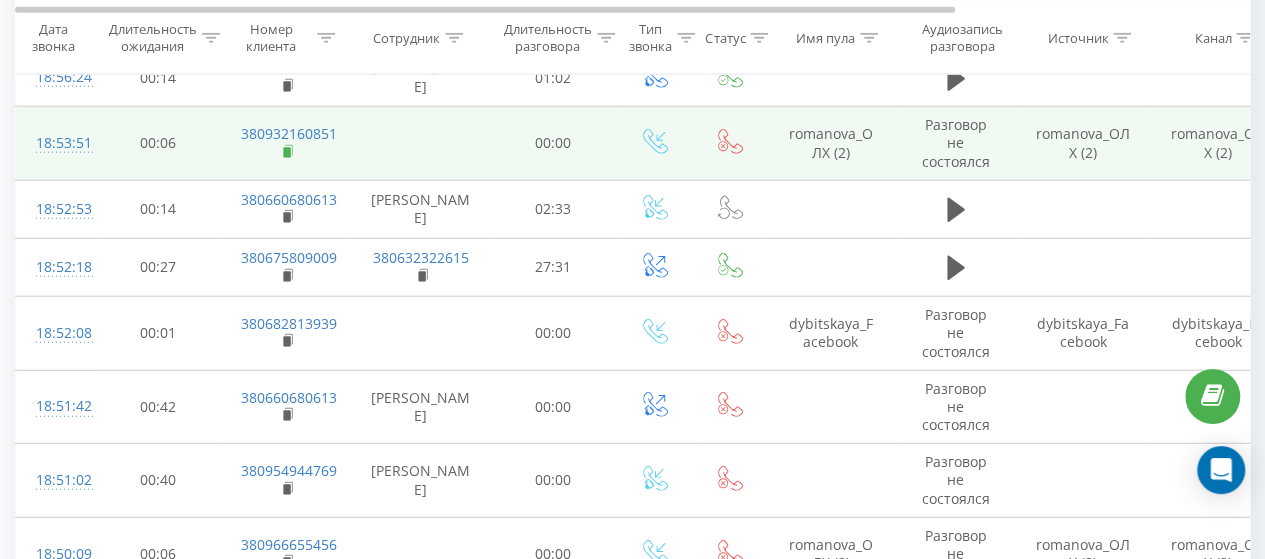click 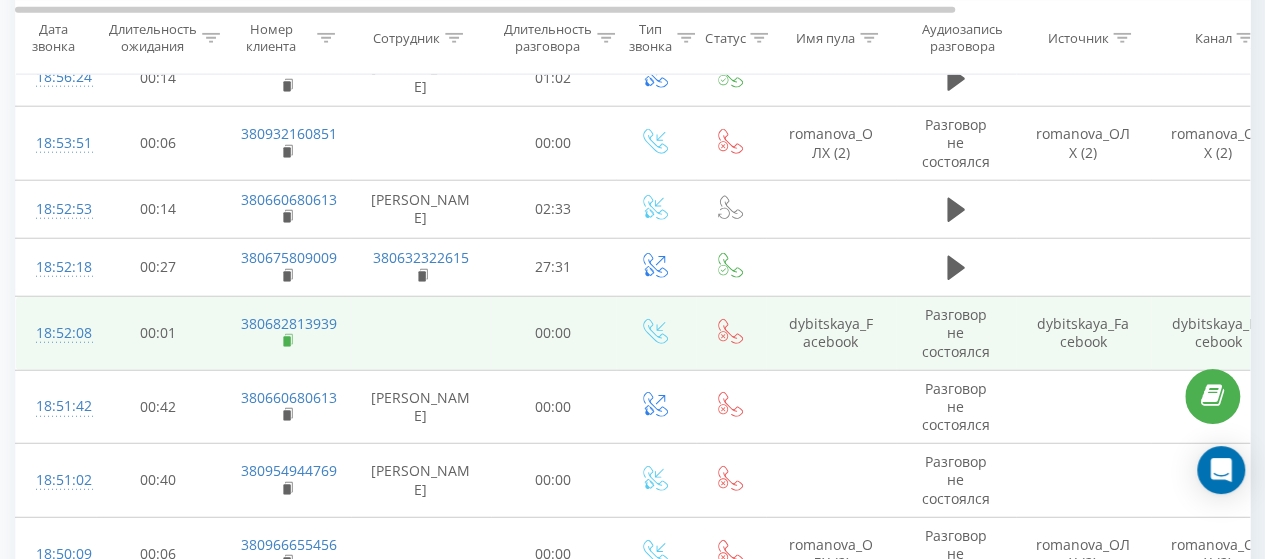 click 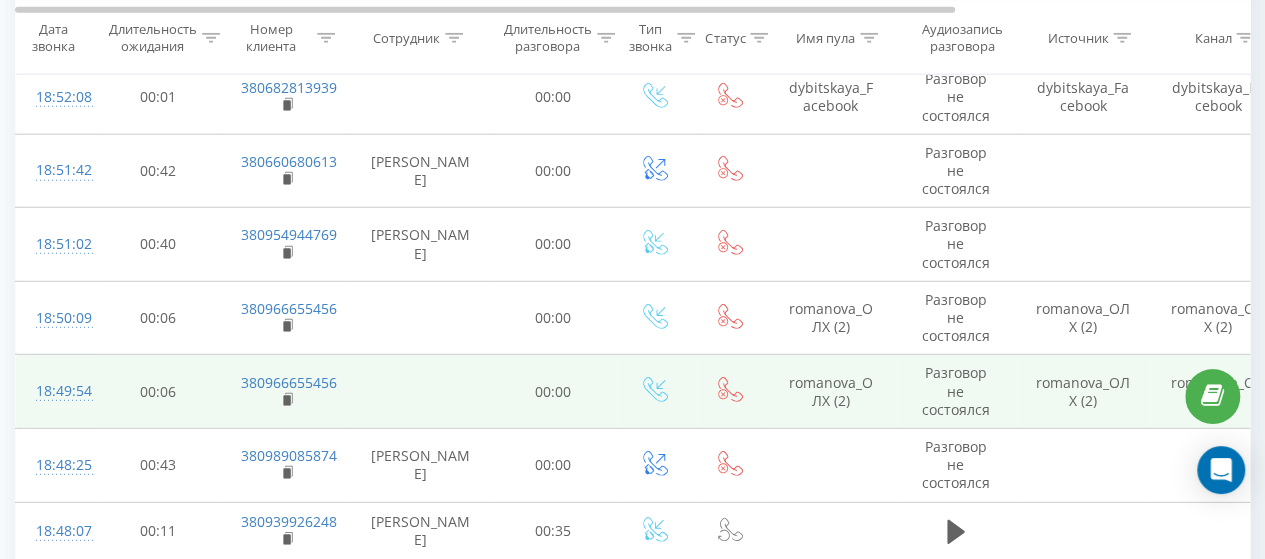 scroll, scrollTop: 2800, scrollLeft: 0, axis: vertical 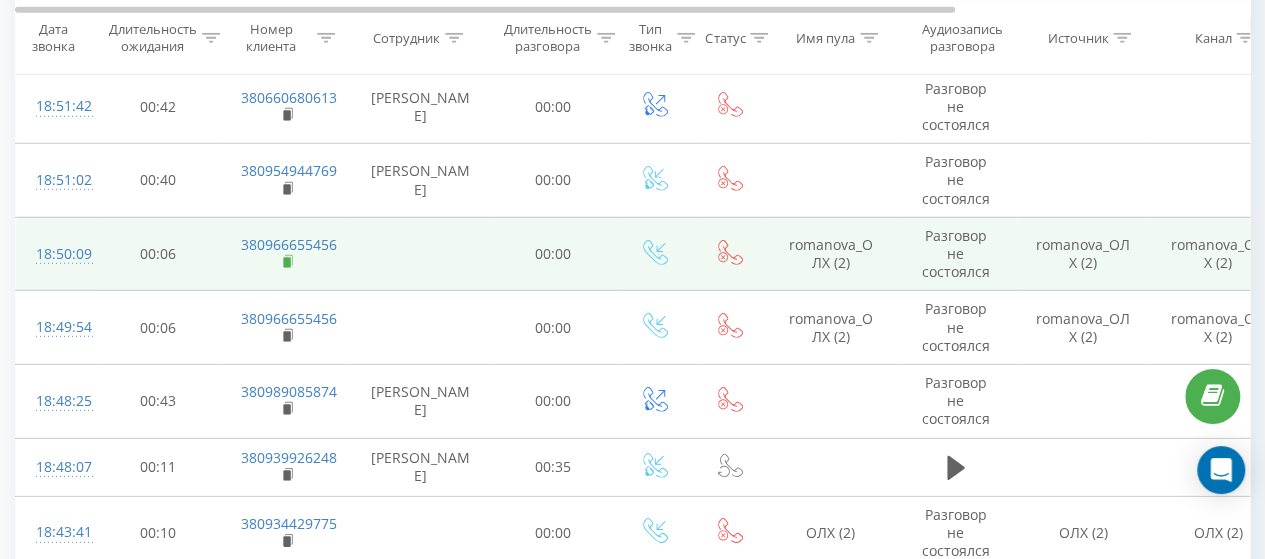 click 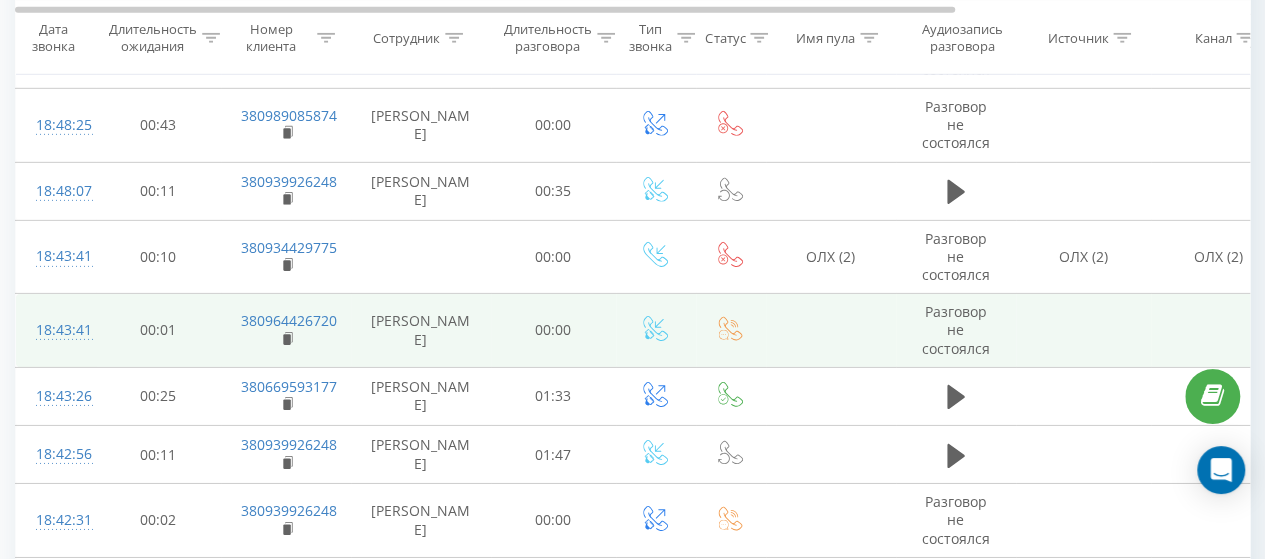 scroll, scrollTop: 3100, scrollLeft: 0, axis: vertical 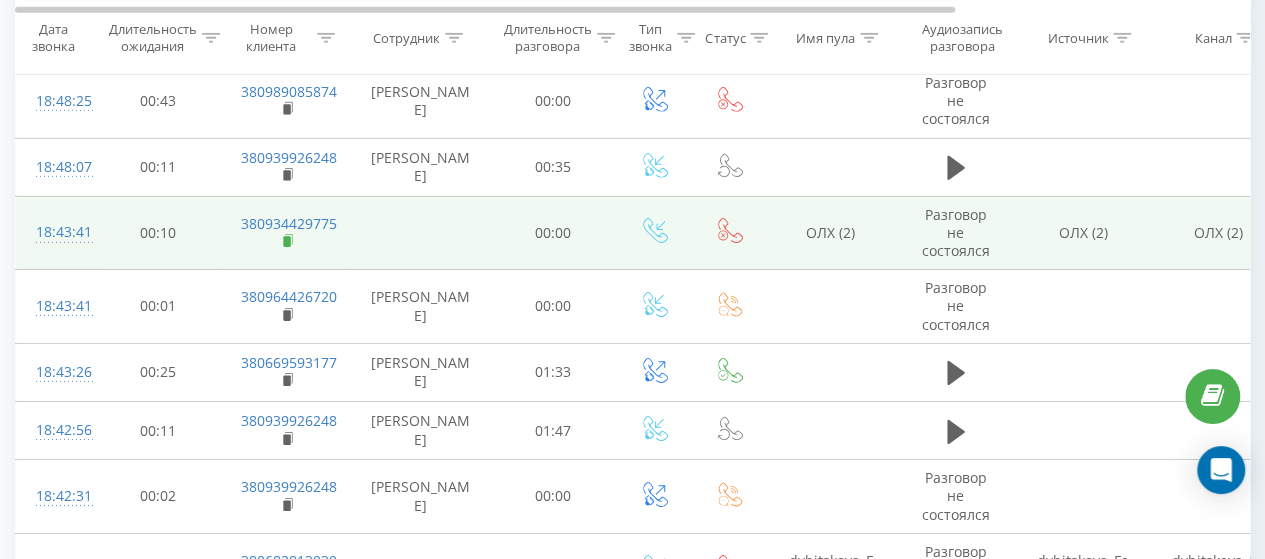 click 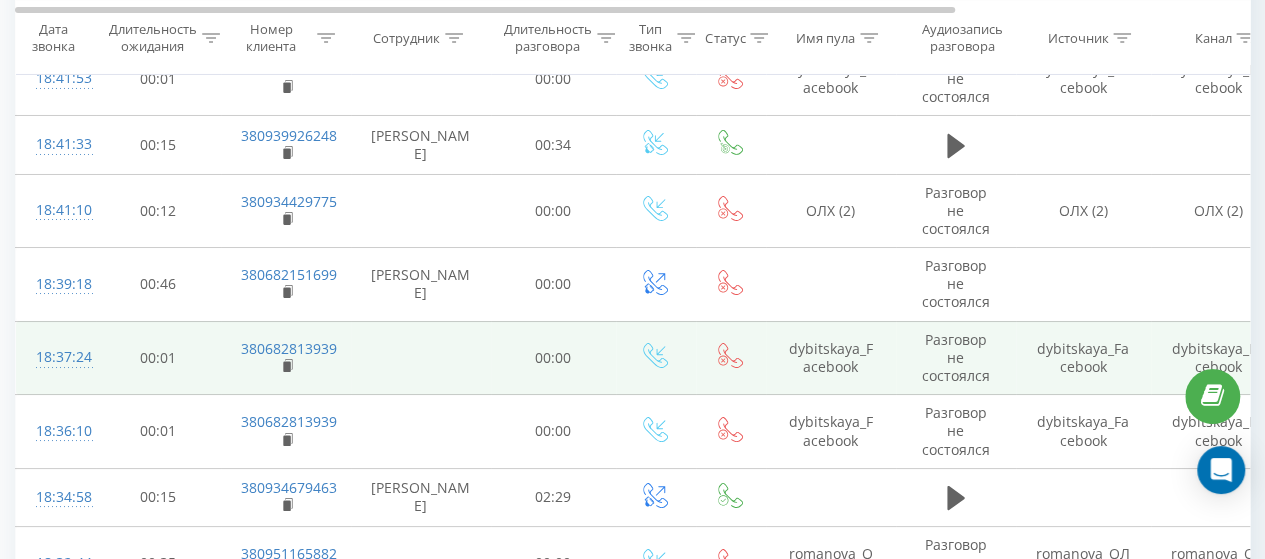 scroll, scrollTop: 3600, scrollLeft: 0, axis: vertical 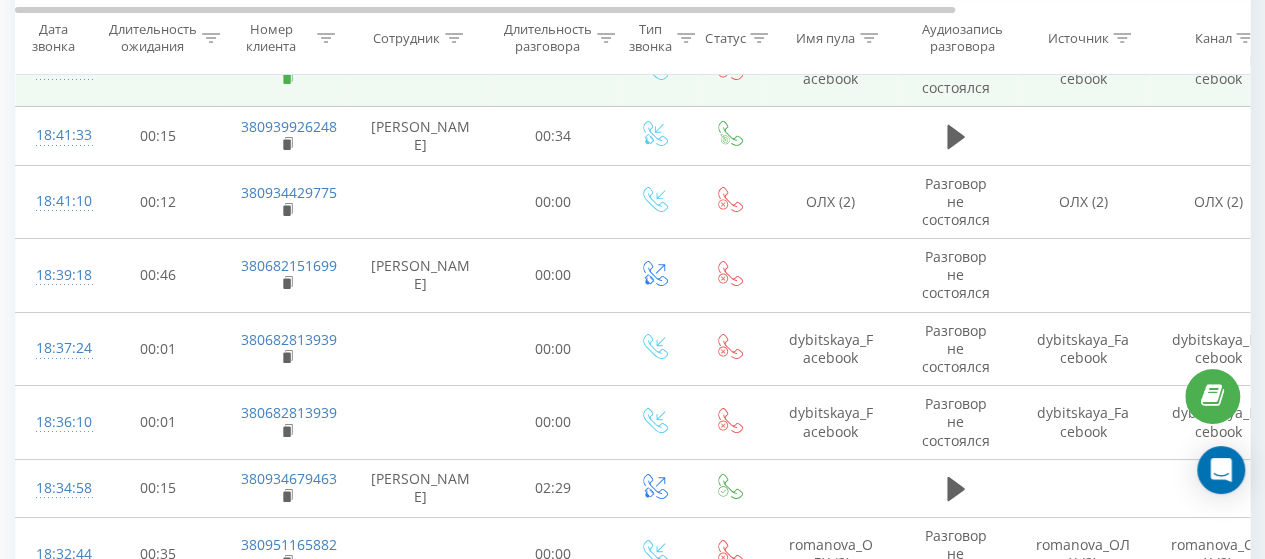 click 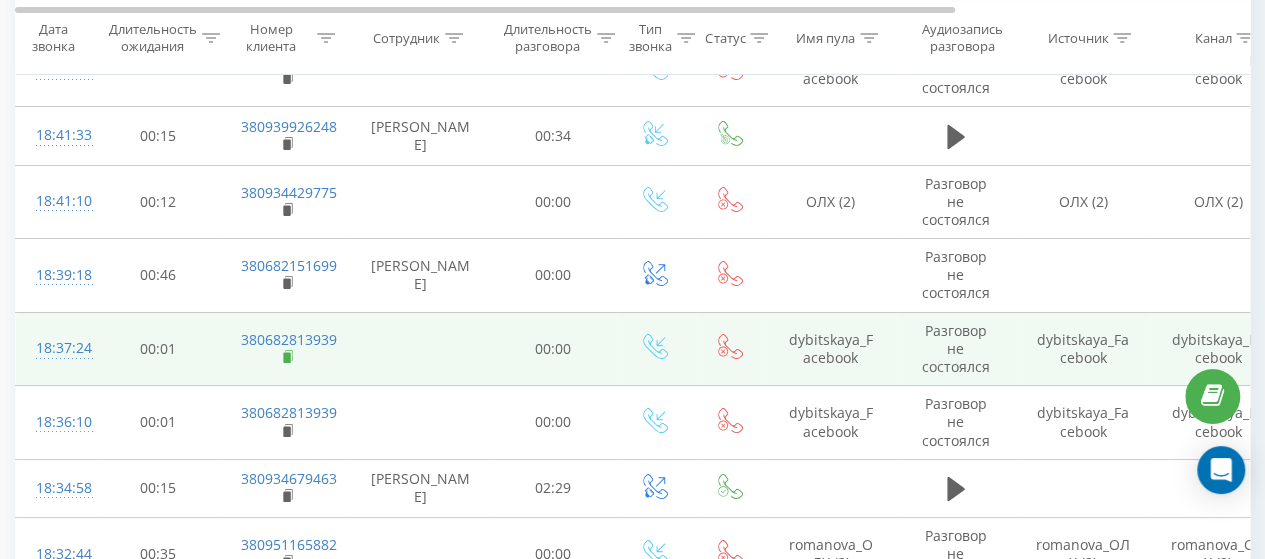 click 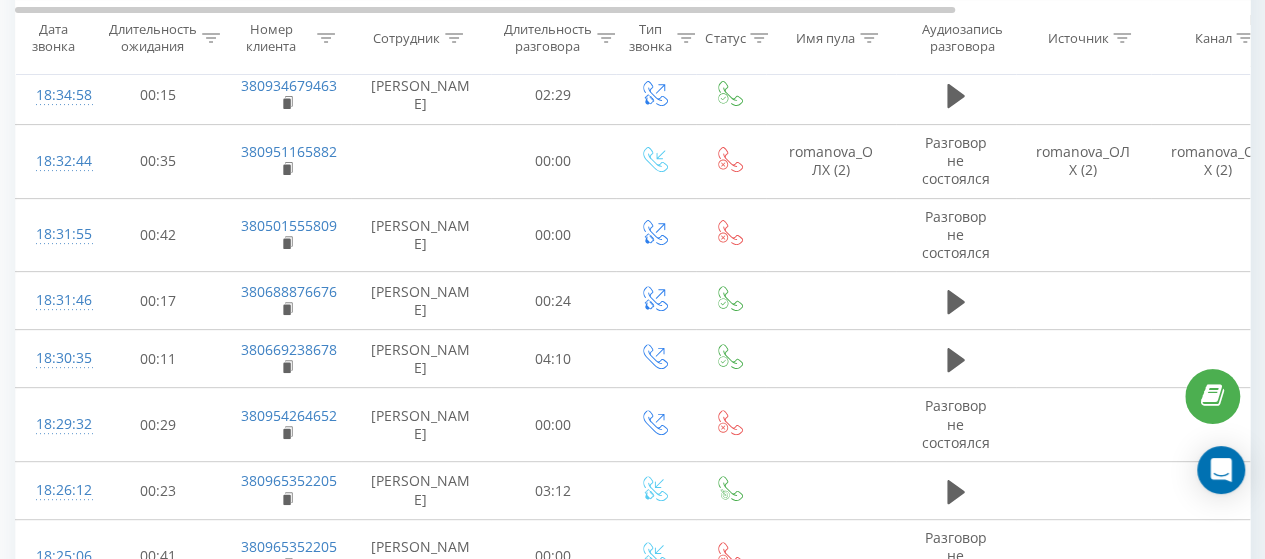 scroll, scrollTop: 4000, scrollLeft: 0, axis: vertical 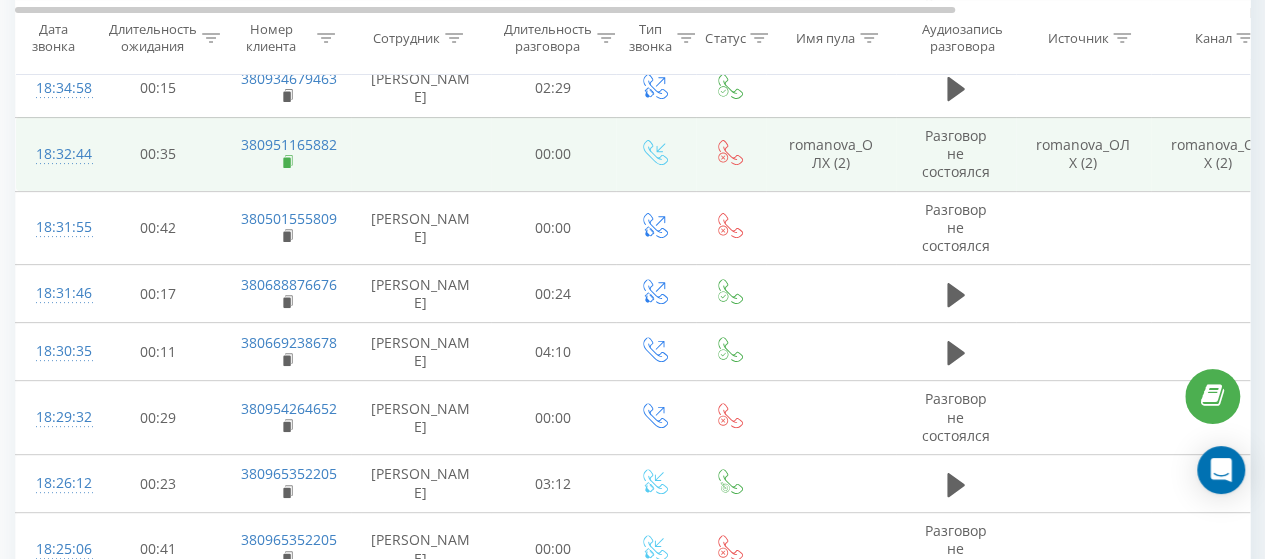 click 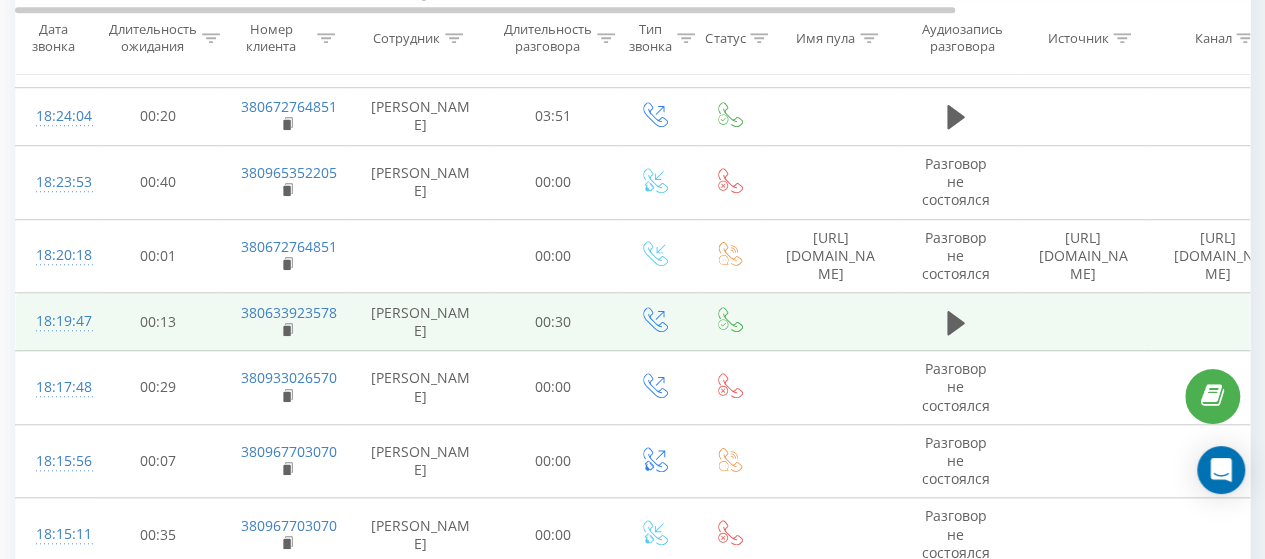 scroll, scrollTop: 4500, scrollLeft: 0, axis: vertical 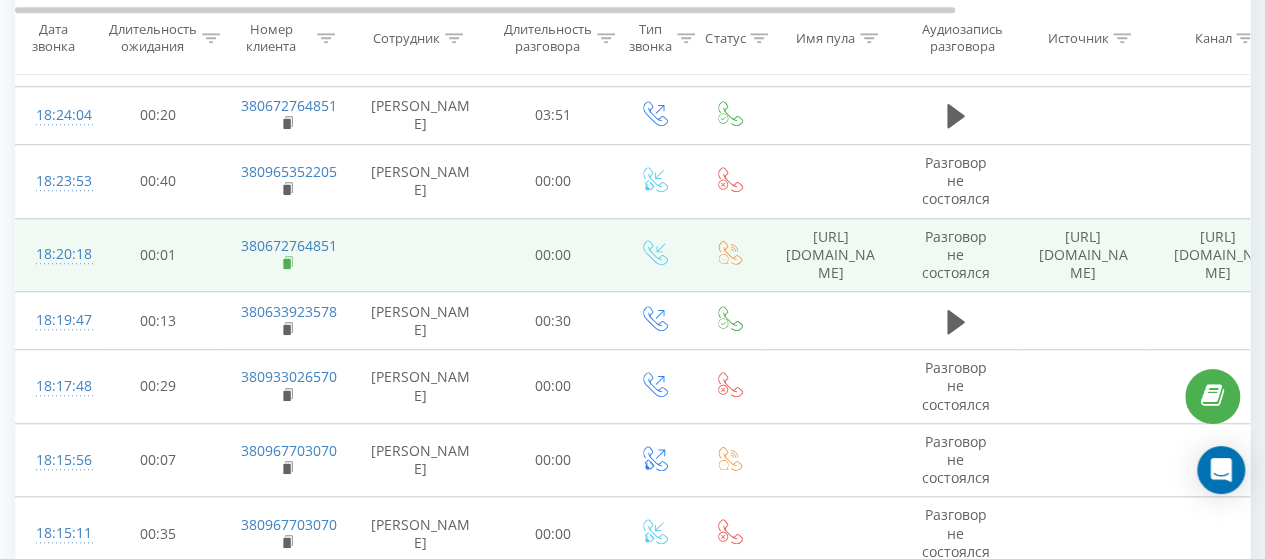 click 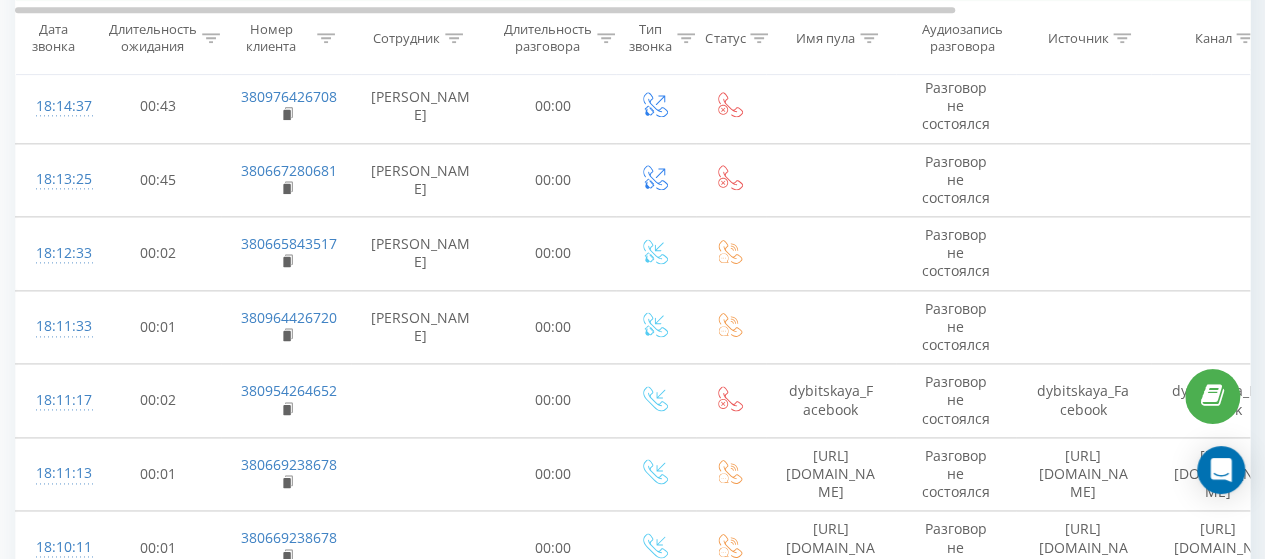 scroll, scrollTop: 5100, scrollLeft: 0, axis: vertical 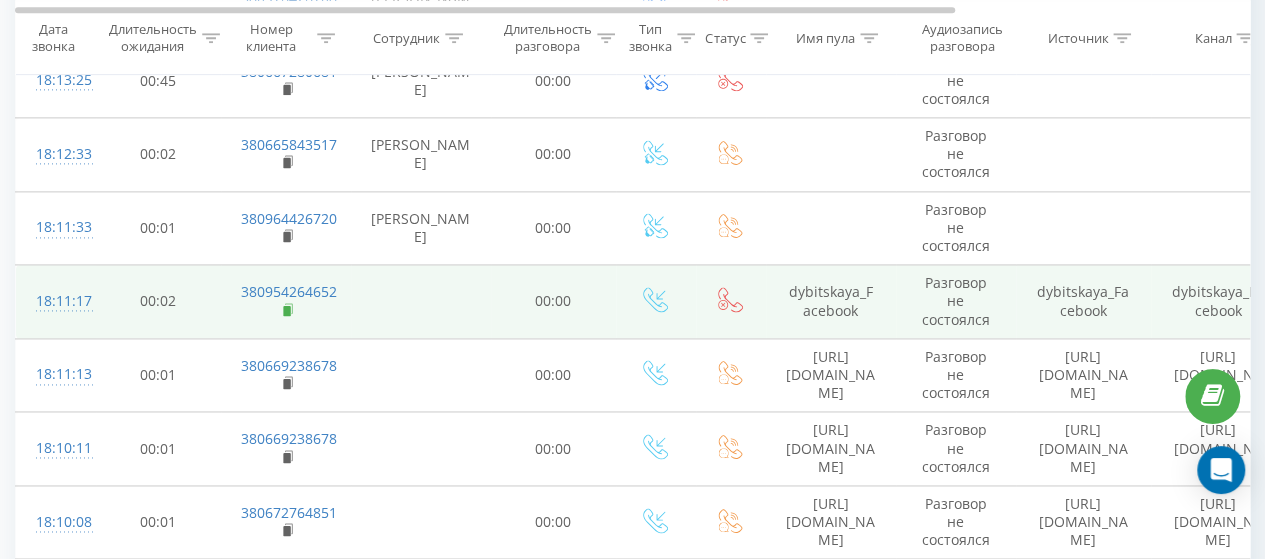 click 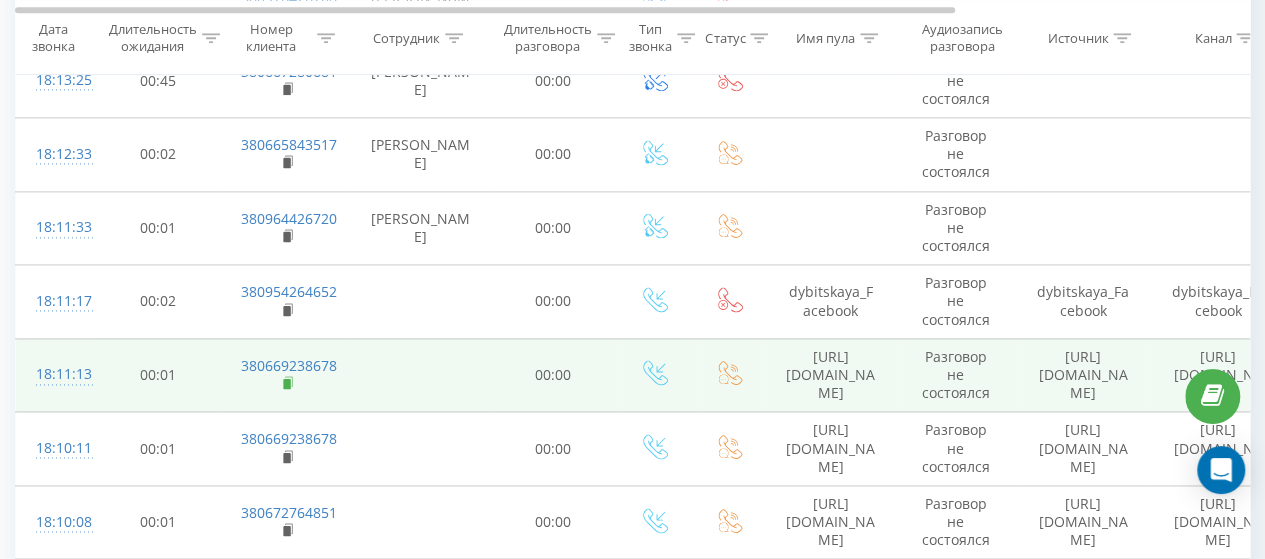 click 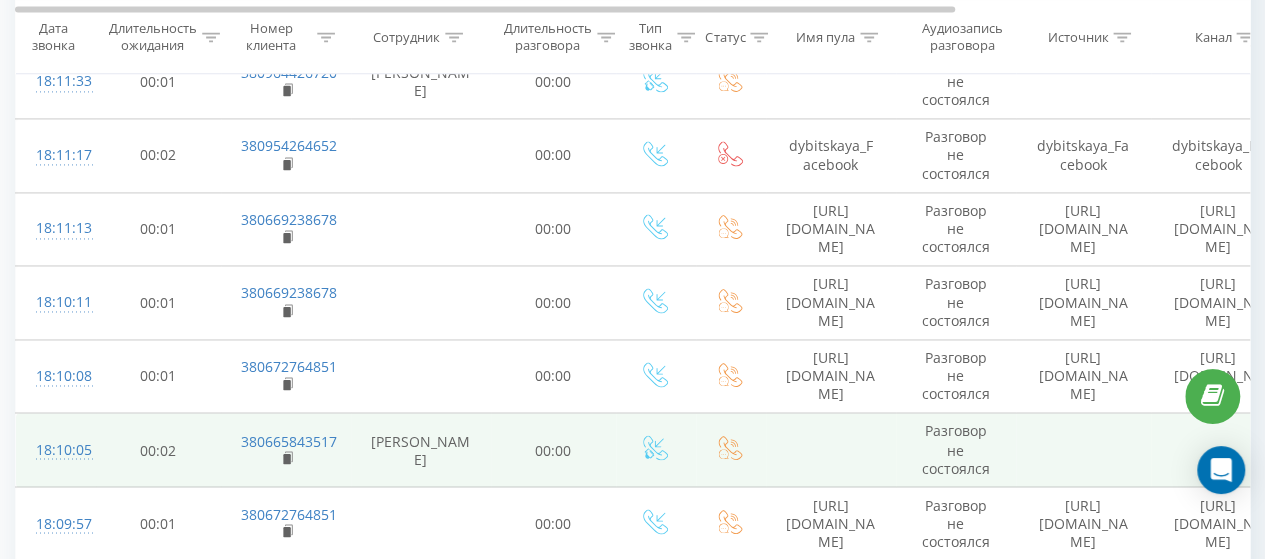 scroll, scrollTop: 5300, scrollLeft: 0, axis: vertical 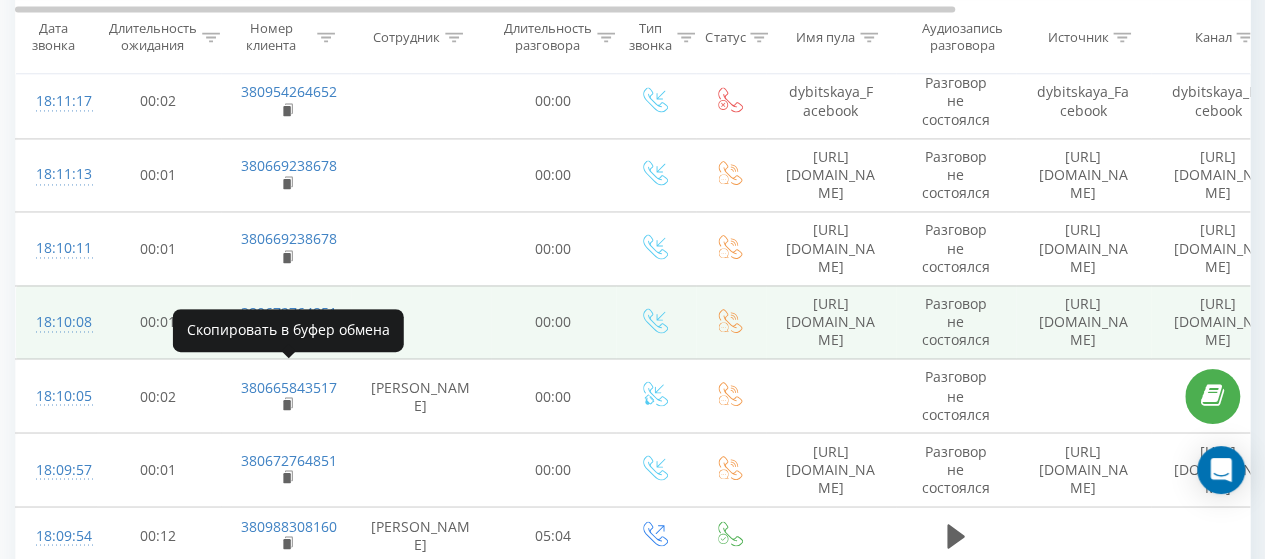 click 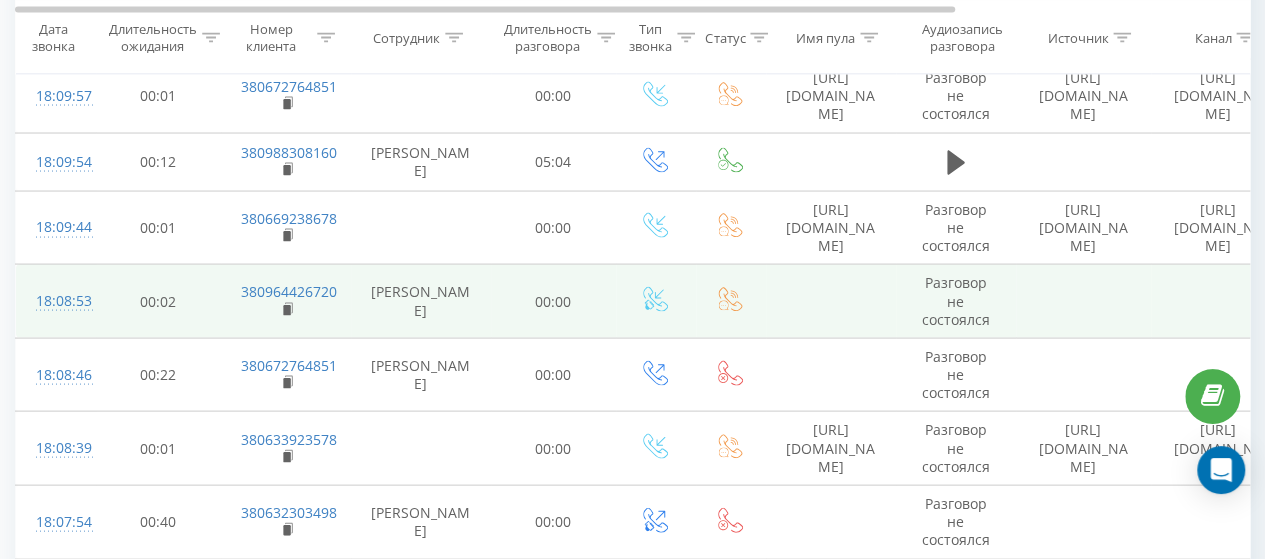 scroll, scrollTop: 5700, scrollLeft: 0, axis: vertical 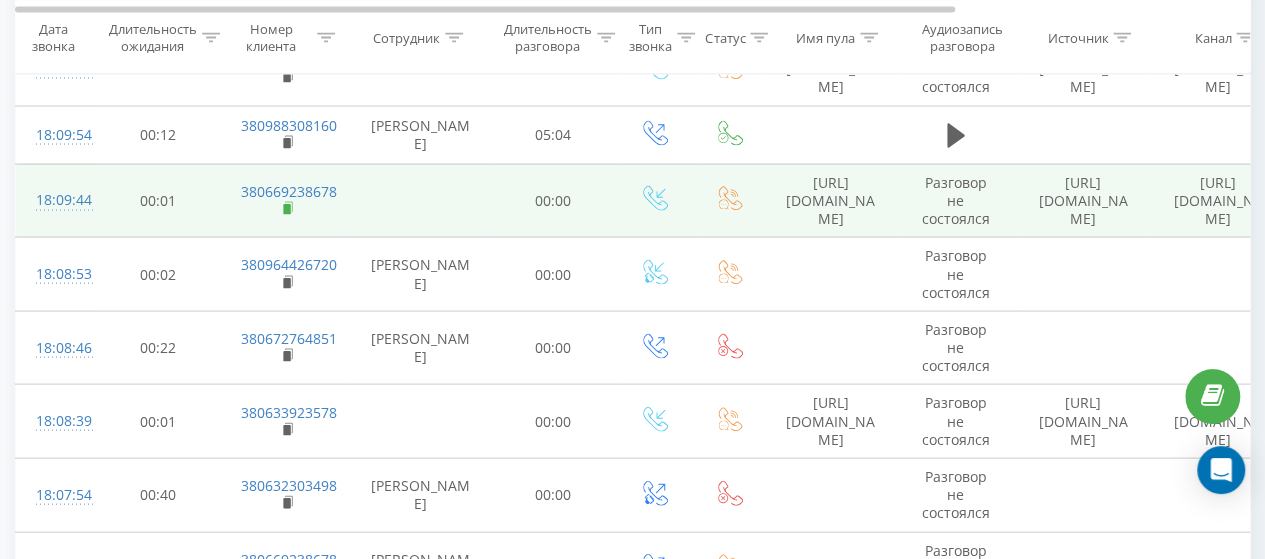 click 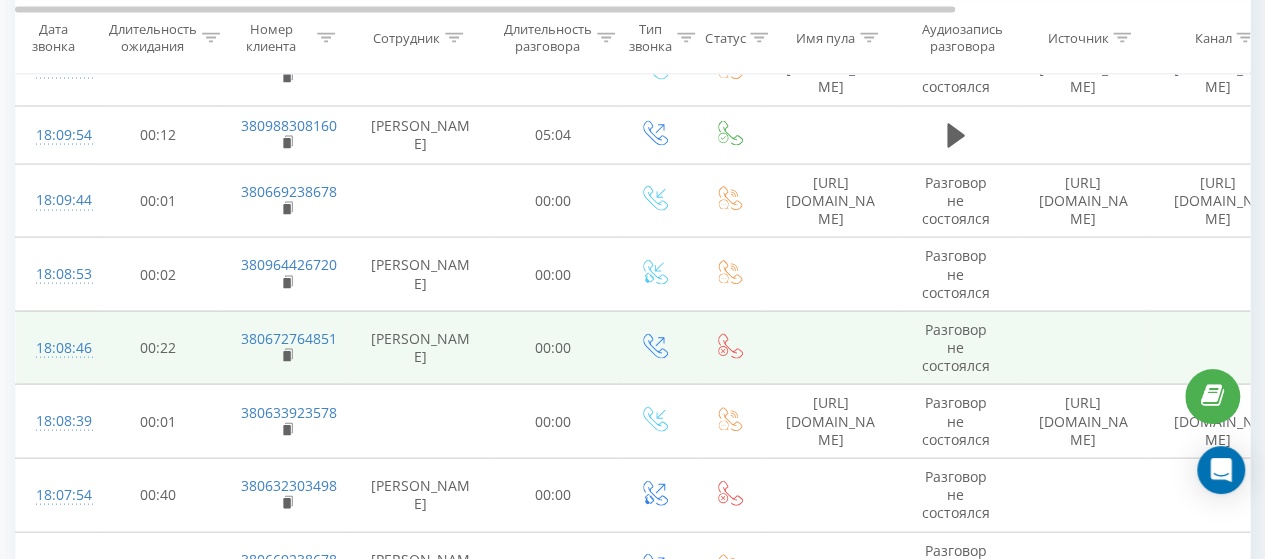 scroll, scrollTop: 5800, scrollLeft: 0, axis: vertical 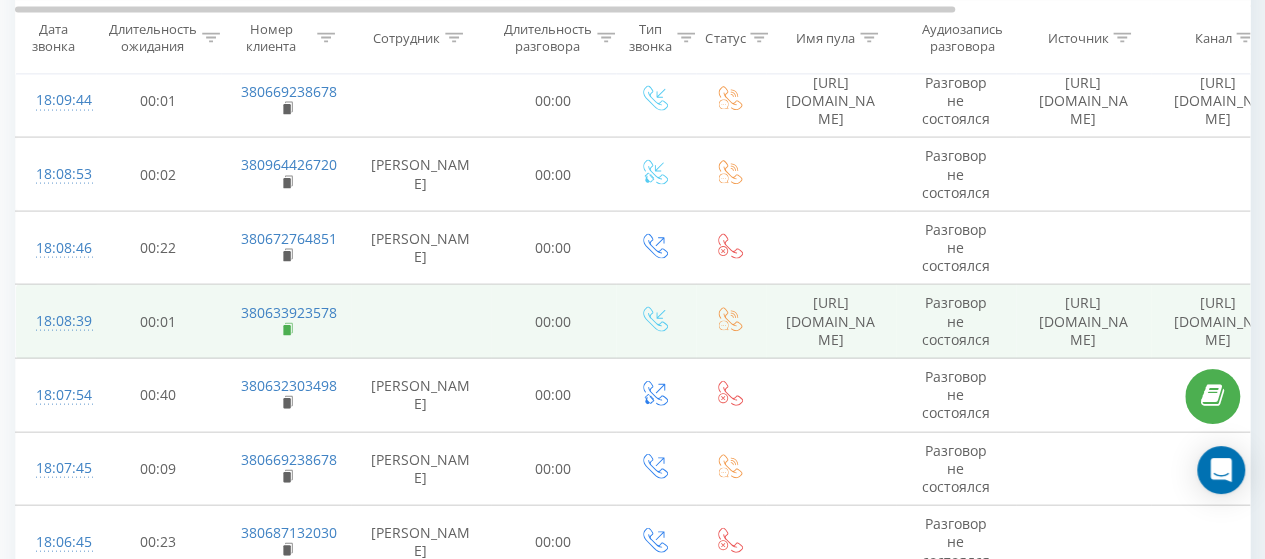 click 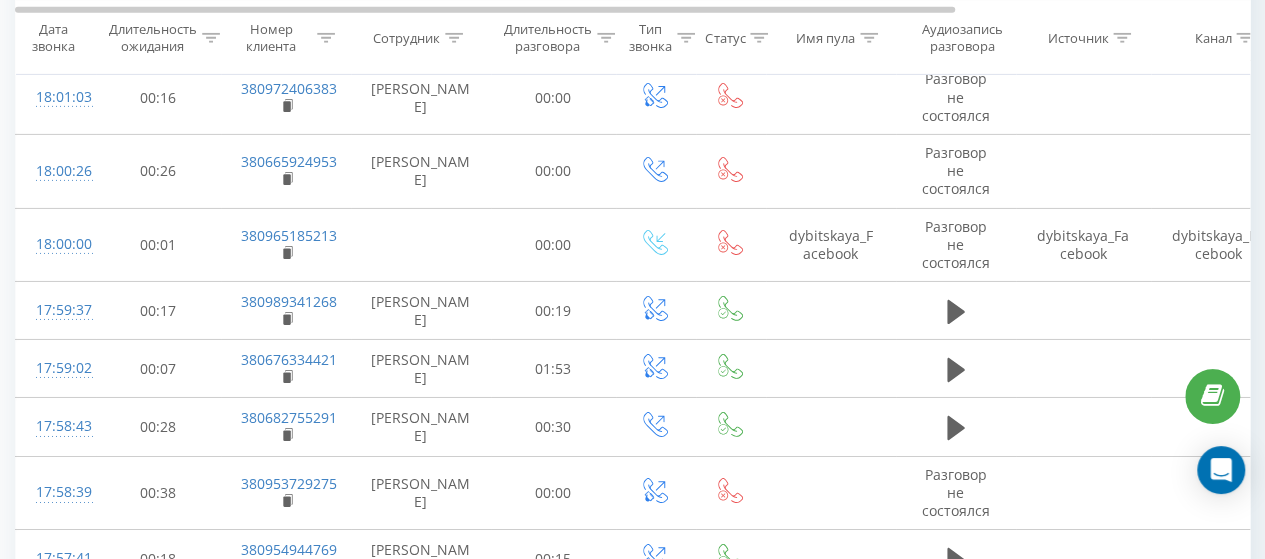 scroll, scrollTop: 7200, scrollLeft: 0, axis: vertical 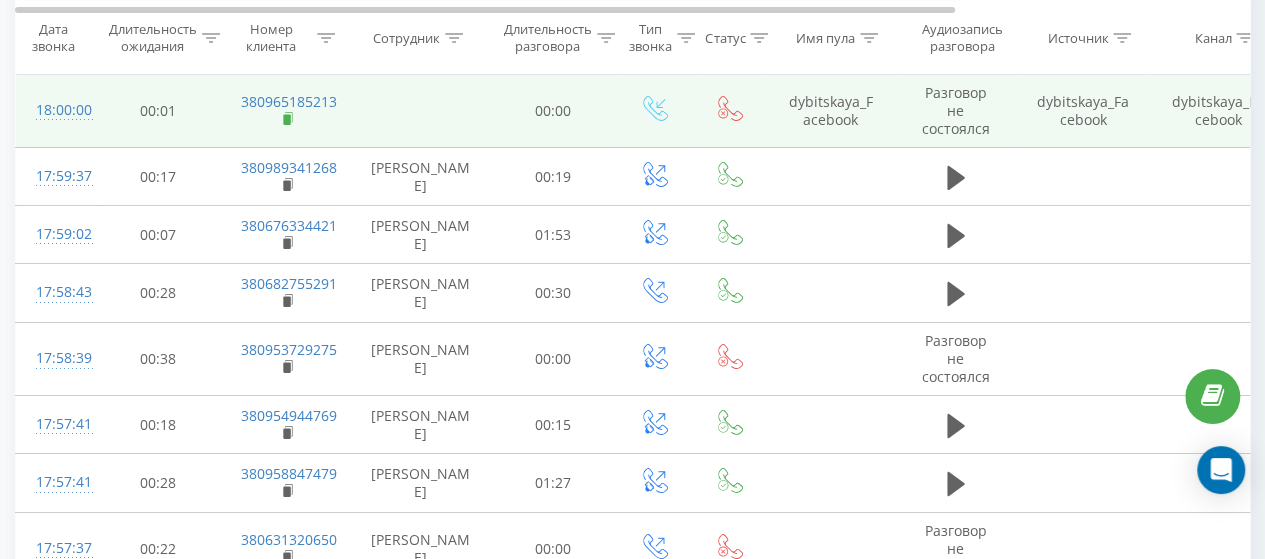 click 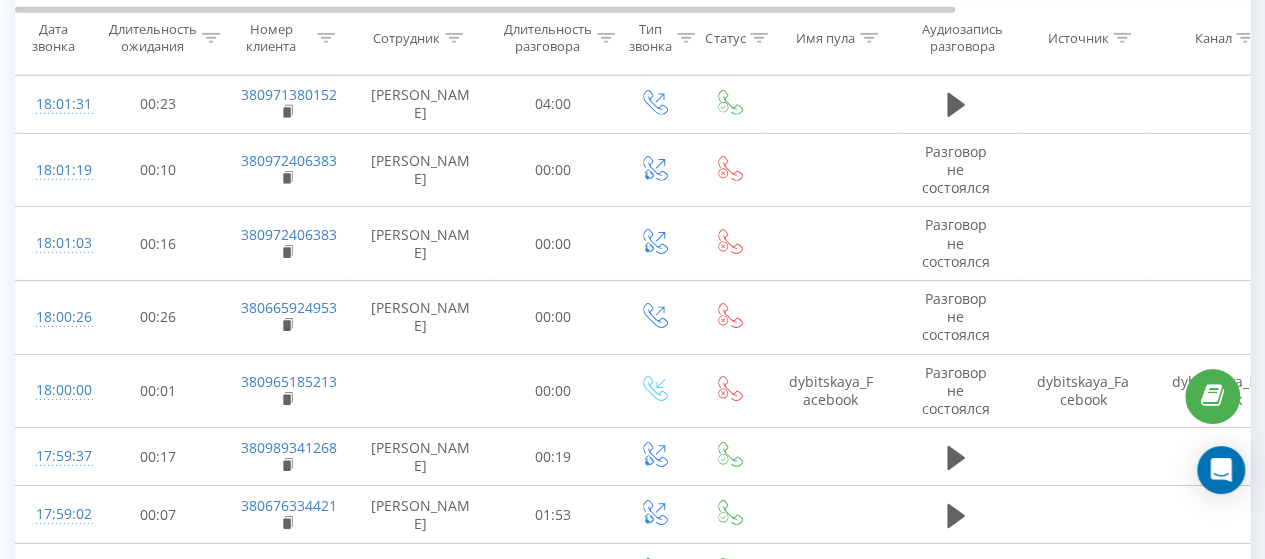 scroll, scrollTop: 7420, scrollLeft: 0, axis: vertical 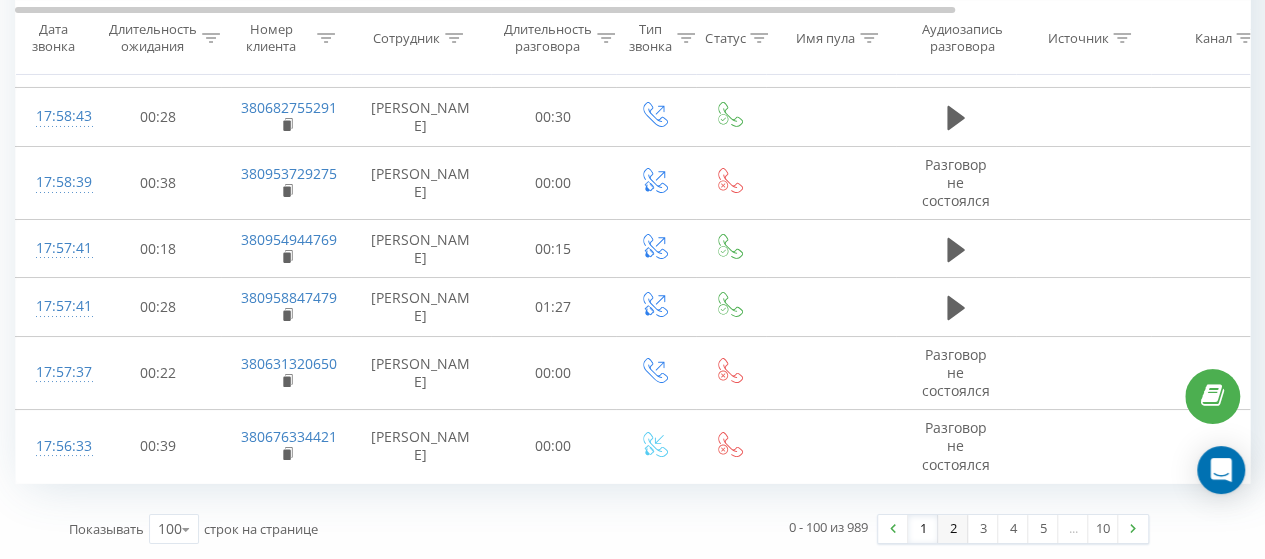 click on "2" at bounding box center [953, 529] 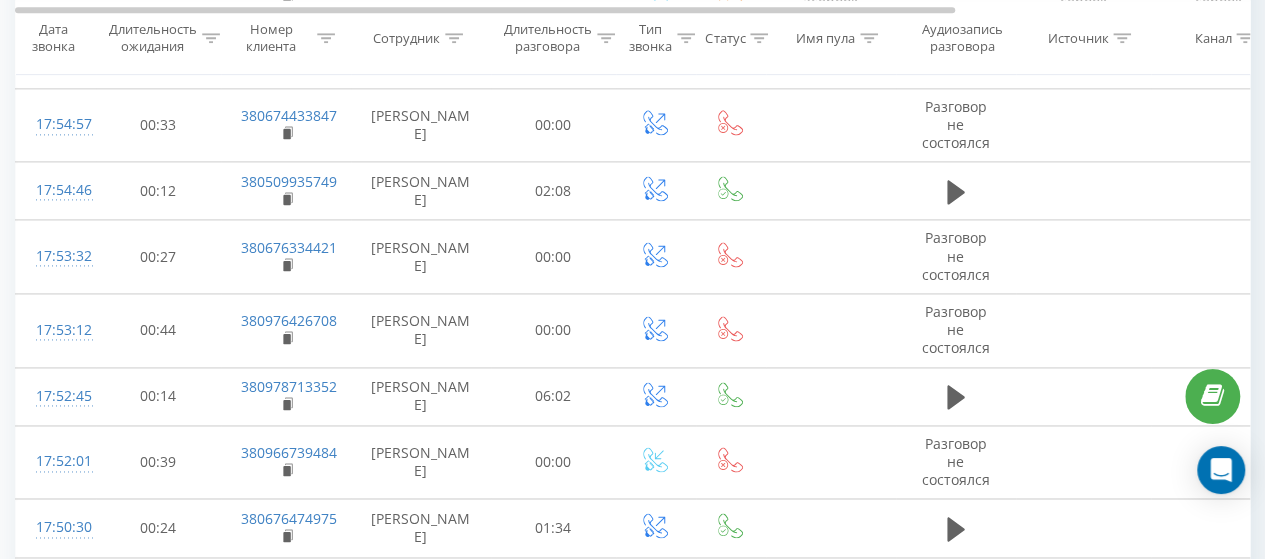 scroll, scrollTop: 812, scrollLeft: 0, axis: vertical 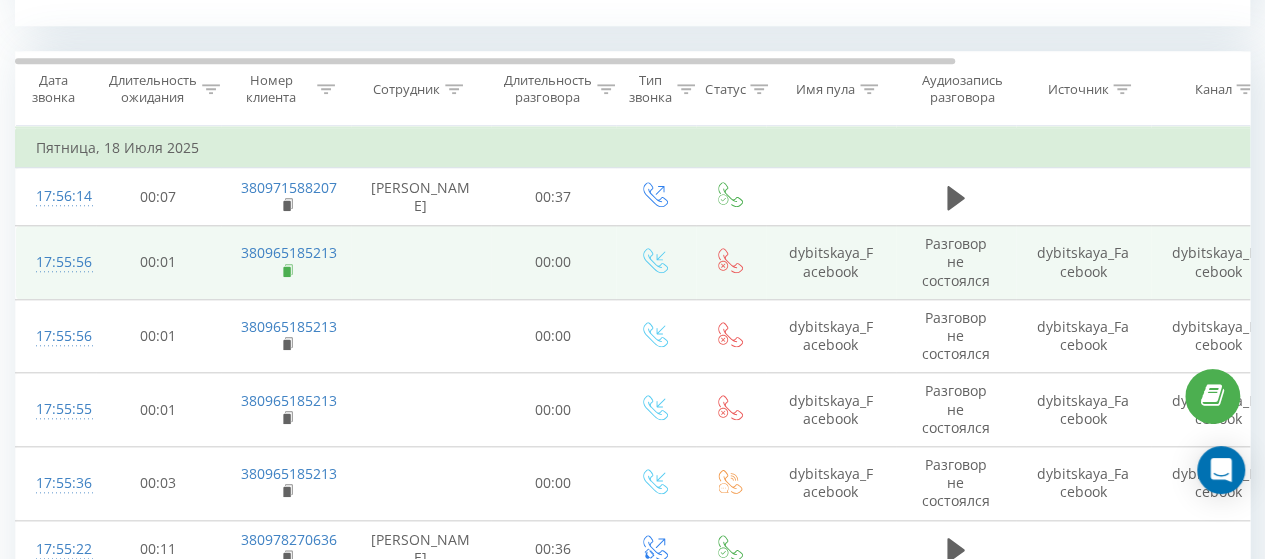 click 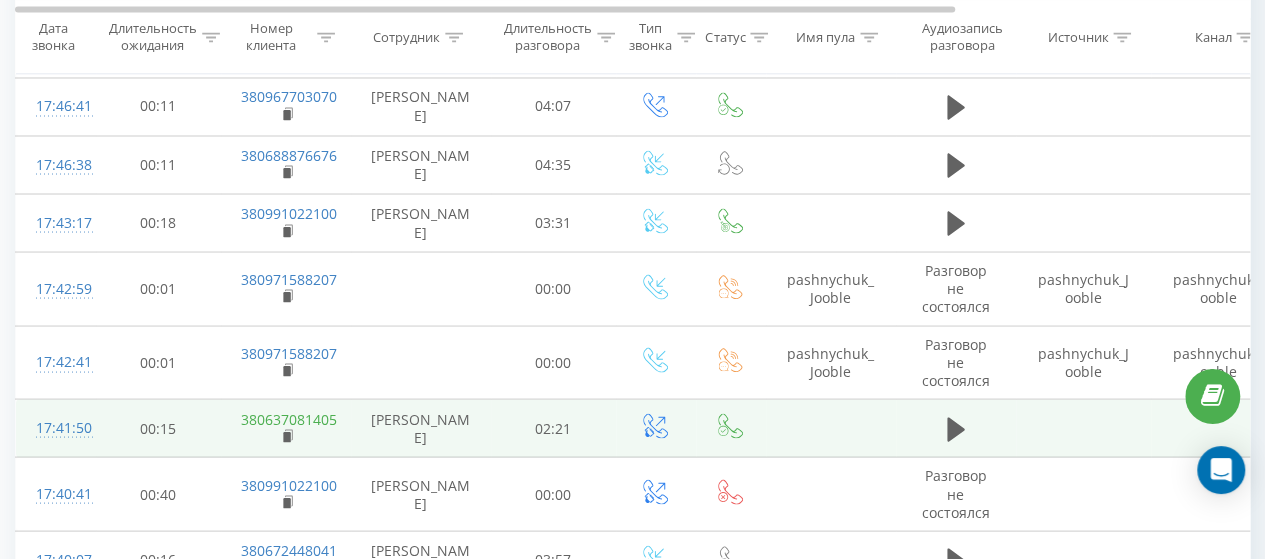 scroll, scrollTop: 1812, scrollLeft: 0, axis: vertical 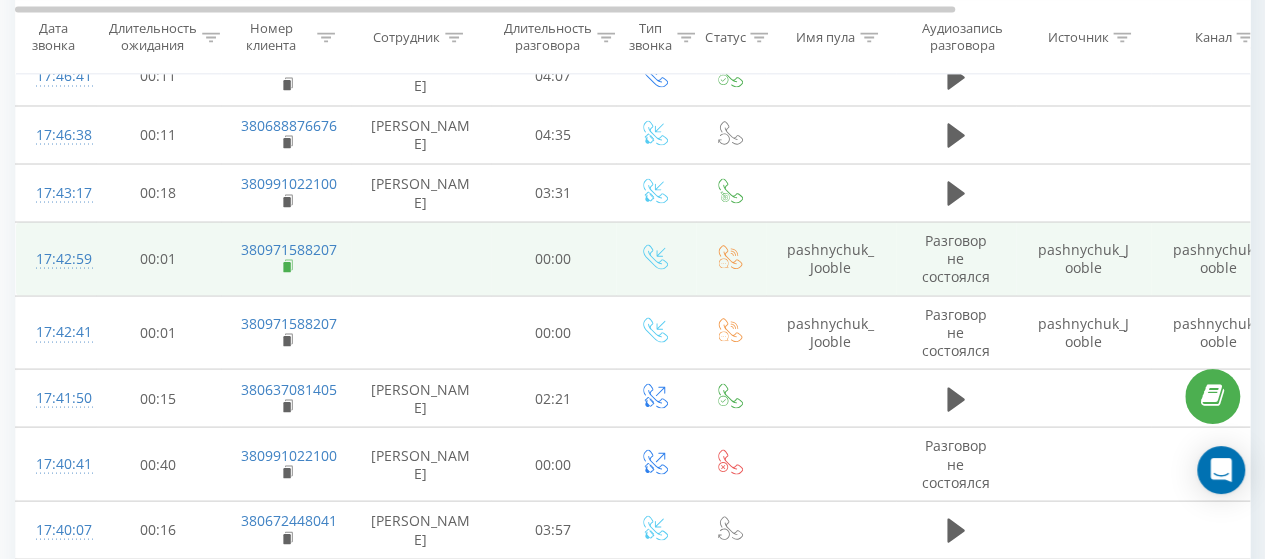 click 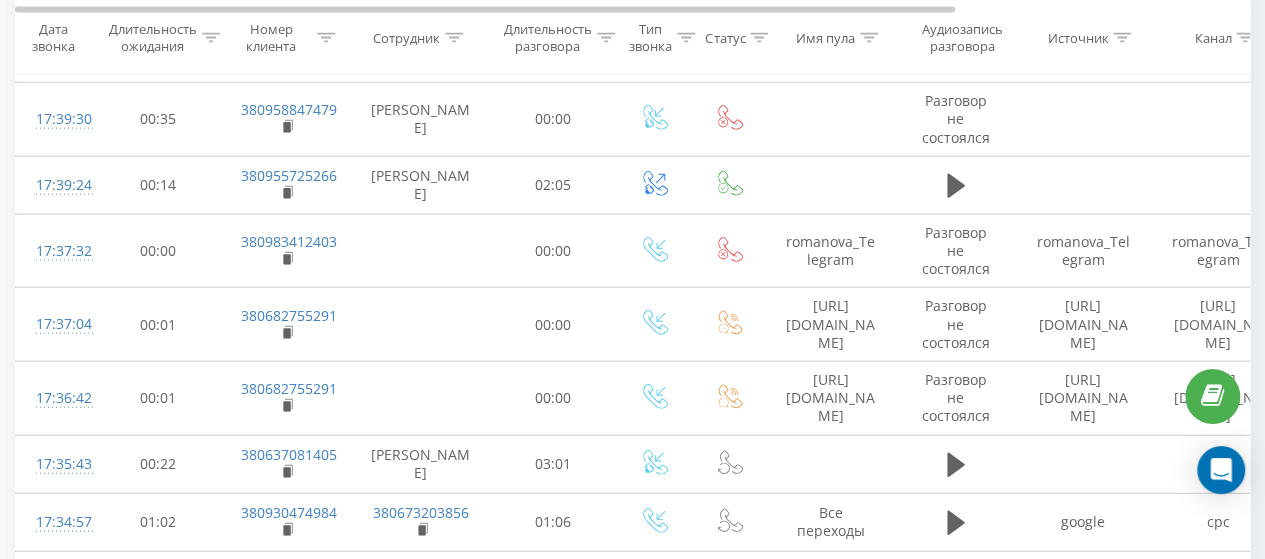 scroll, scrollTop: 2312, scrollLeft: 0, axis: vertical 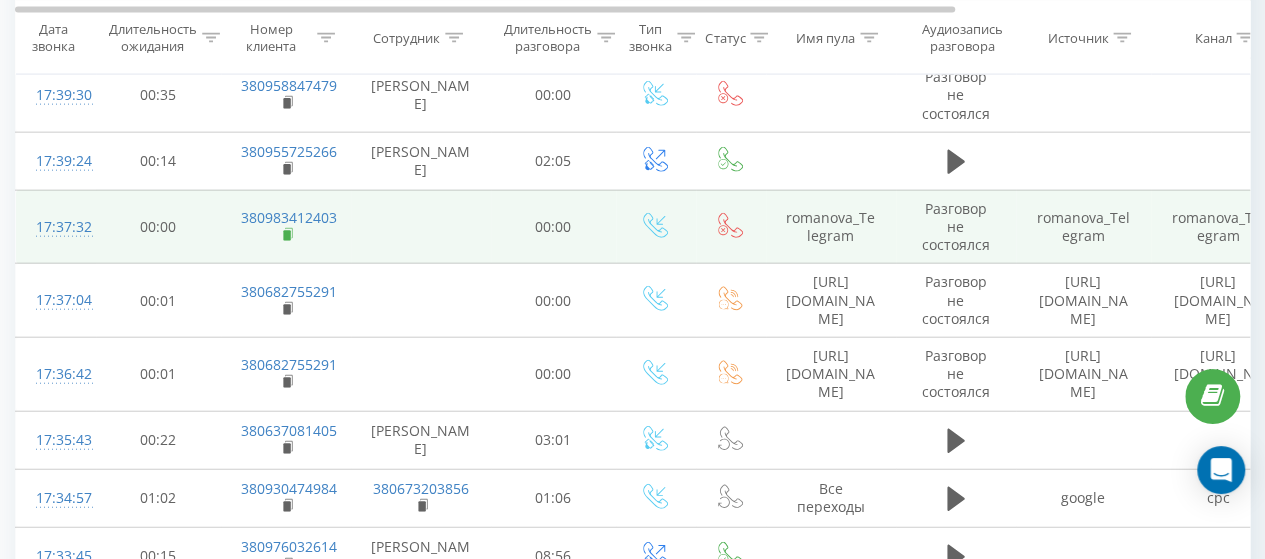 click 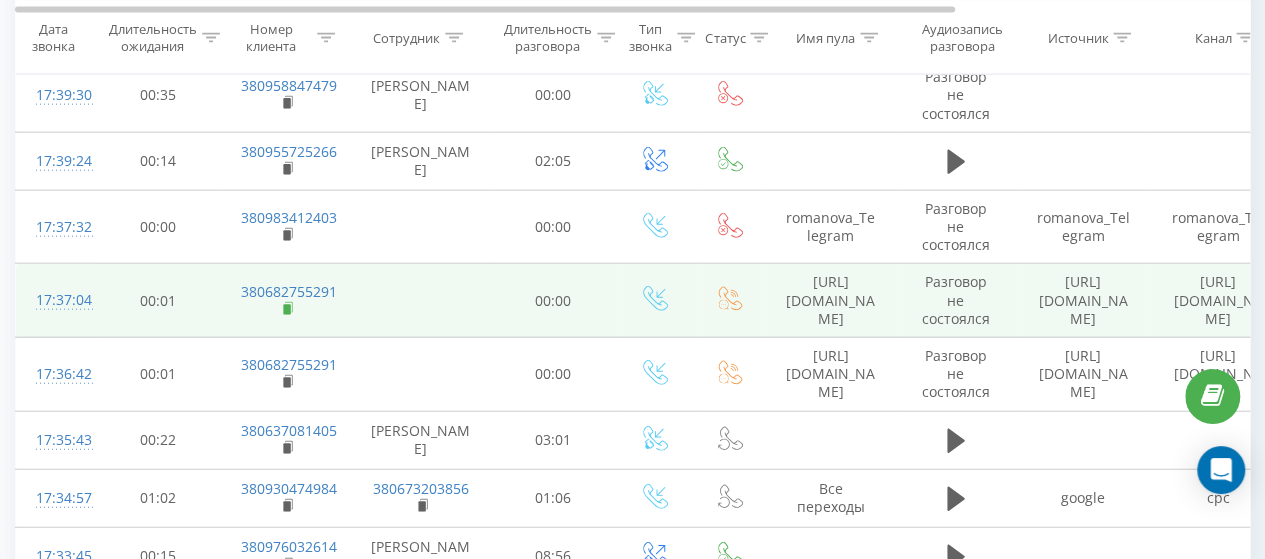 click 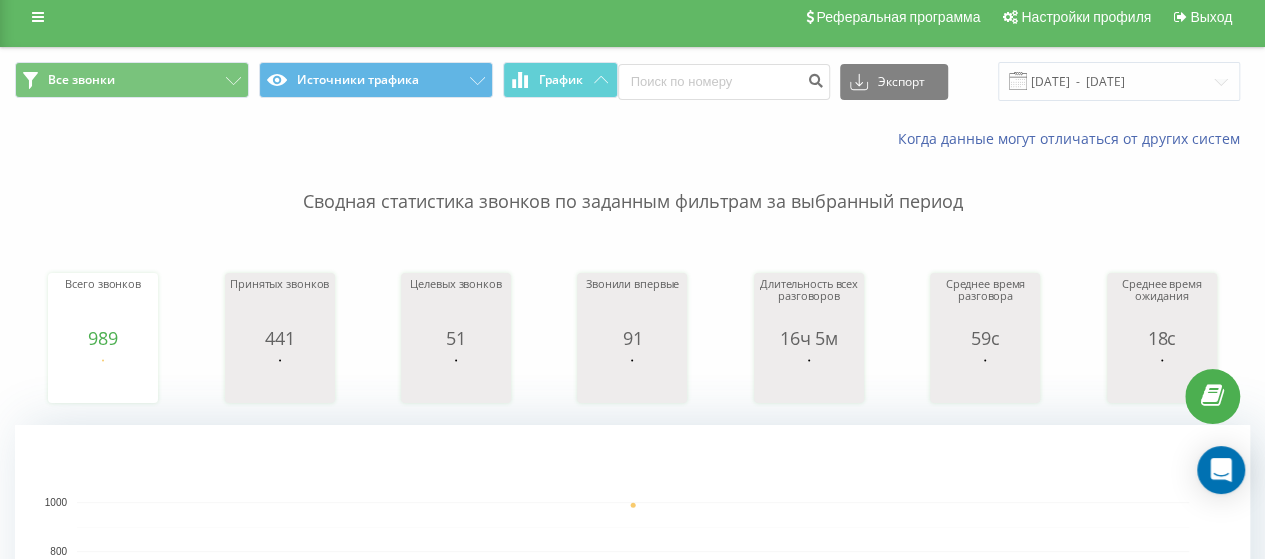 scroll, scrollTop: 12, scrollLeft: 0, axis: vertical 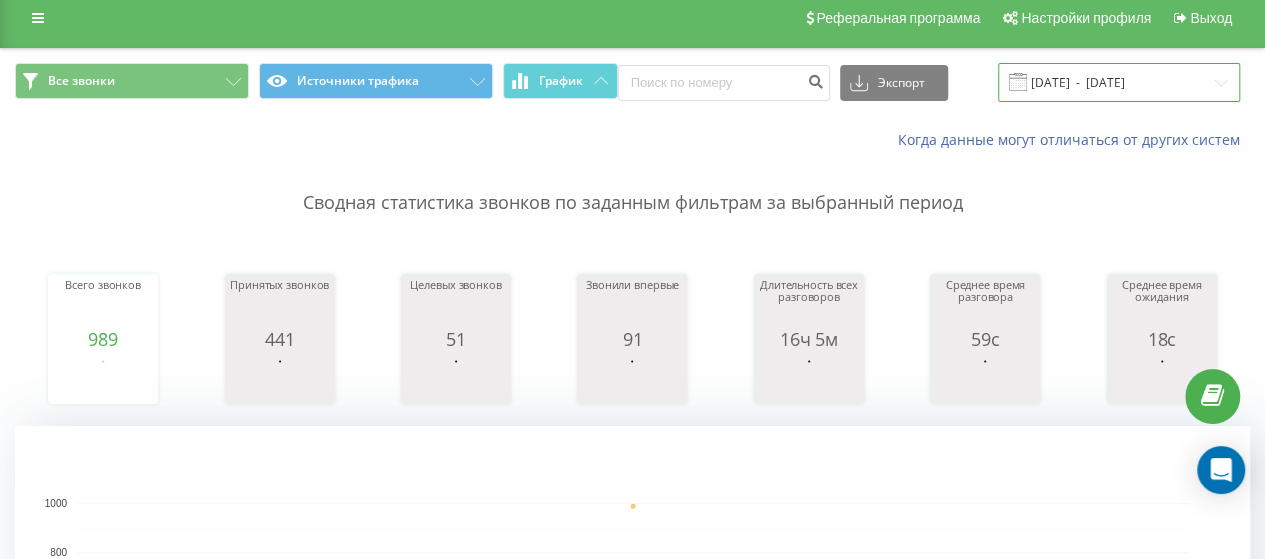 click on "[DATE]  -  [DATE]" at bounding box center (1119, 82) 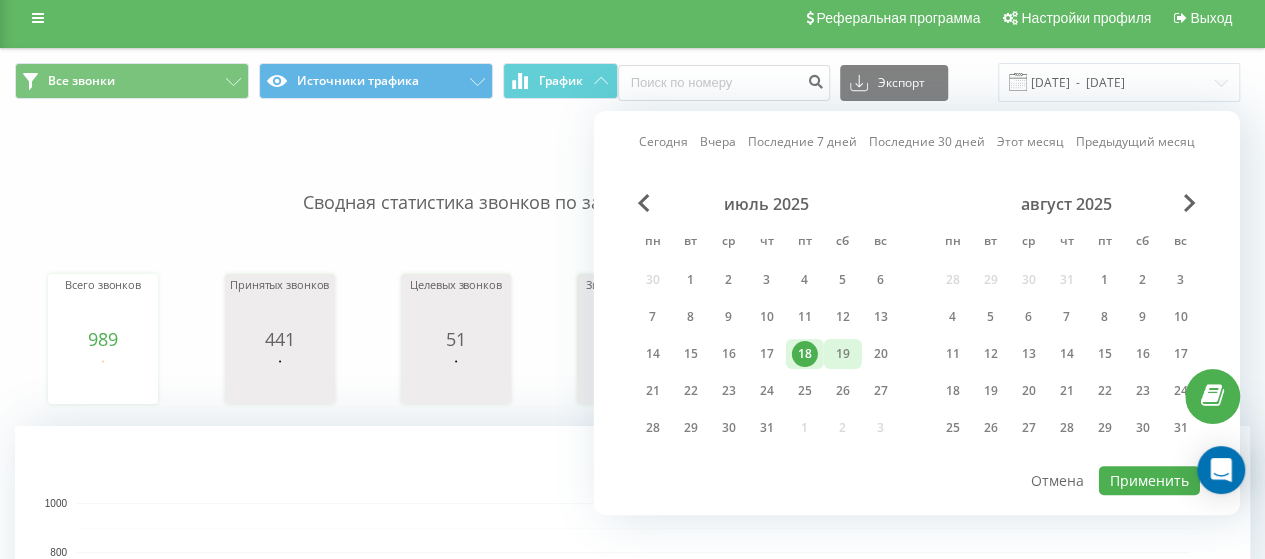 click on "19" at bounding box center [843, 354] 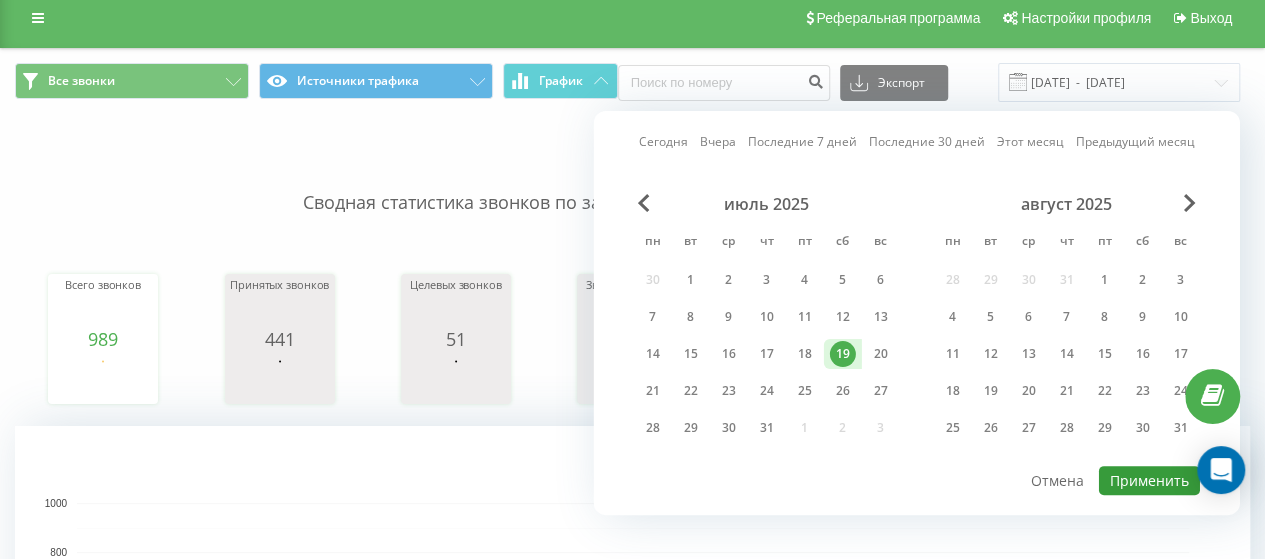 click on "Применить" at bounding box center [1149, 480] 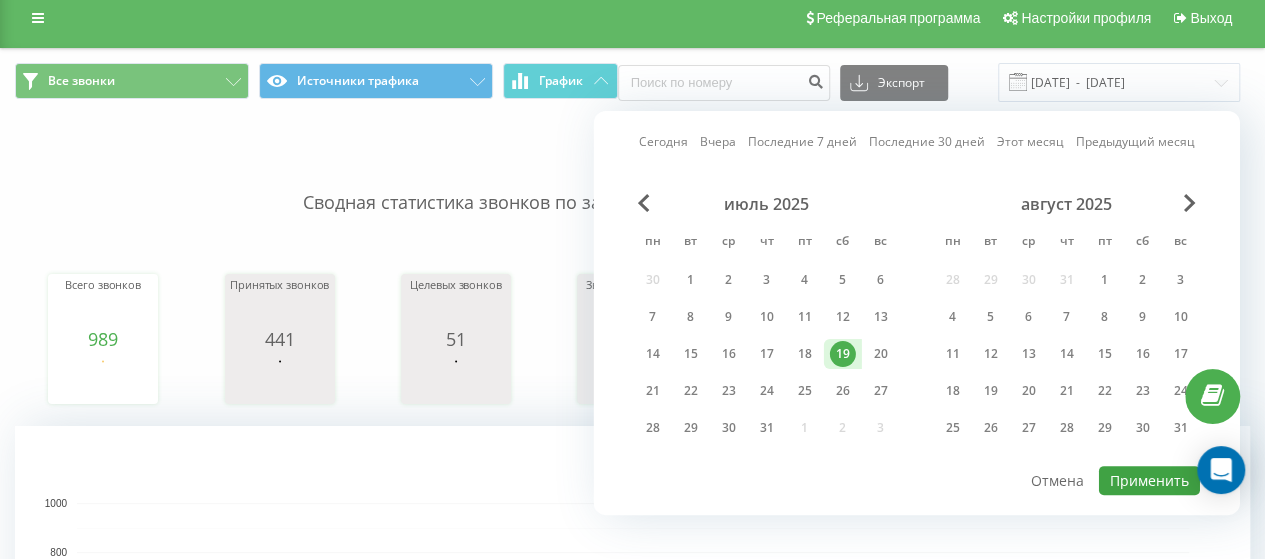 scroll, scrollTop: 0, scrollLeft: 0, axis: both 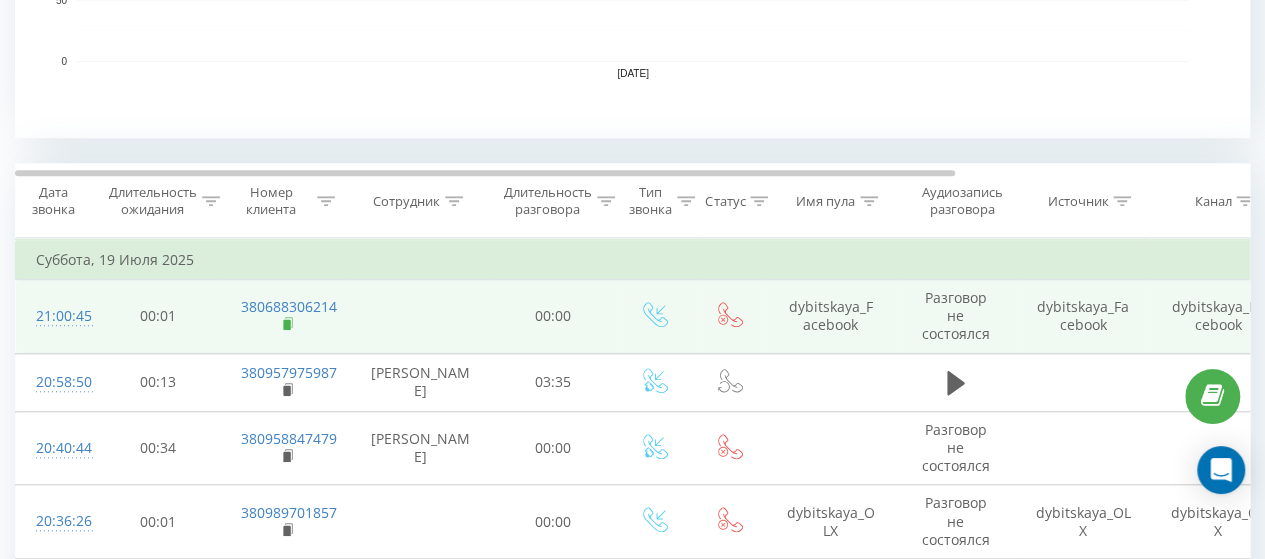 click 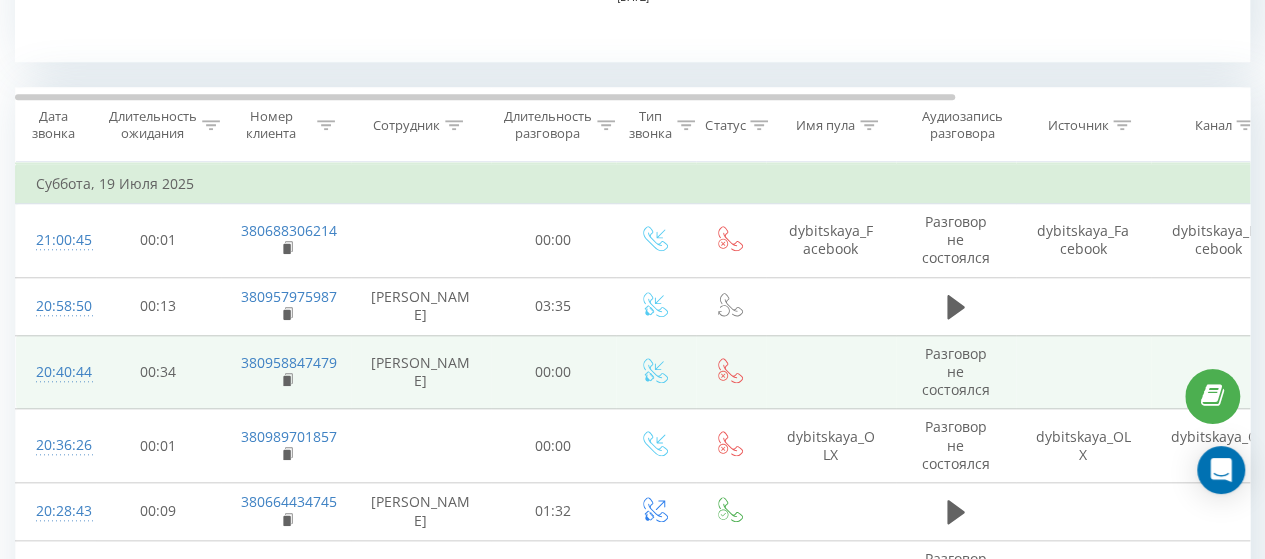 scroll, scrollTop: 900, scrollLeft: 0, axis: vertical 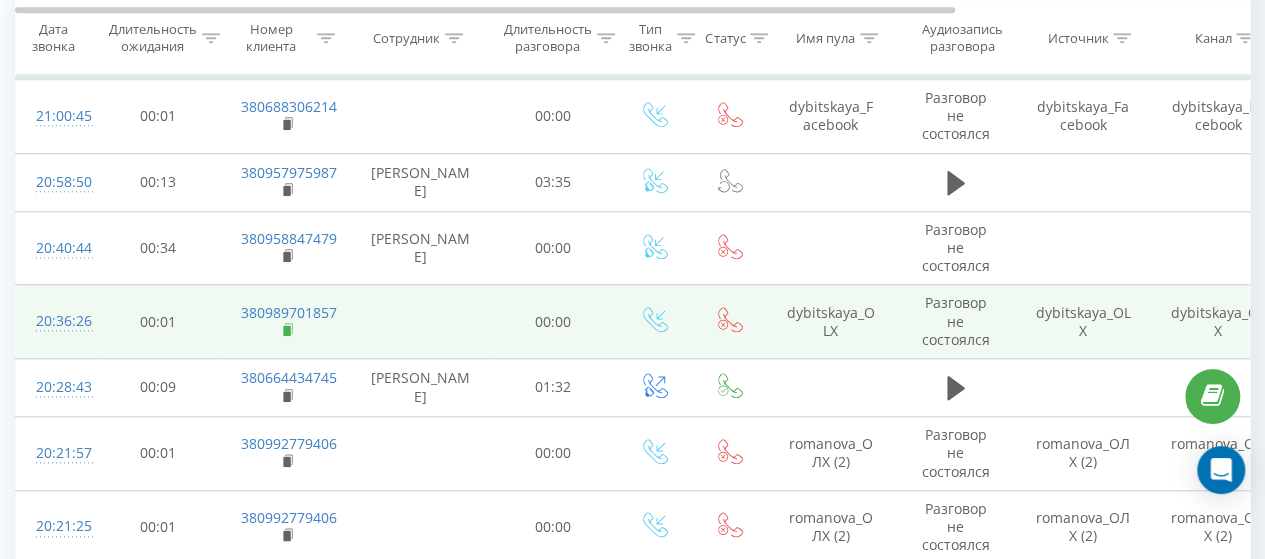click 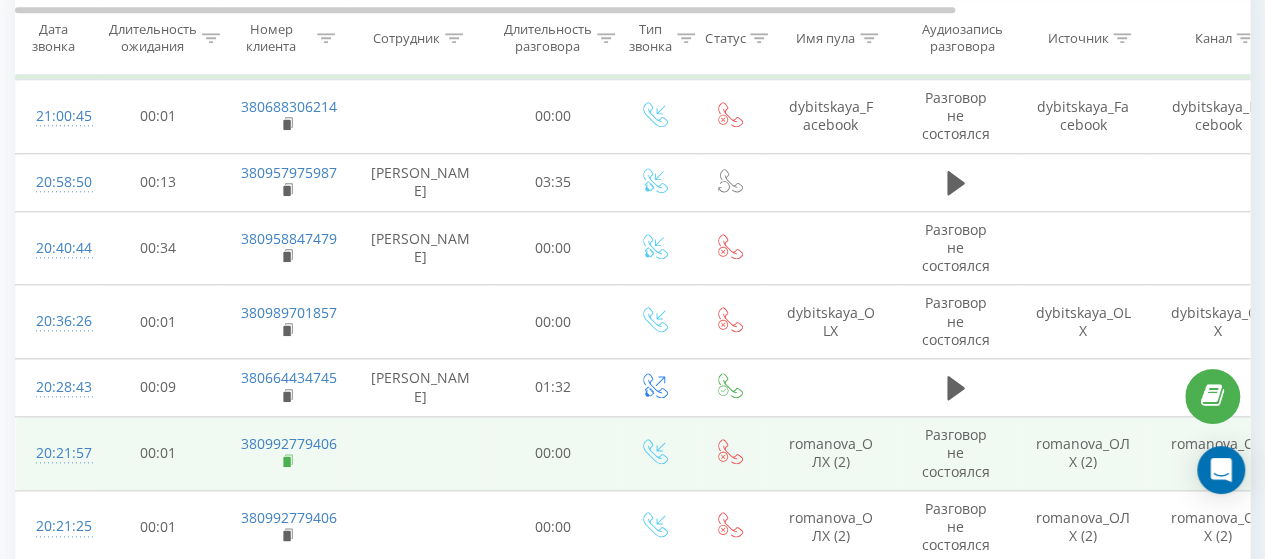 click 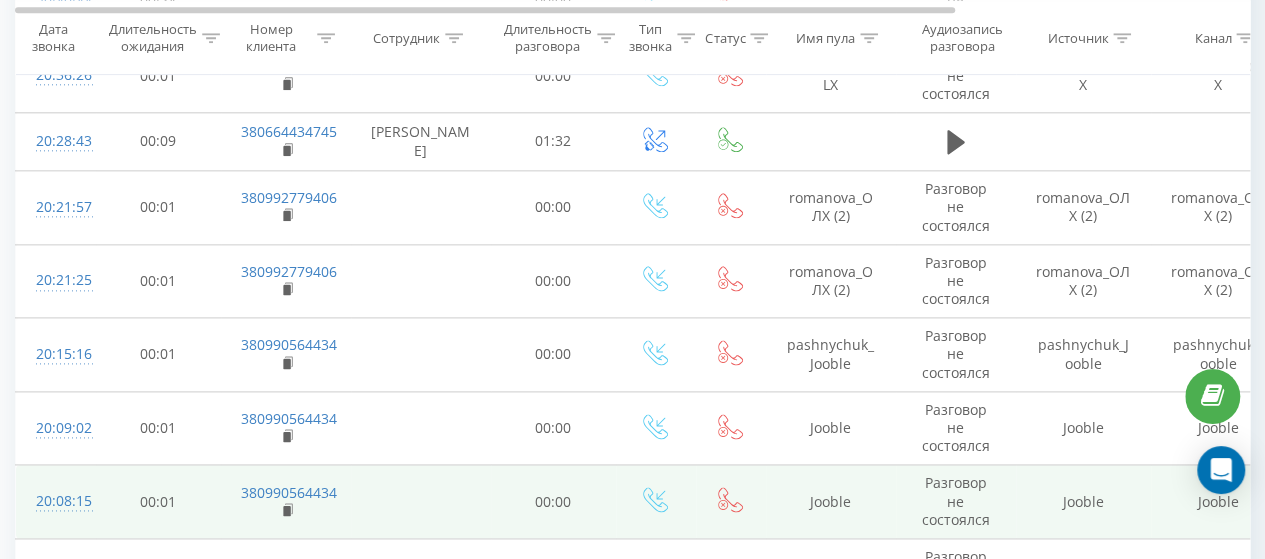 scroll, scrollTop: 1200, scrollLeft: 0, axis: vertical 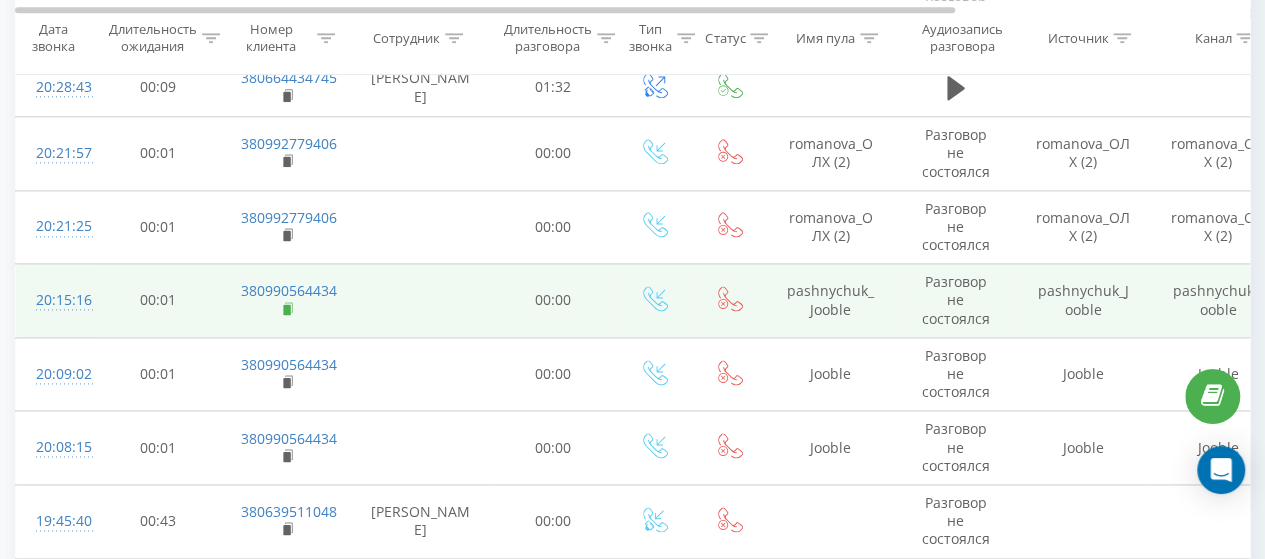 click 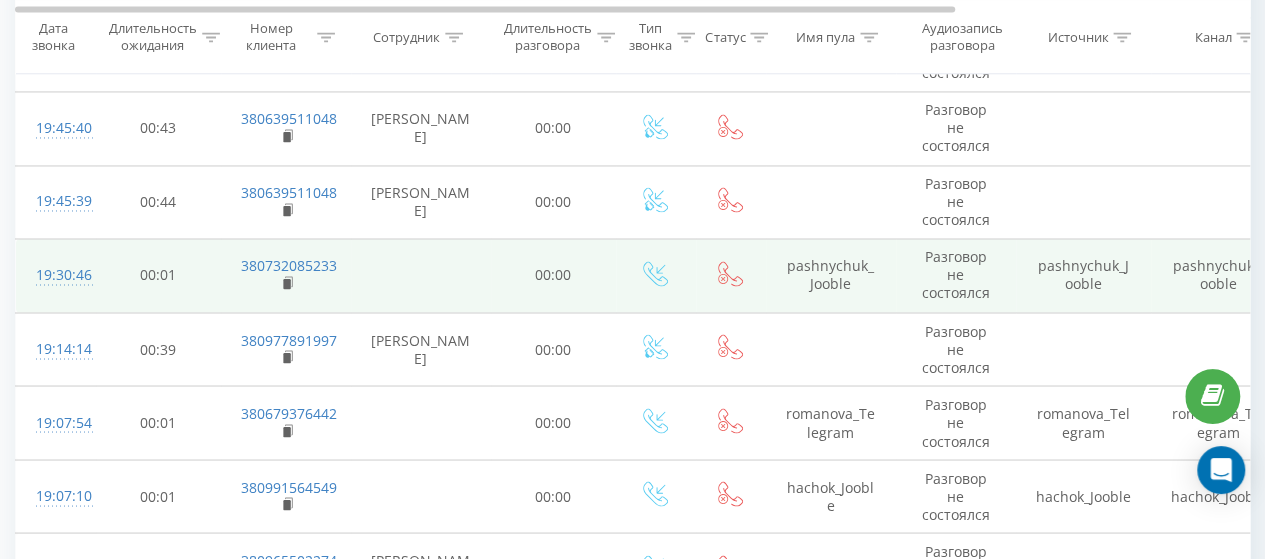 scroll, scrollTop: 1600, scrollLeft: 0, axis: vertical 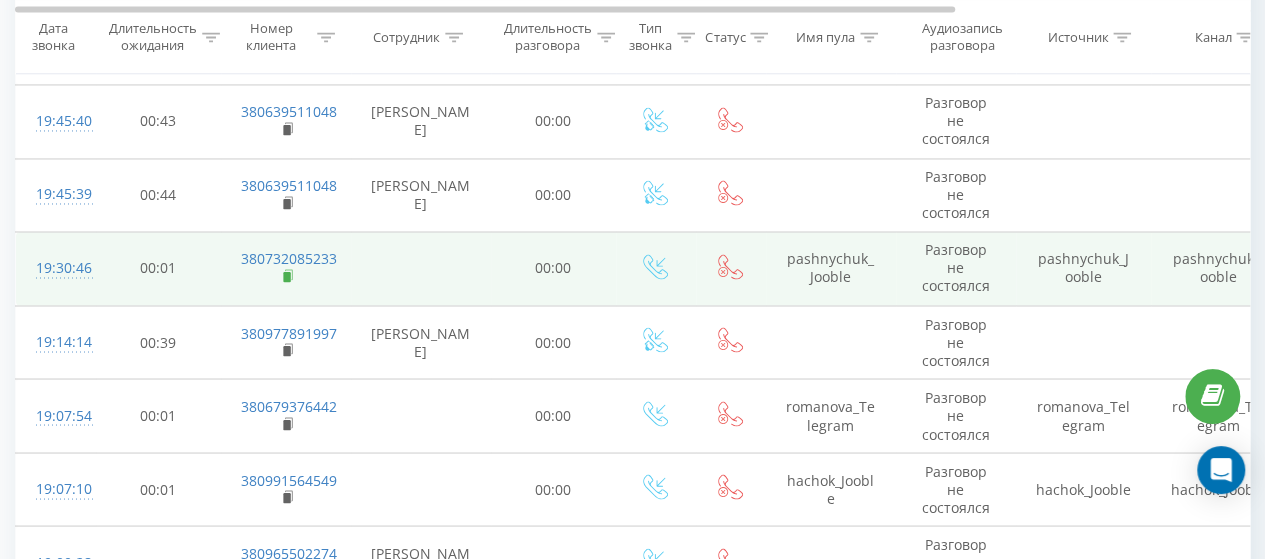 click 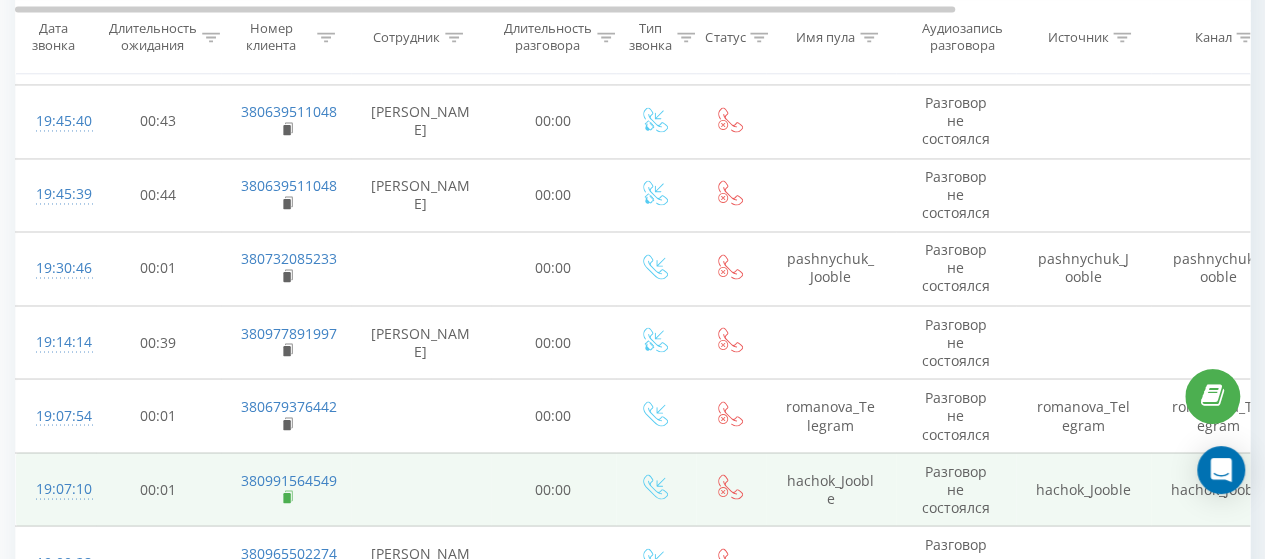 click 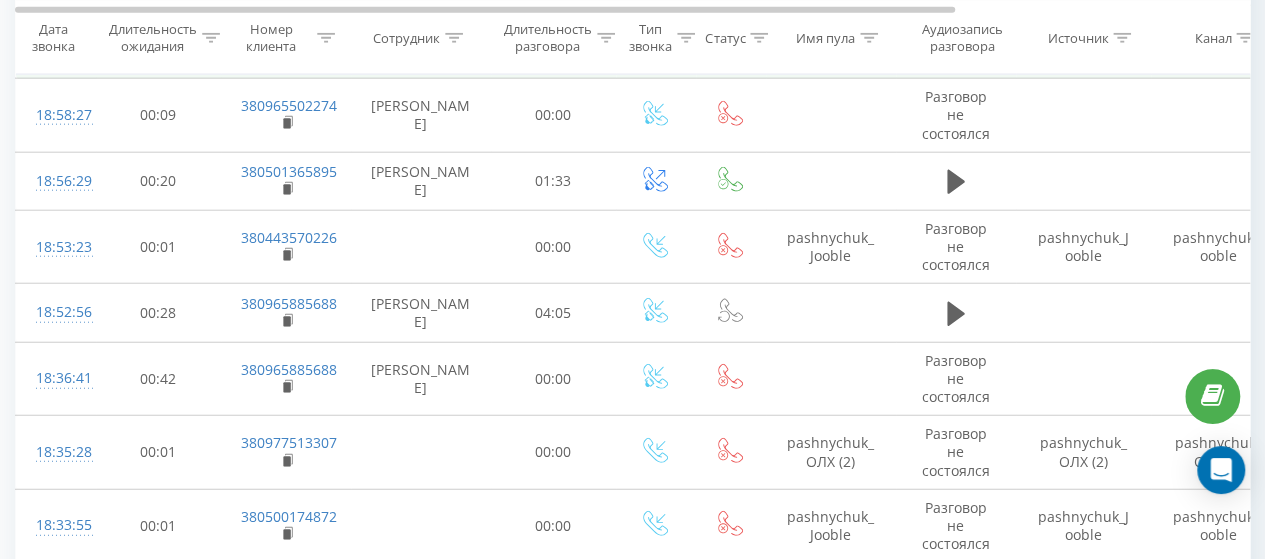 scroll, scrollTop: 2500, scrollLeft: 0, axis: vertical 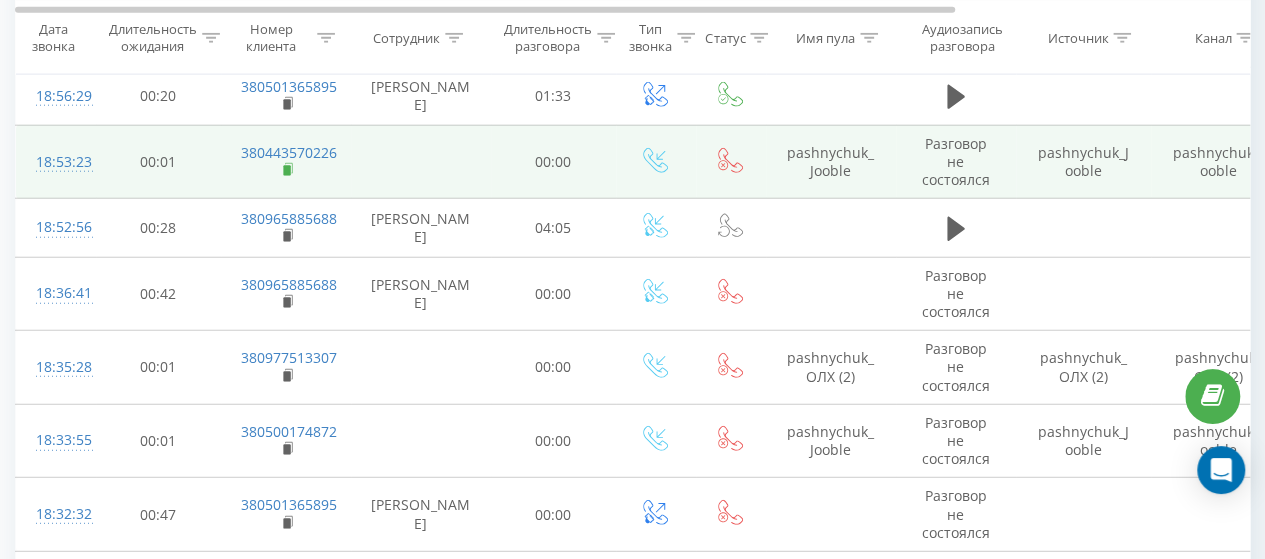 click 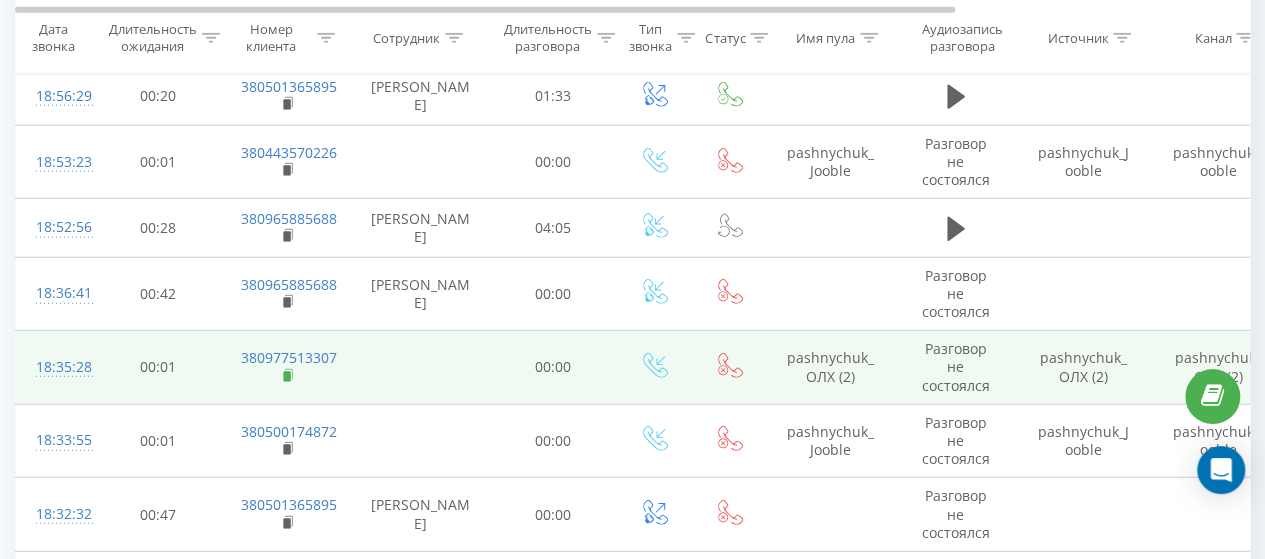click 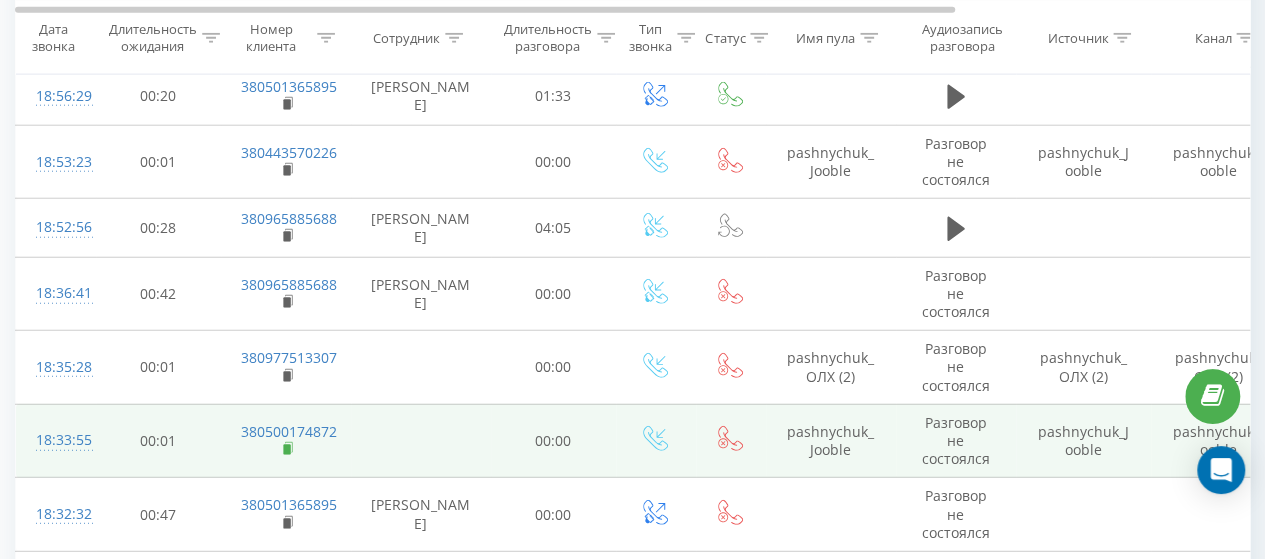 click 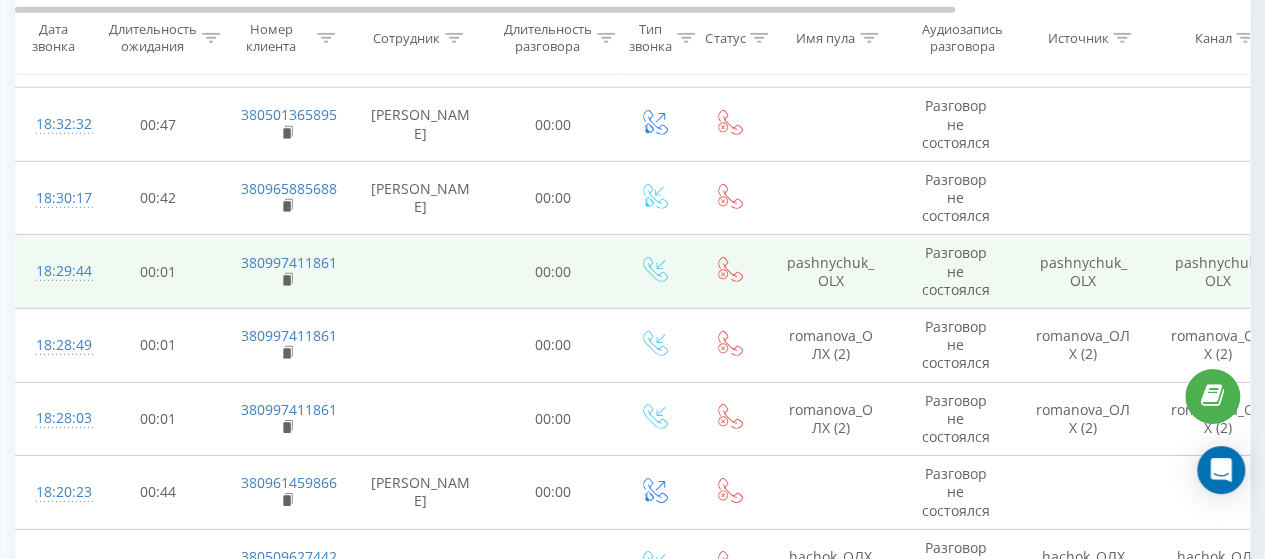 scroll, scrollTop: 2900, scrollLeft: 0, axis: vertical 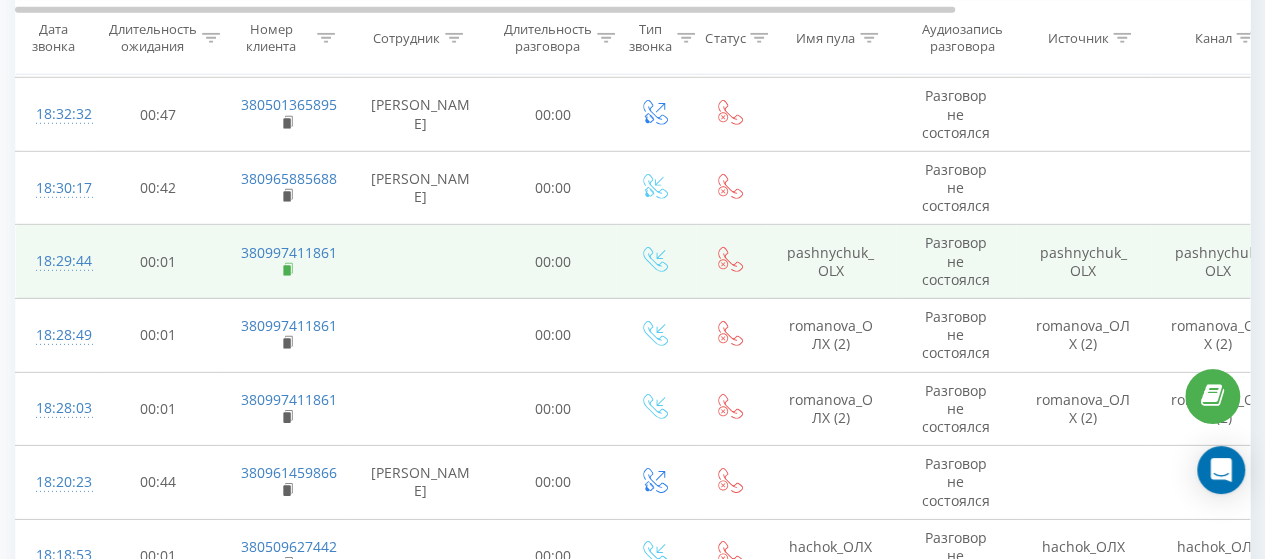 click 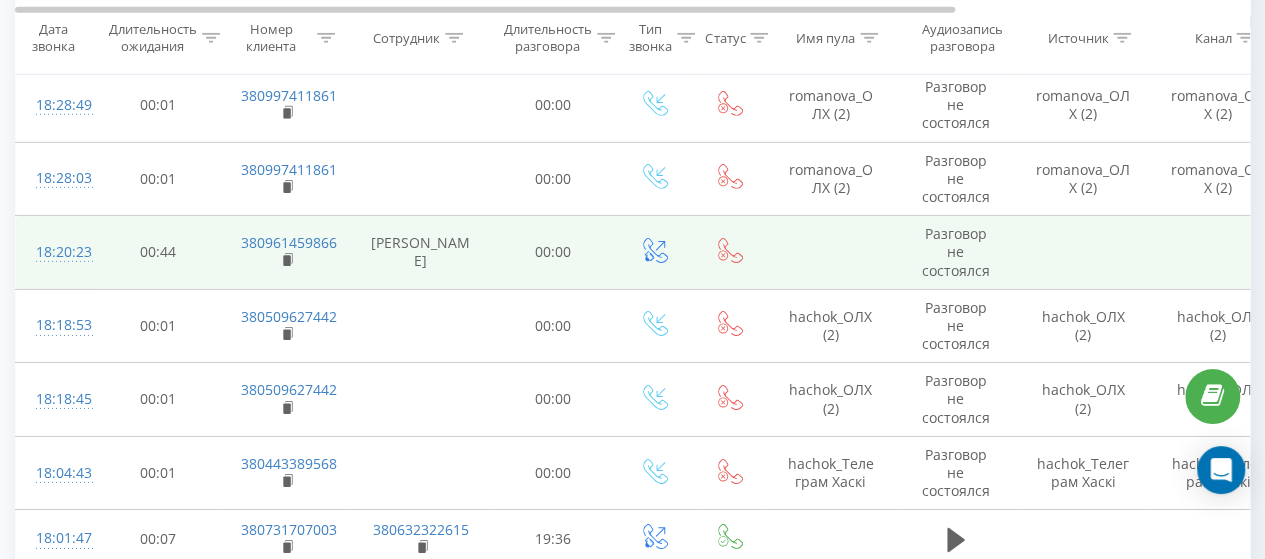 scroll, scrollTop: 3200, scrollLeft: 0, axis: vertical 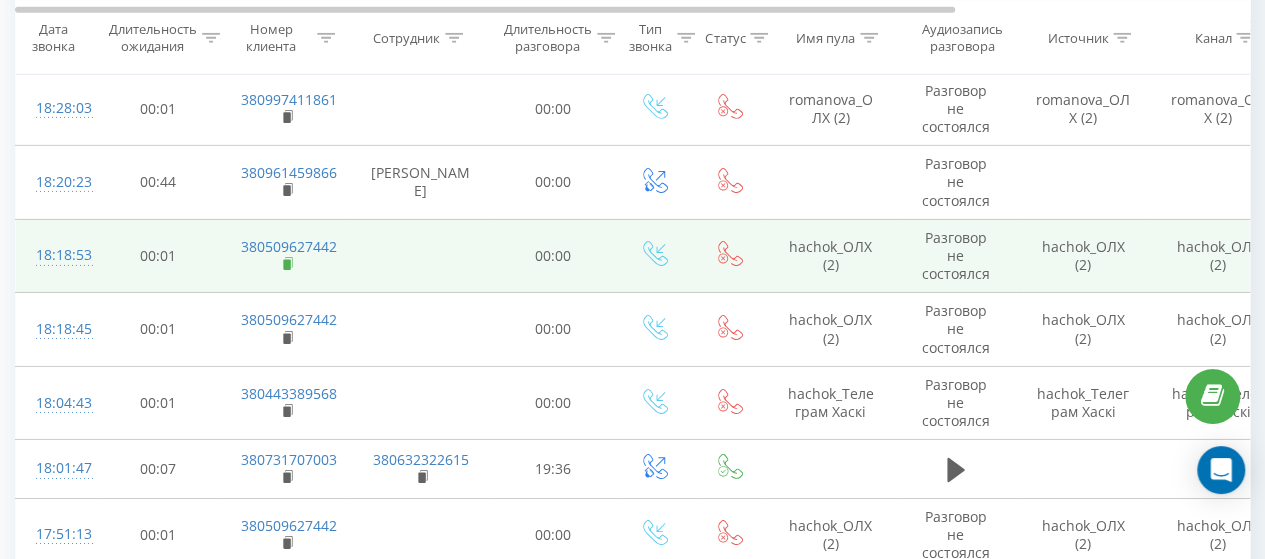 click 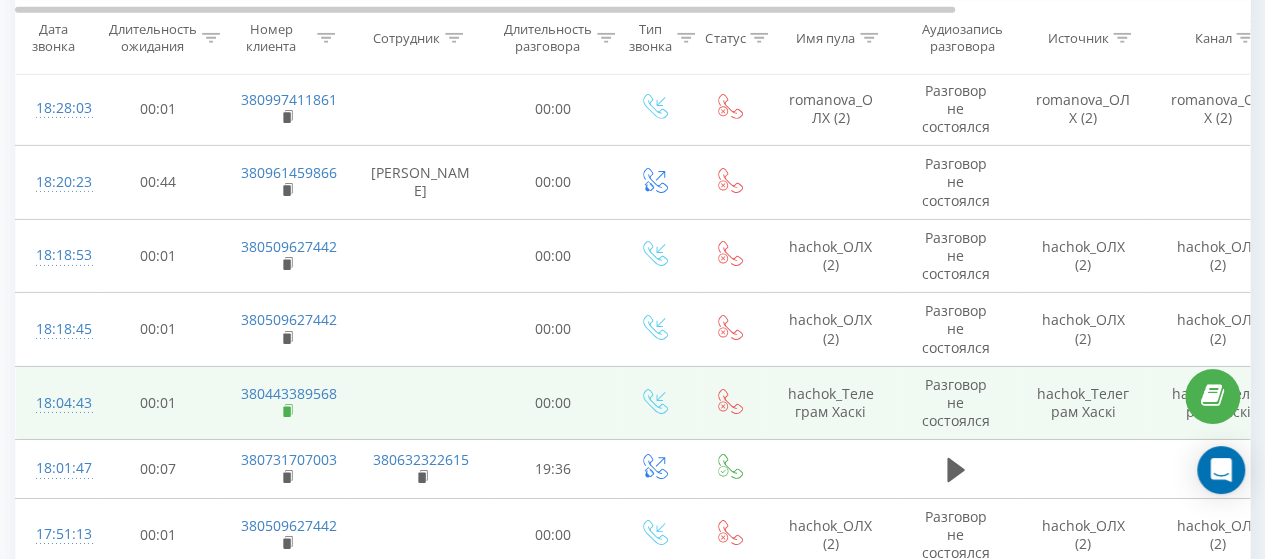click 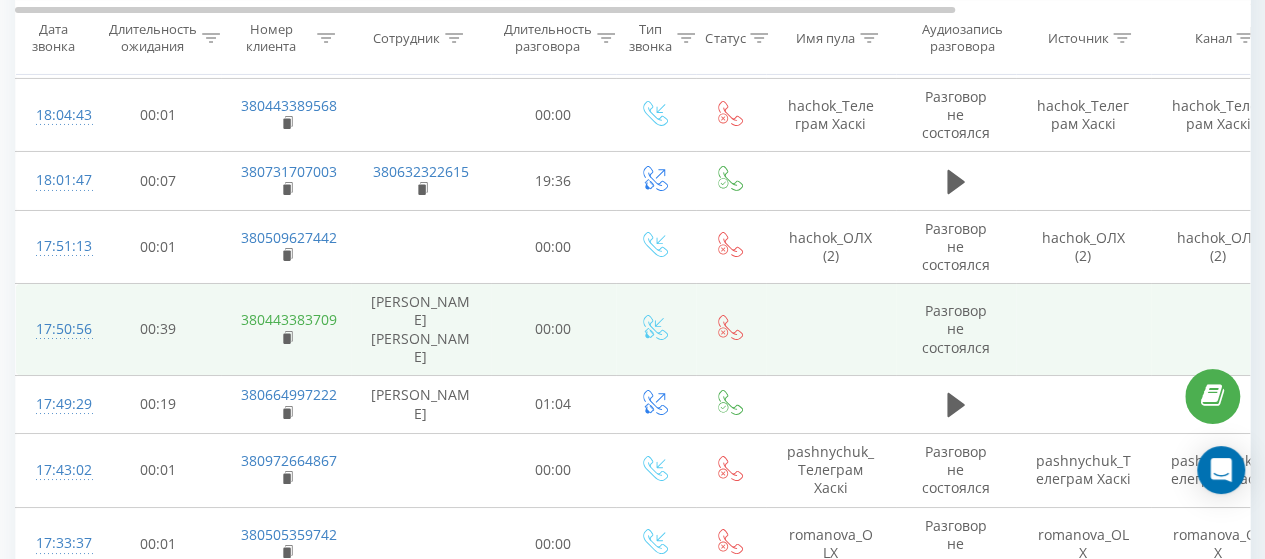 scroll, scrollTop: 3500, scrollLeft: 0, axis: vertical 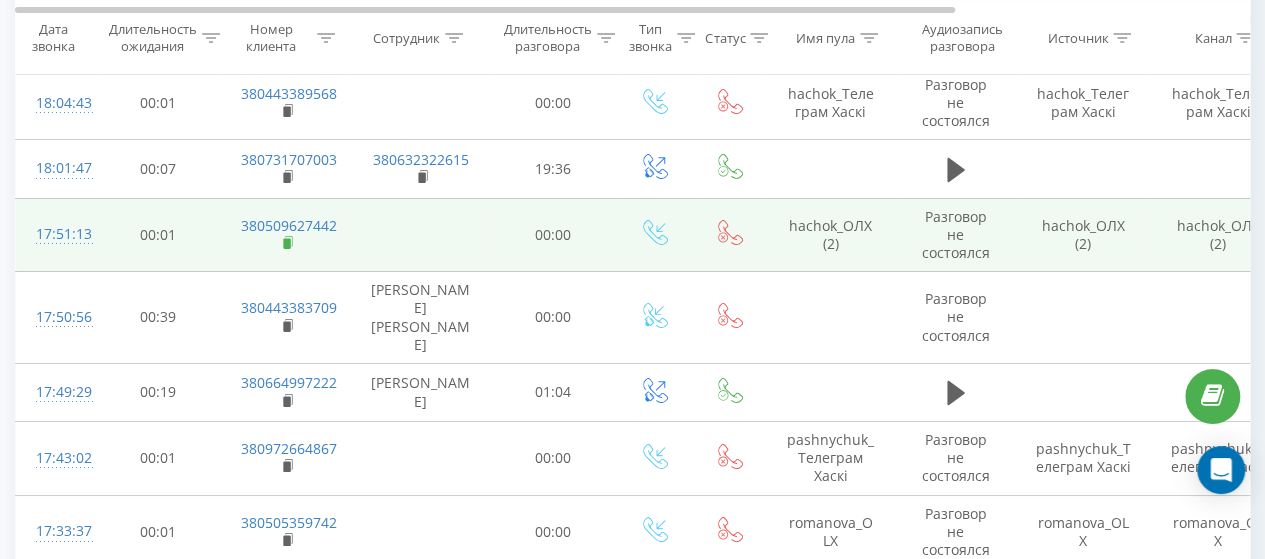click 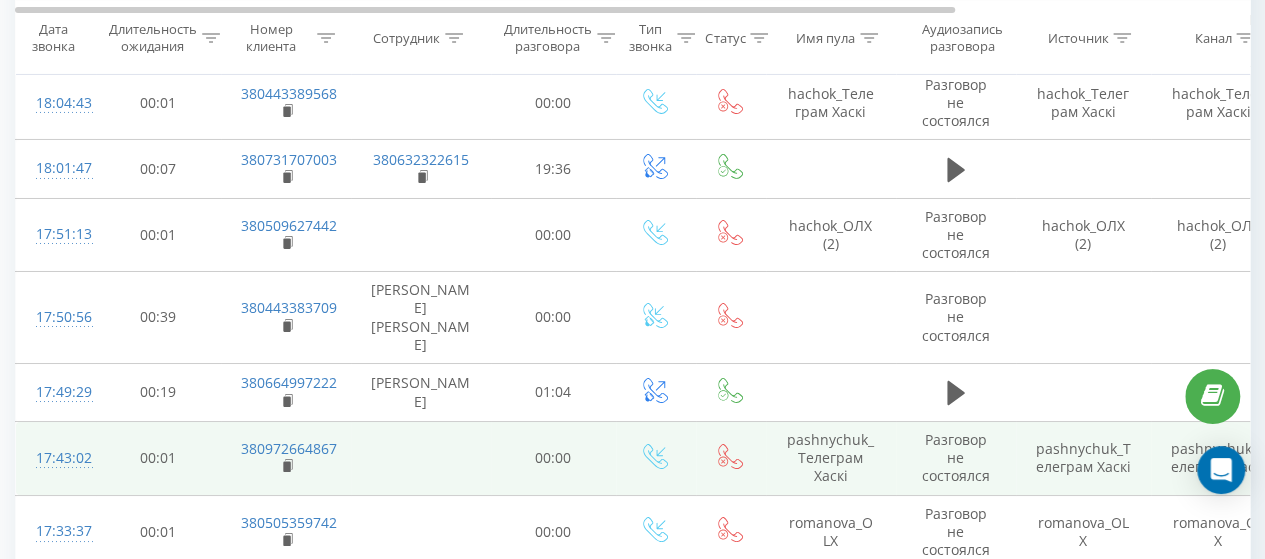 click on "380972664867" at bounding box center [286, 459] 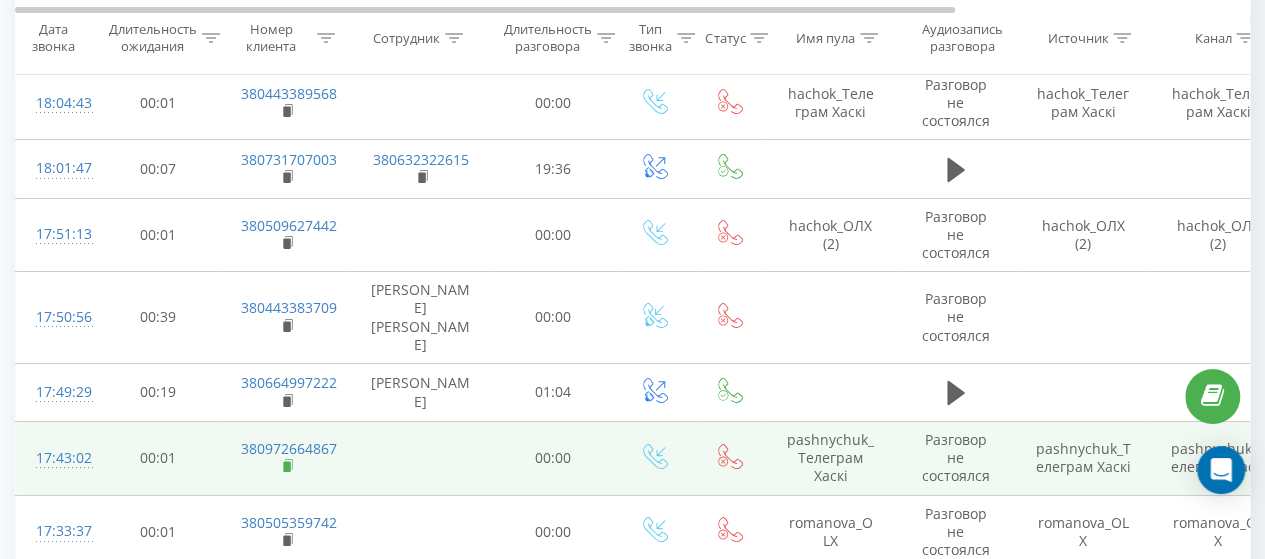click 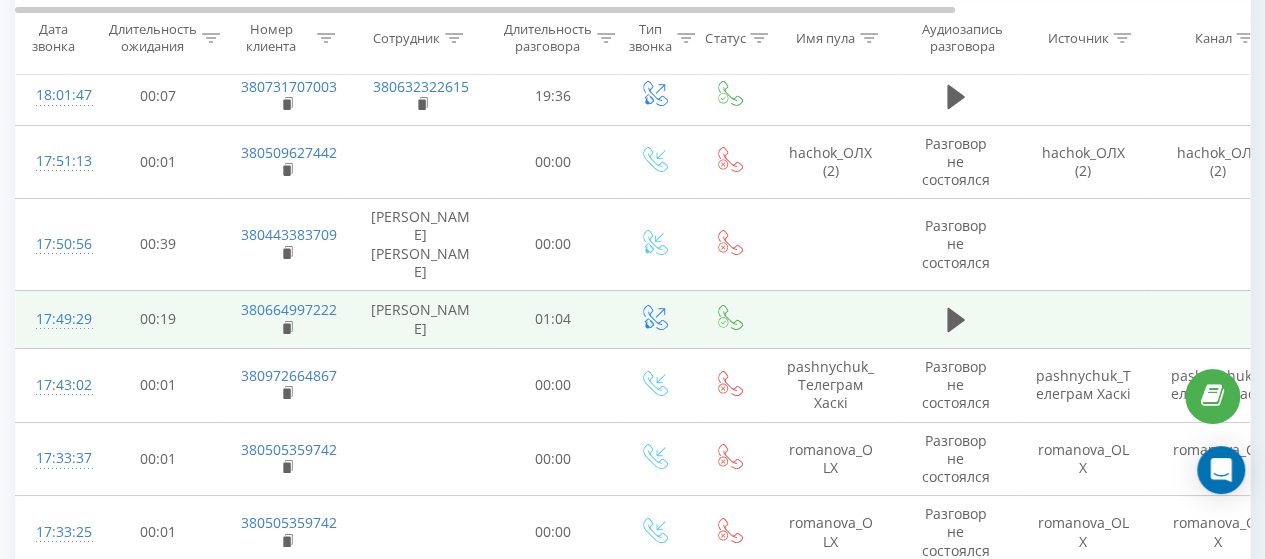 scroll, scrollTop: 3600, scrollLeft: 0, axis: vertical 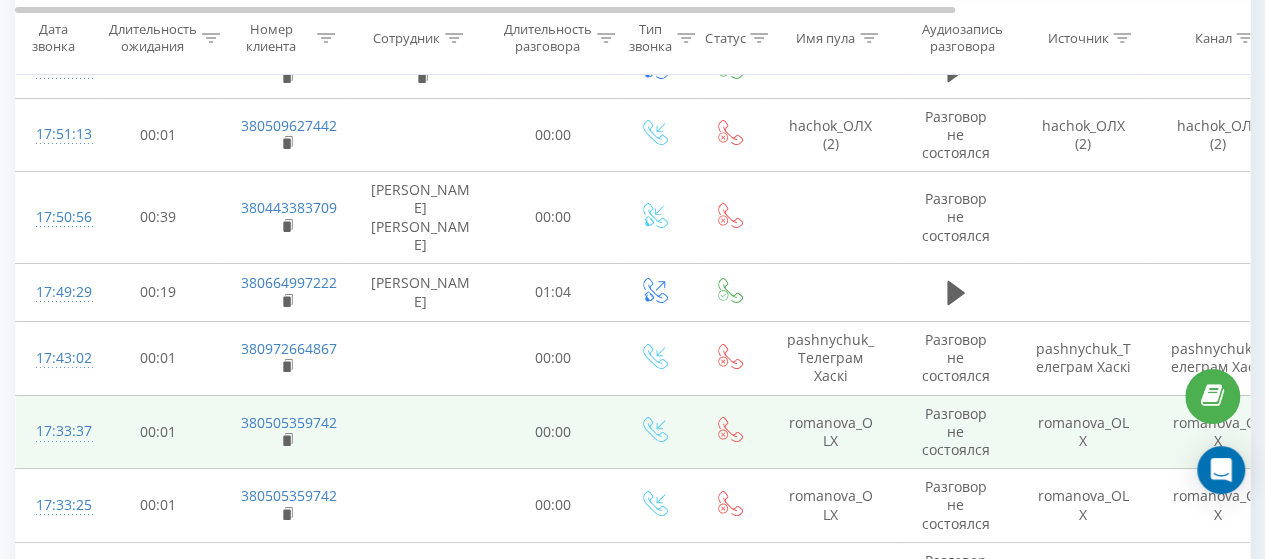 click on "380505359742" at bounding box center [286, 432] 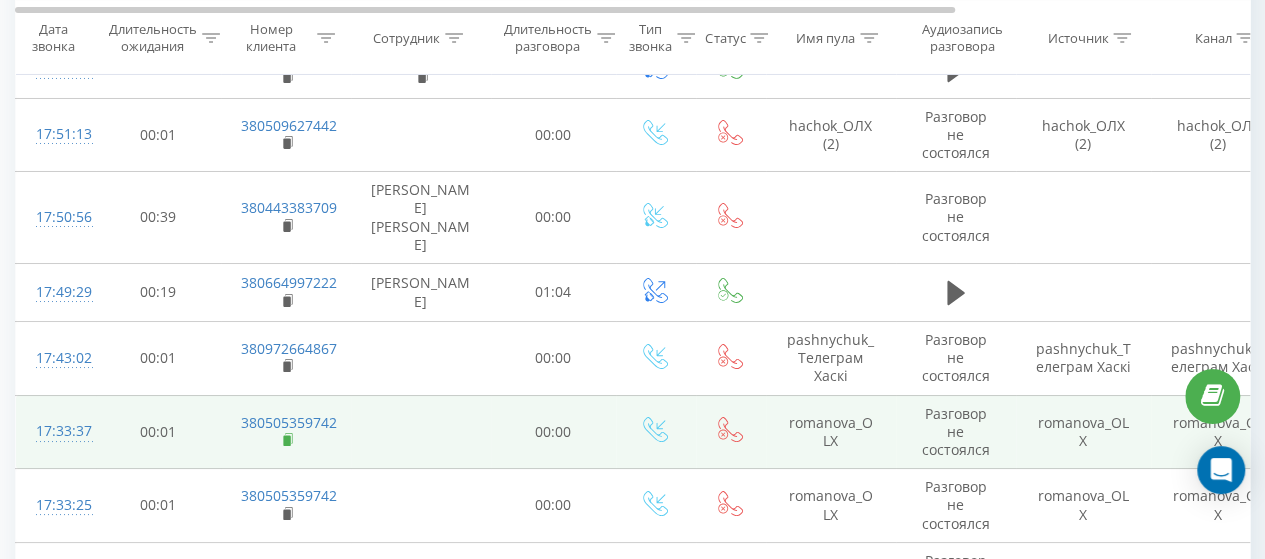 click 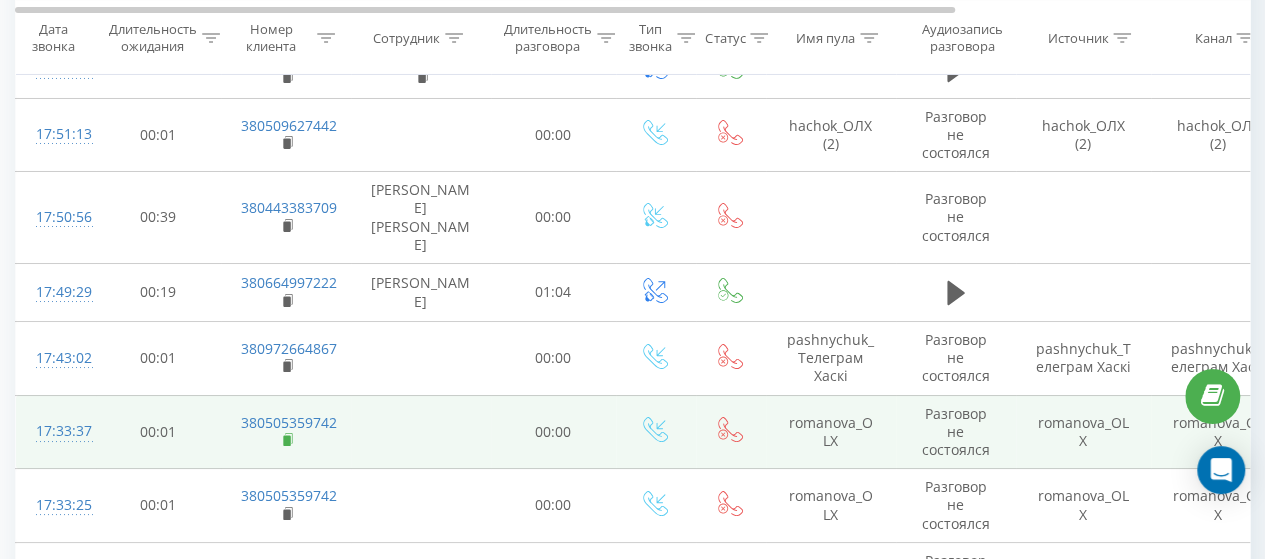 click 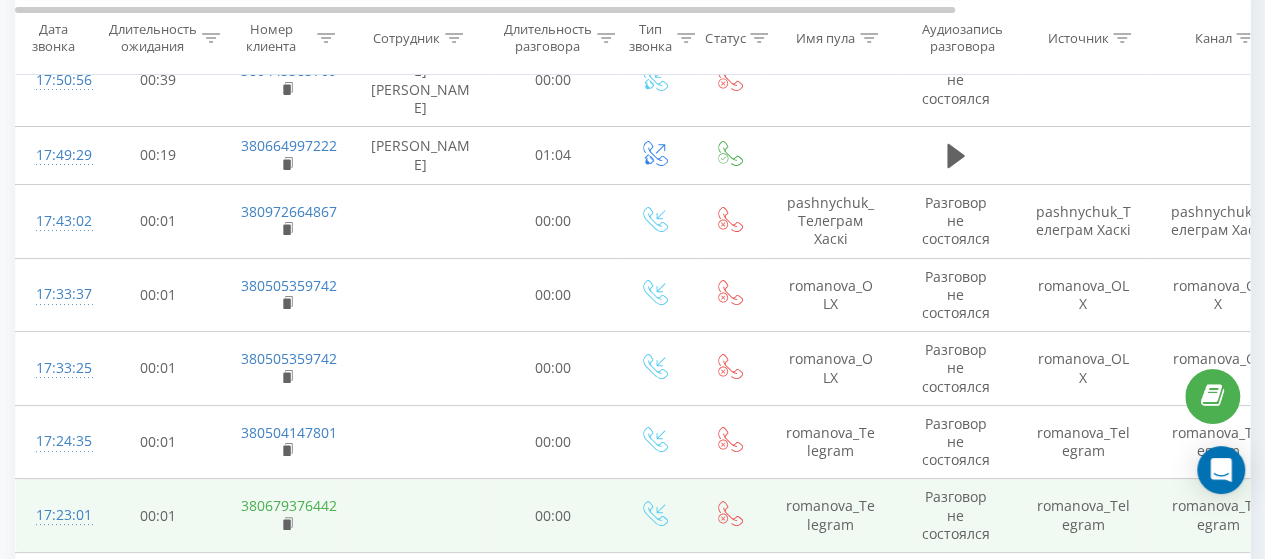scroll, scrollTop: 3800, scrollLeft: 0, axis: vertical 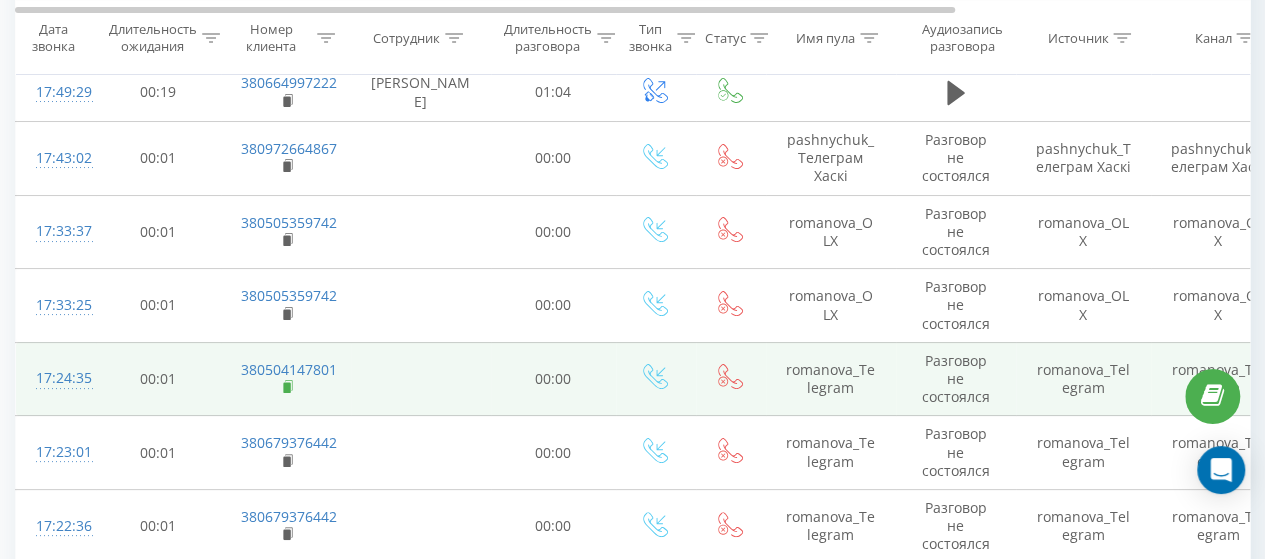 click 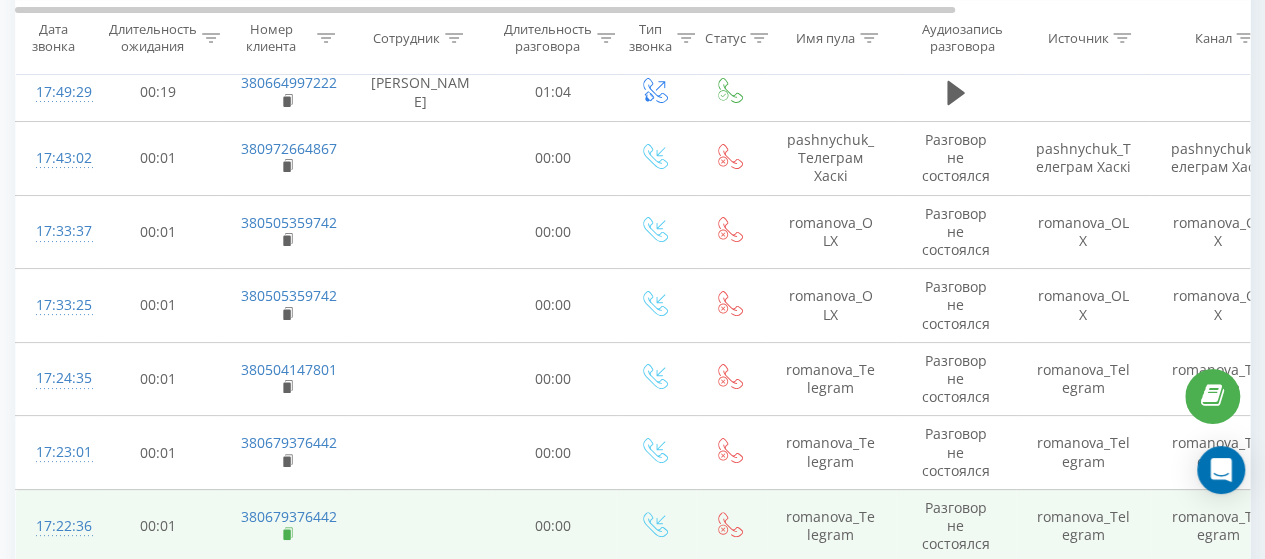 click 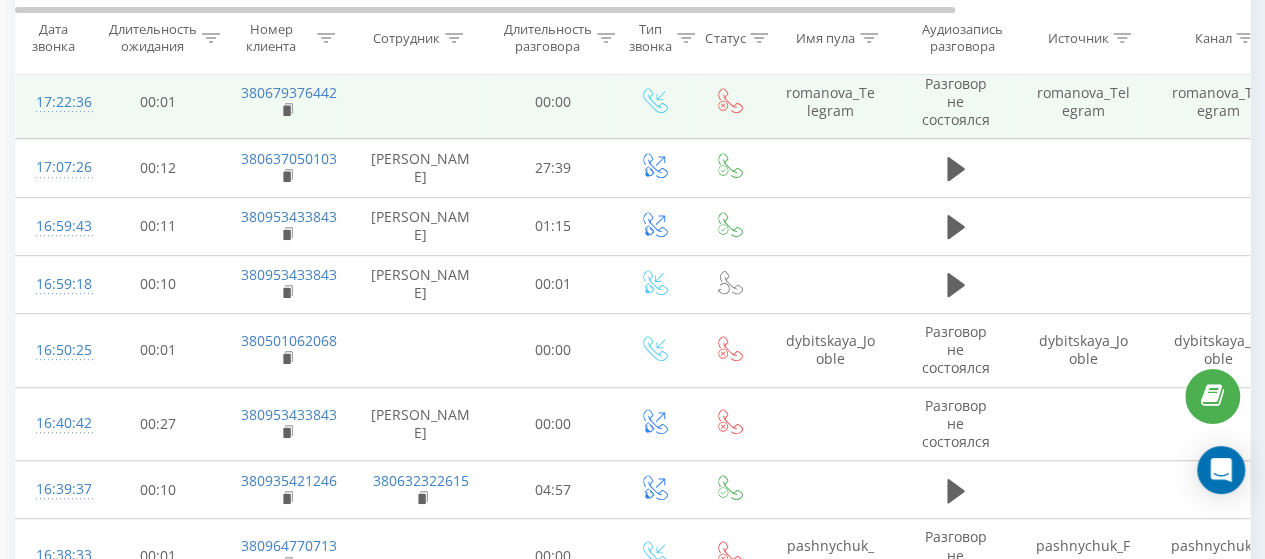 scroll, scrollTop: 4300, scrollLeft: 0, axis: vertical 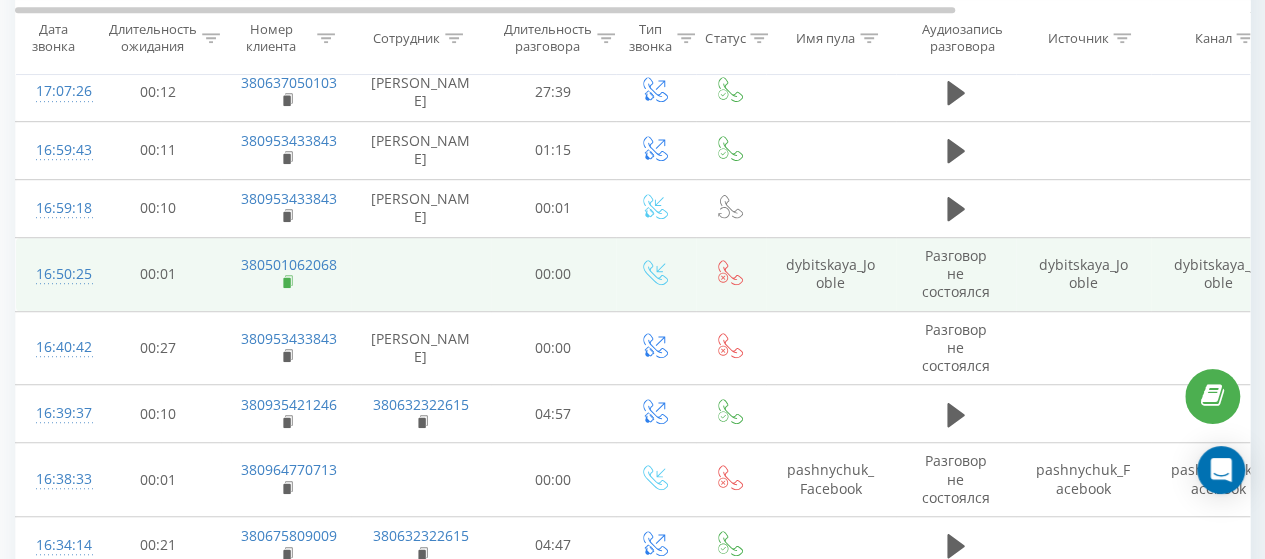 click 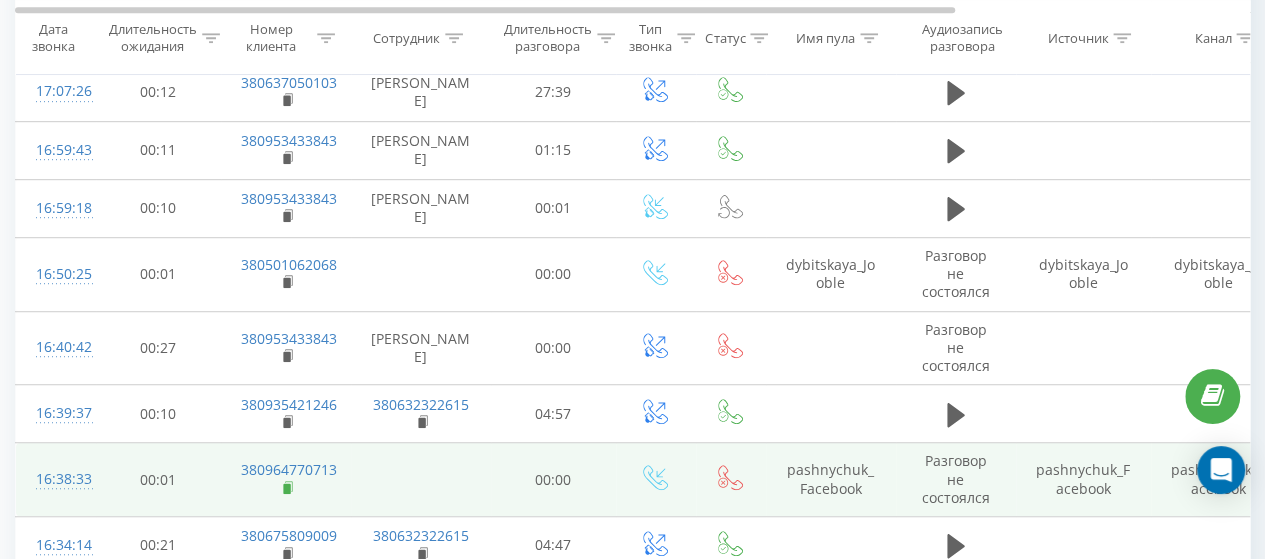 click 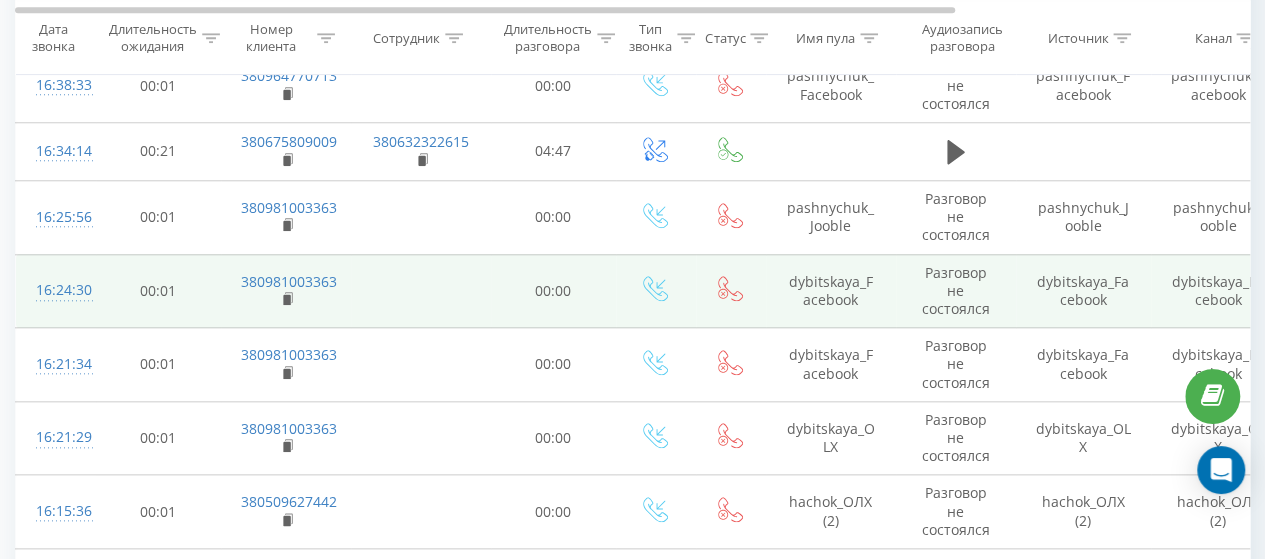 scroll, scrollTop: 4700, scrollLeft: 0, axis: vertical 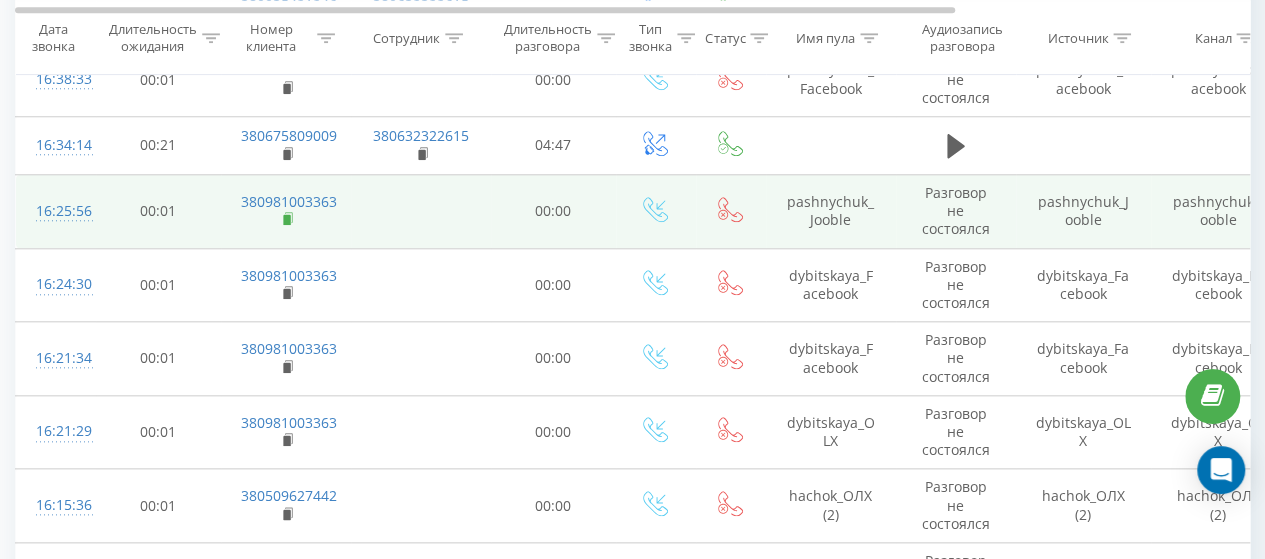 click 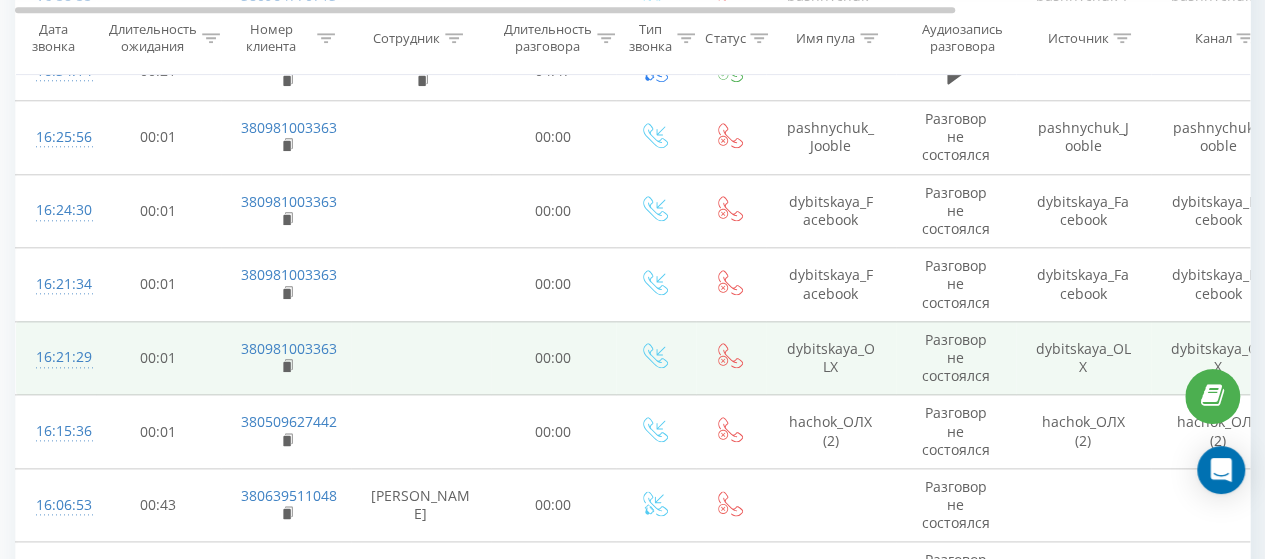 scroll, scrollTop: 4800, scrollLeft: 0, axis: vertical 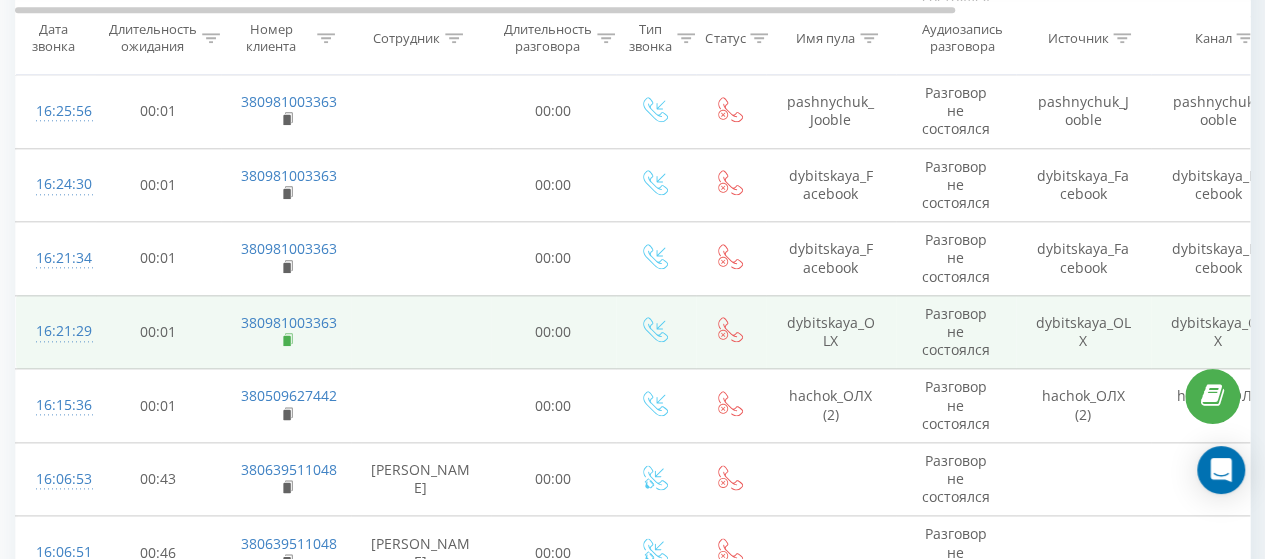 click 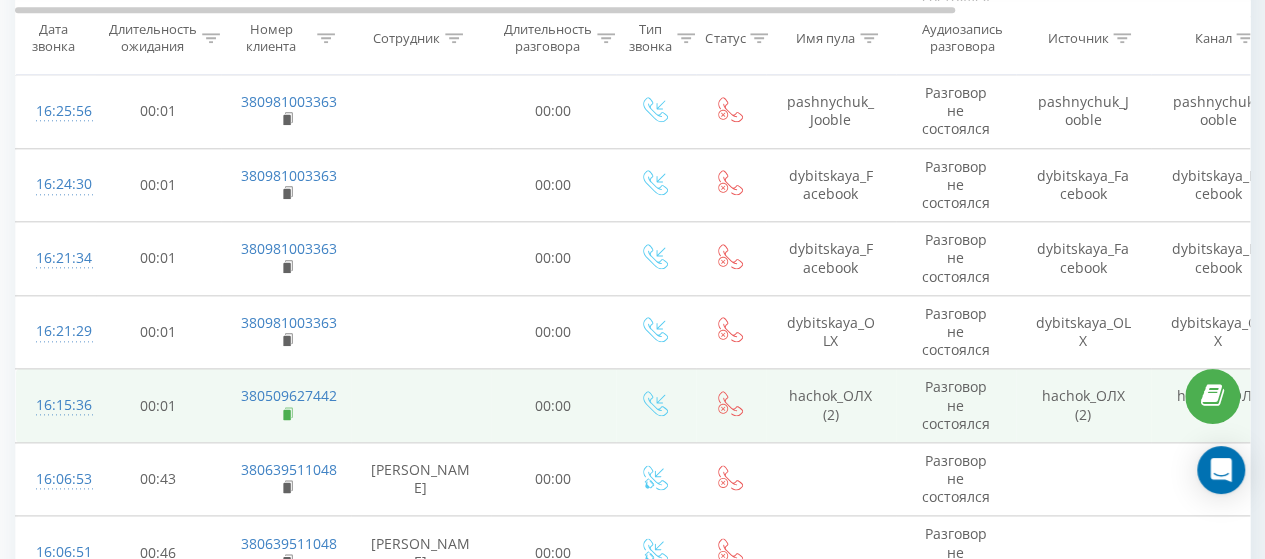 click 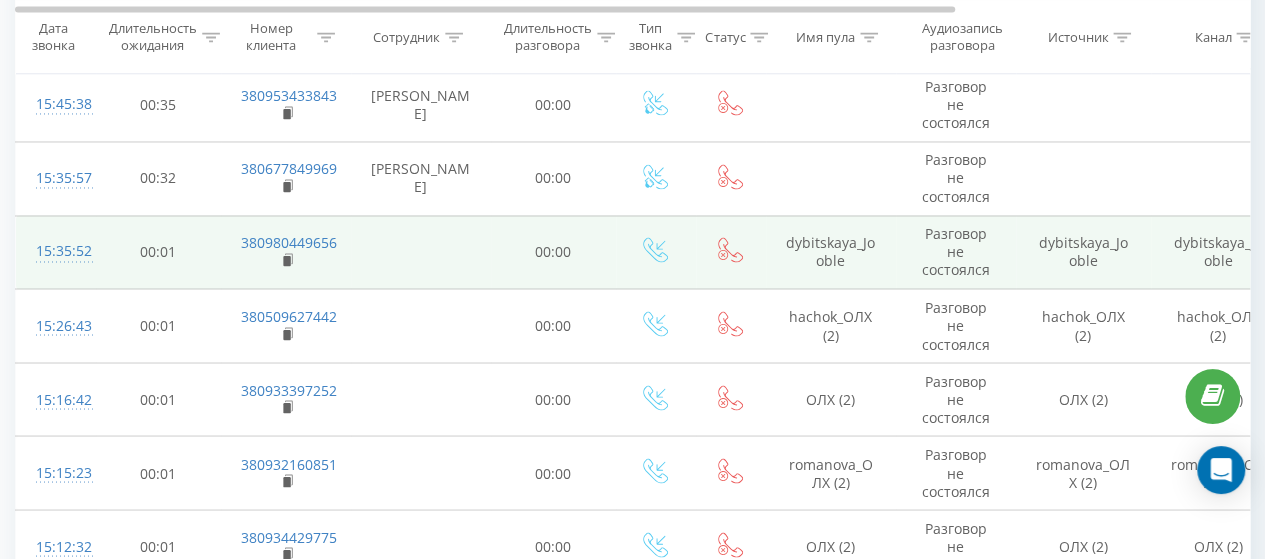 scroll, scrollTop: 5400, scrollLeft: 0, axis: vertical 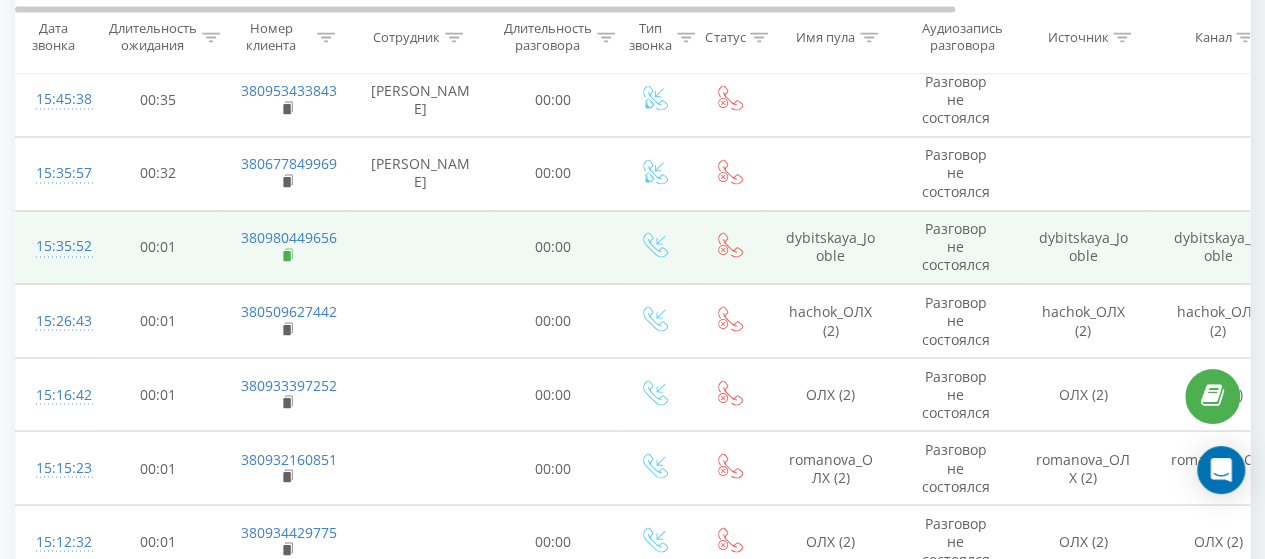 click 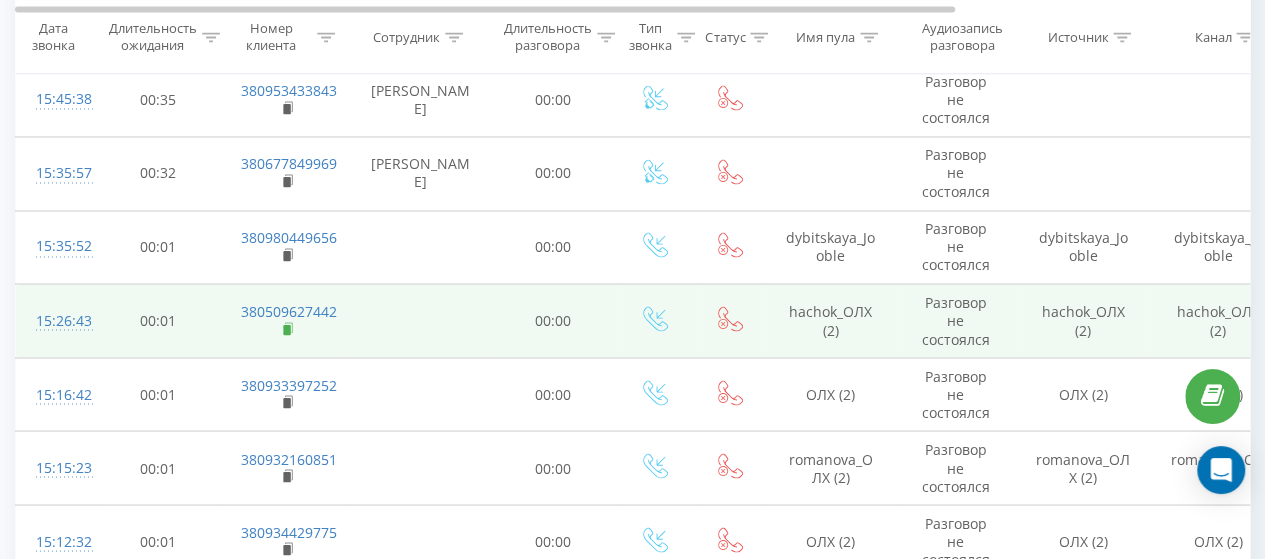 click 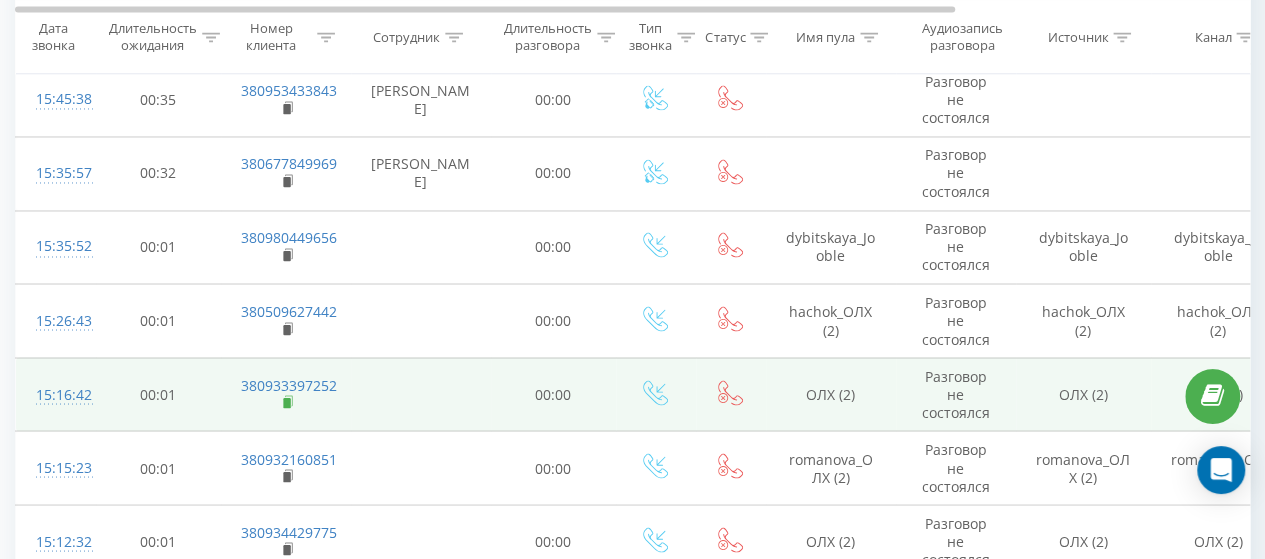 click 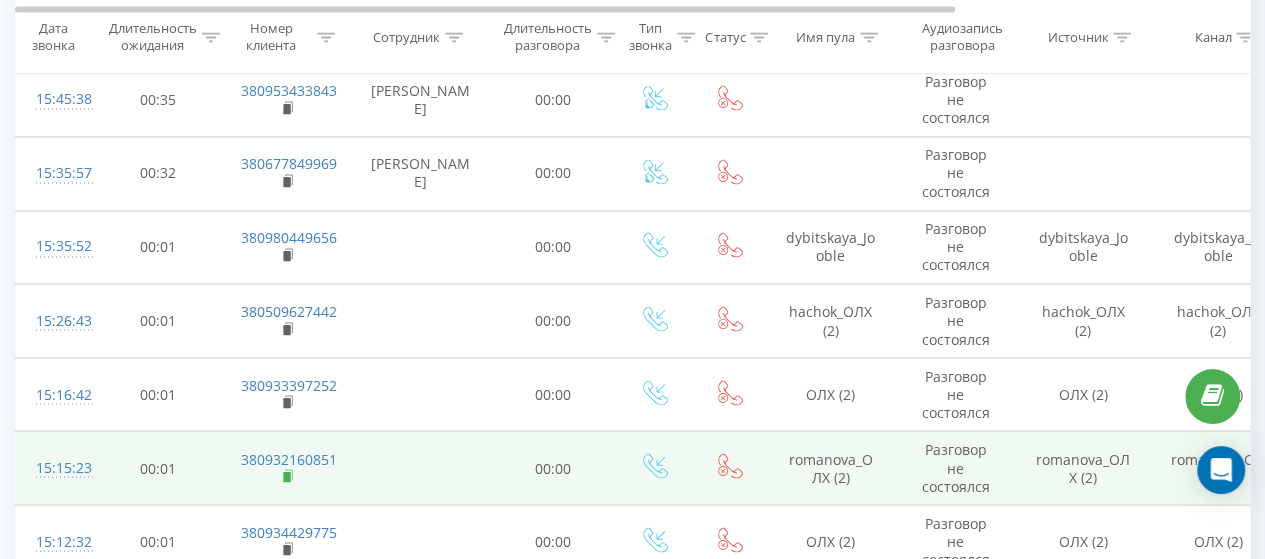 click 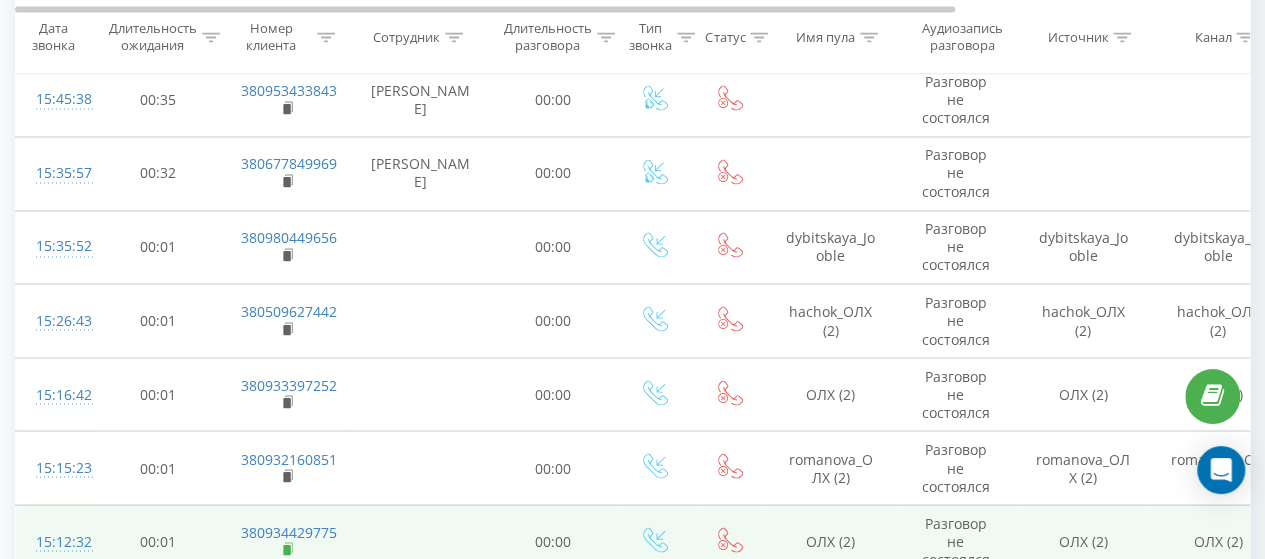 click 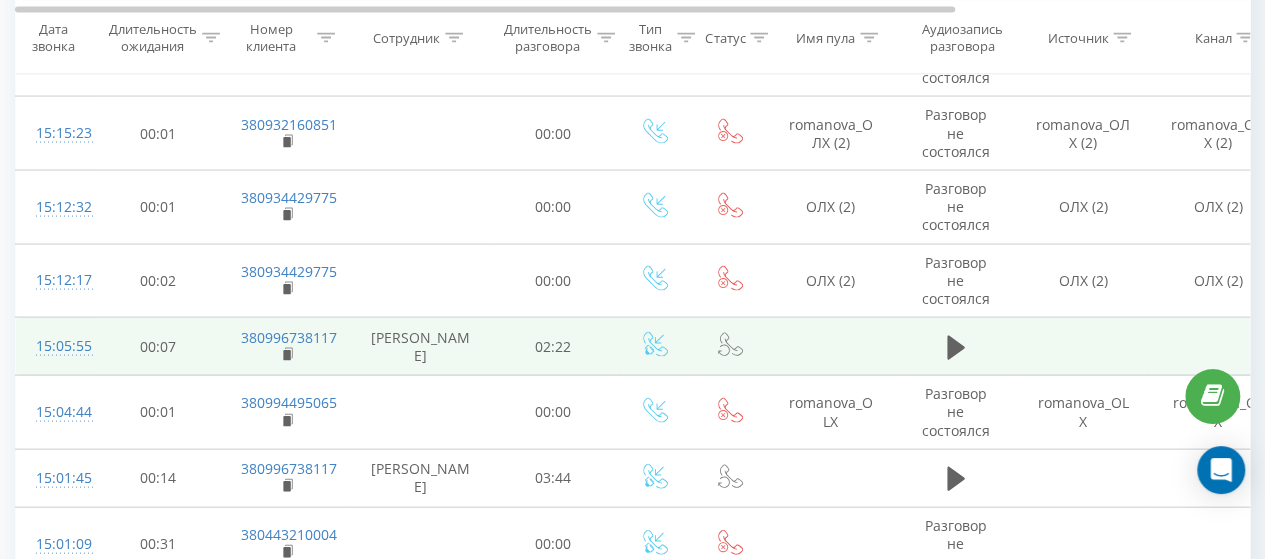 scroll, scrollTop: 5800, scrollLeft: 0, axis: vertical 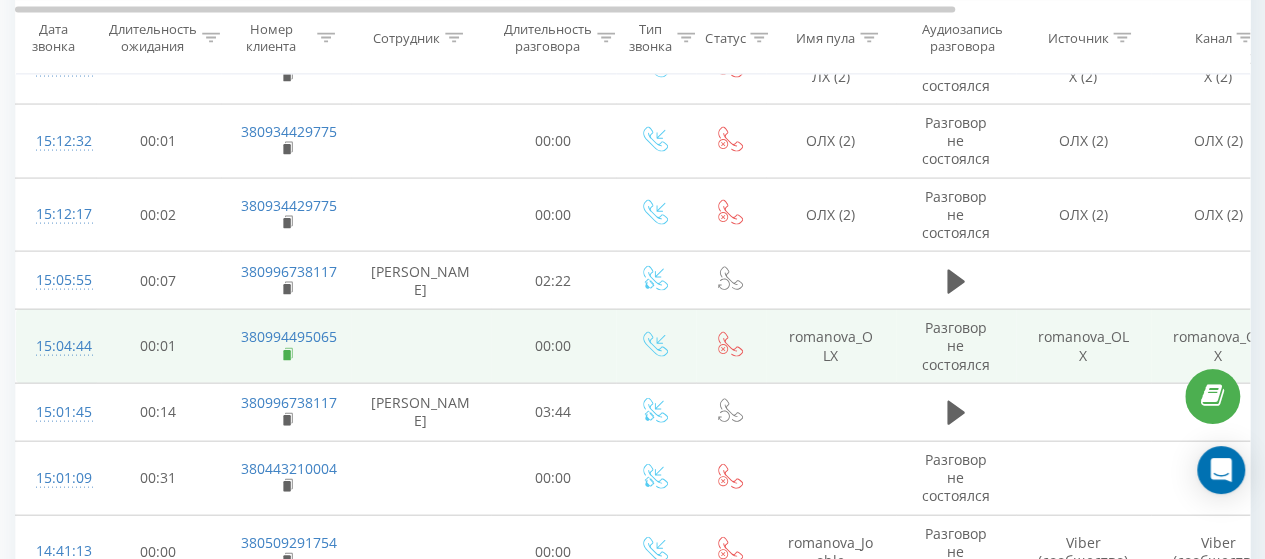 click 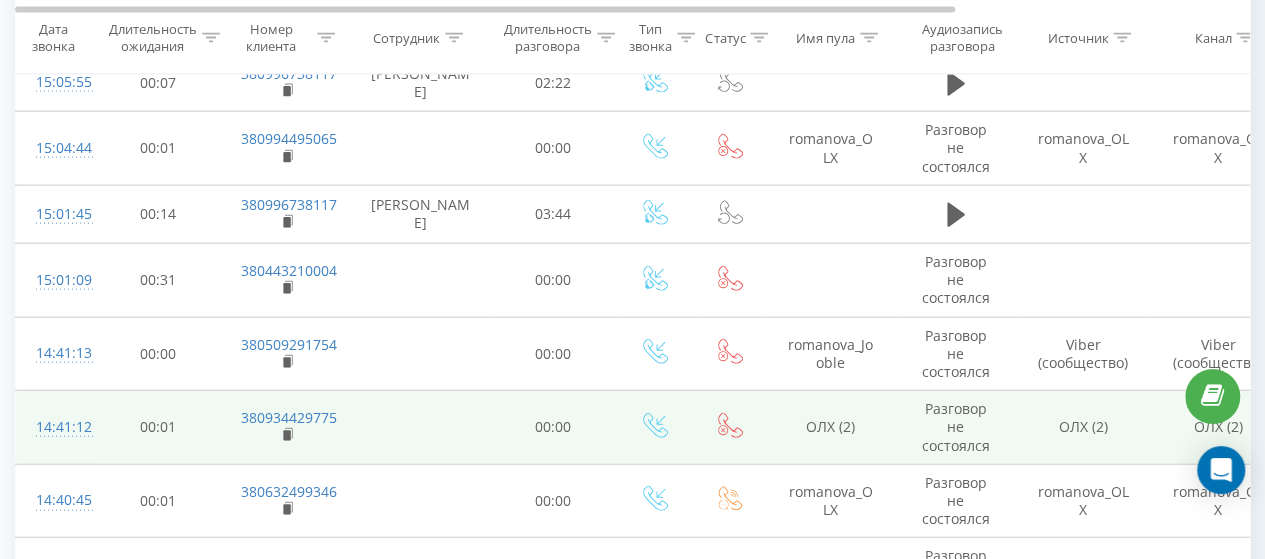 scroll, scrollTop: 6000, scrollLeft: 0, axis: vertical 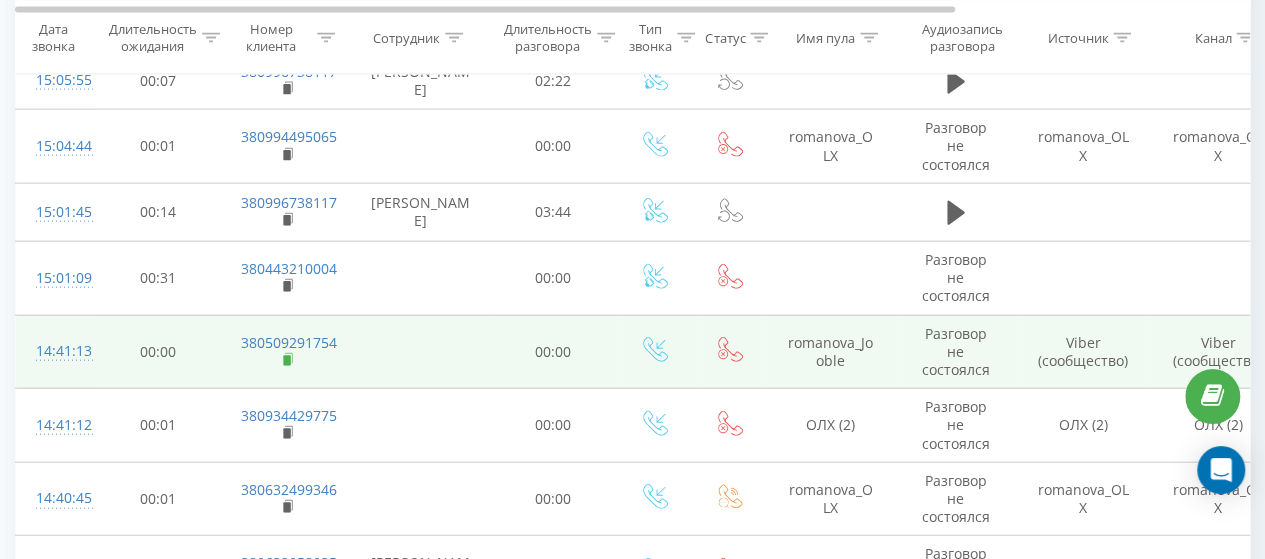 click 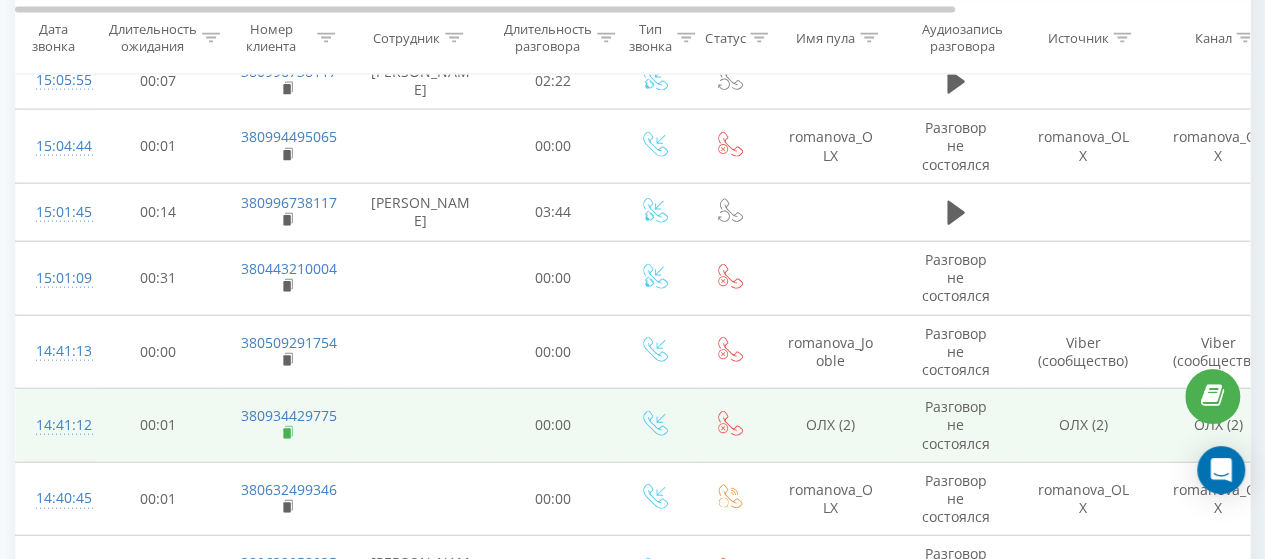 click 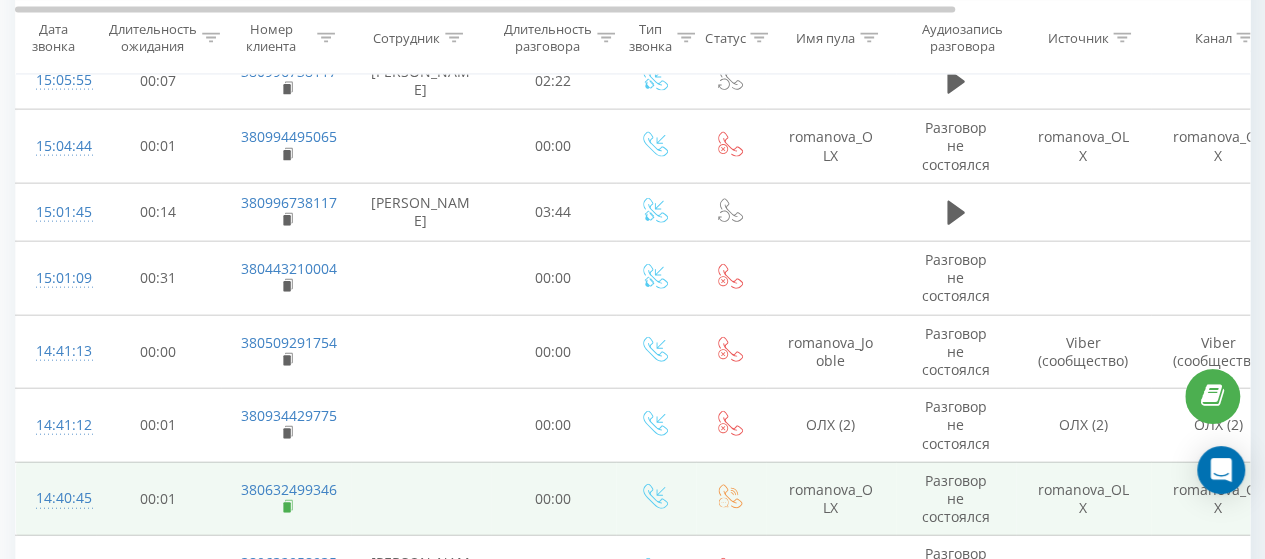 click 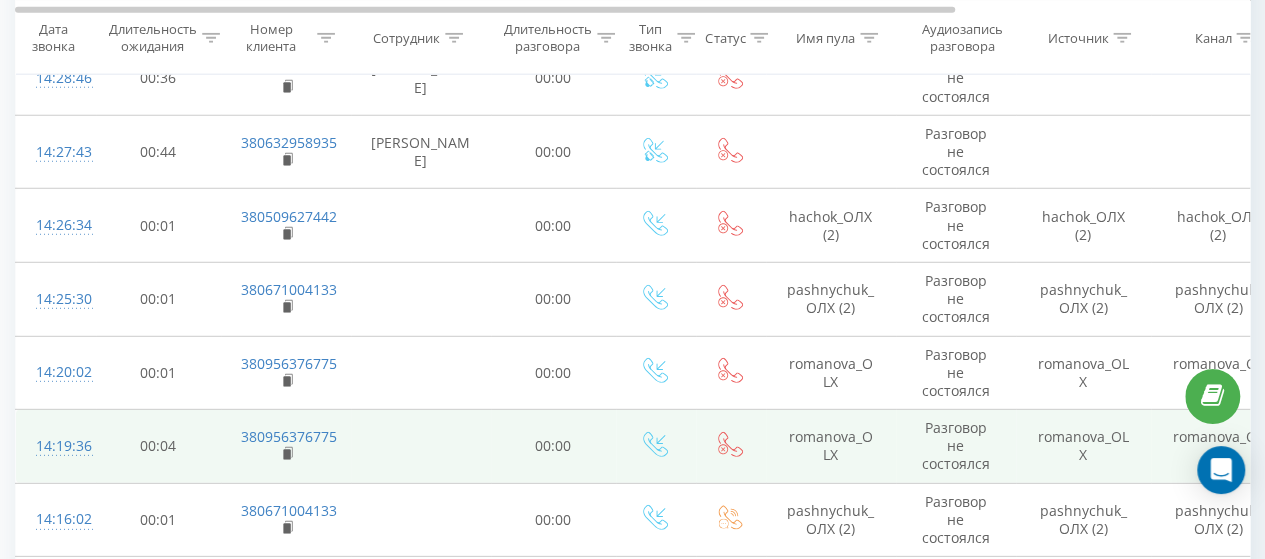 scroll, scrollTop: 6500, scrollLeft: 0, axis: vertical 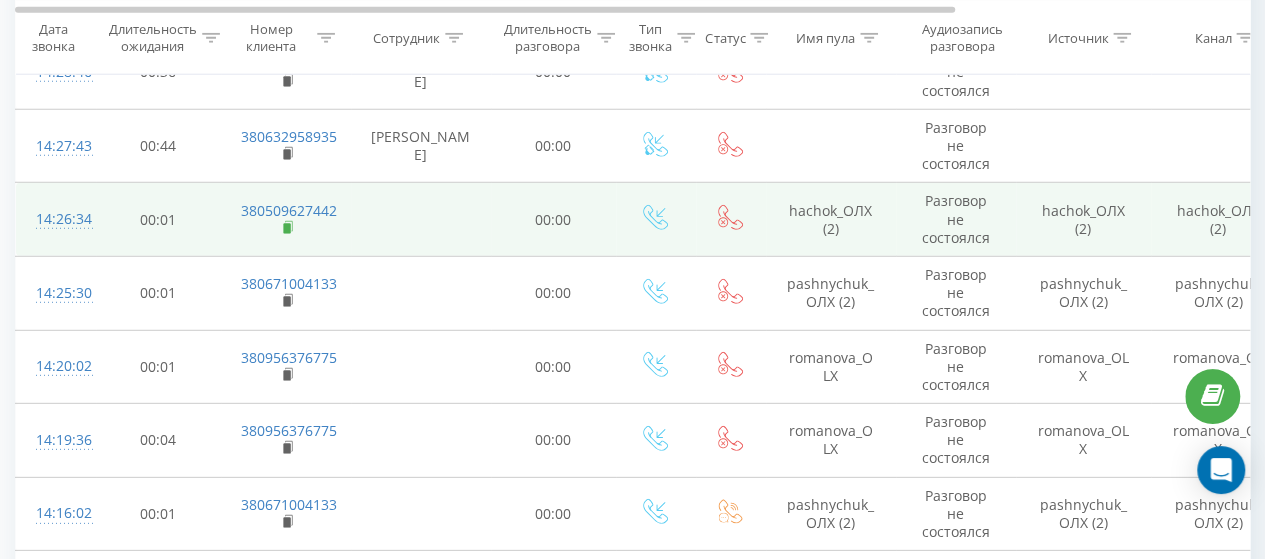 click 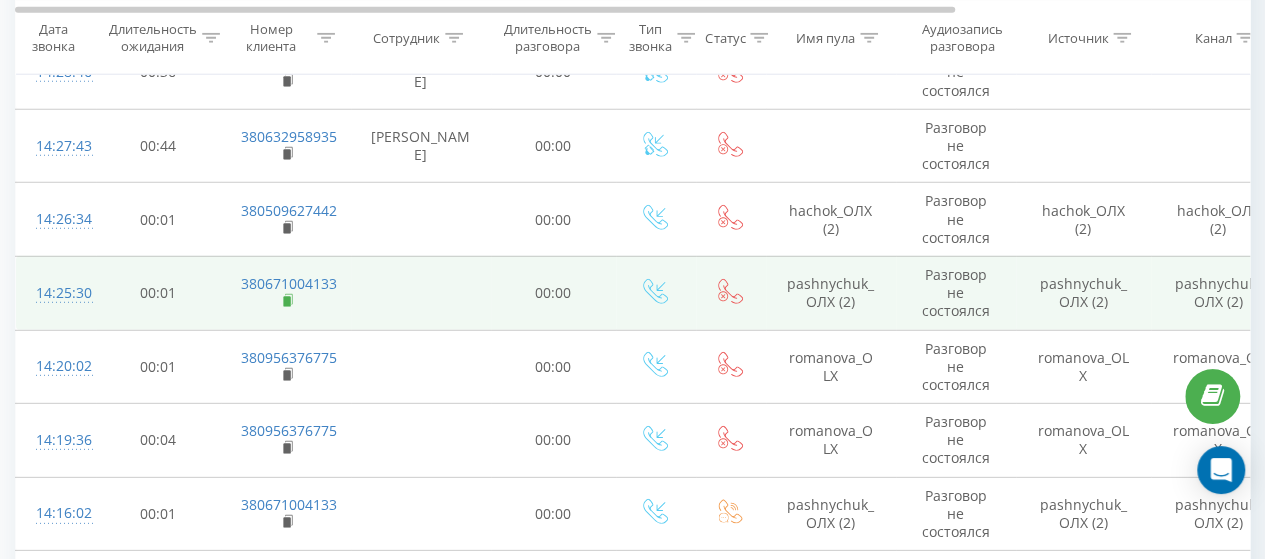 click 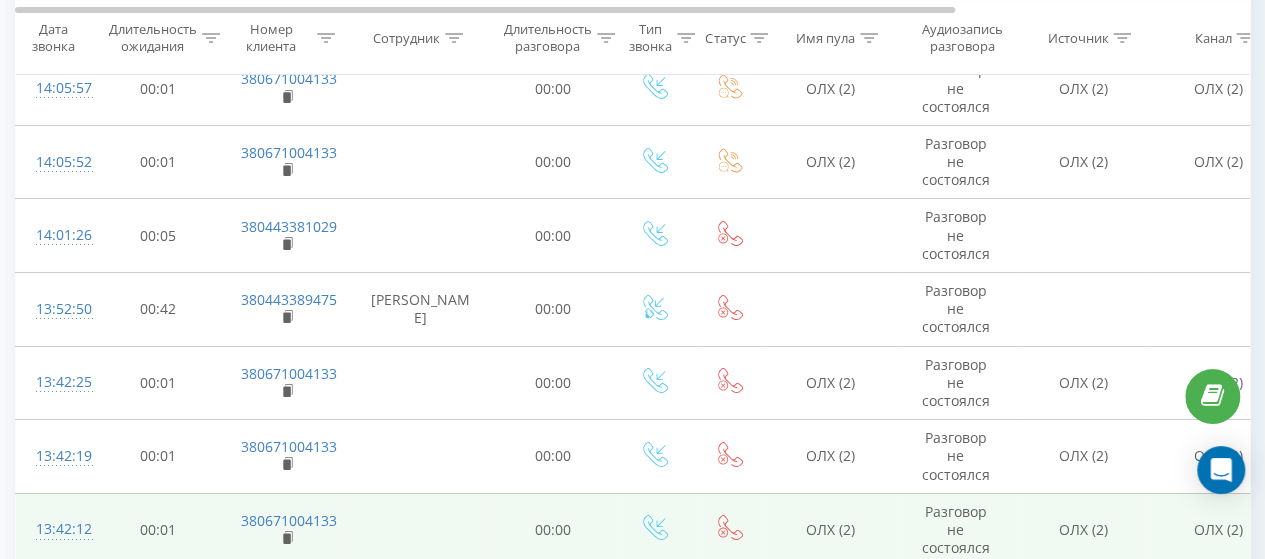 scroll, scrollTop: 7200, scrollLeft: 0, axis: vertical 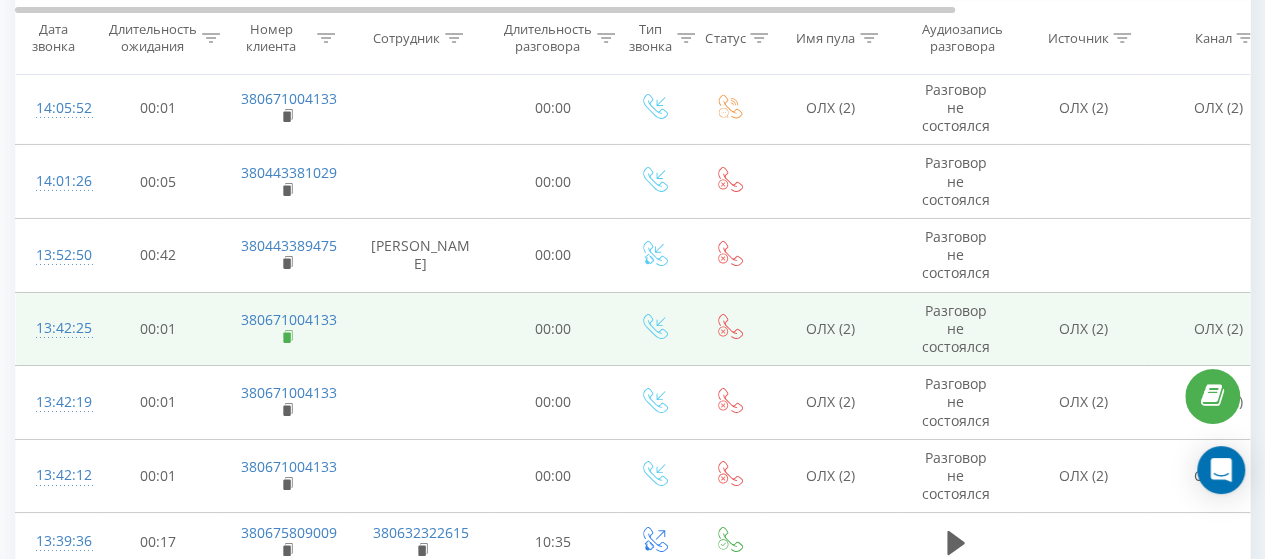 click 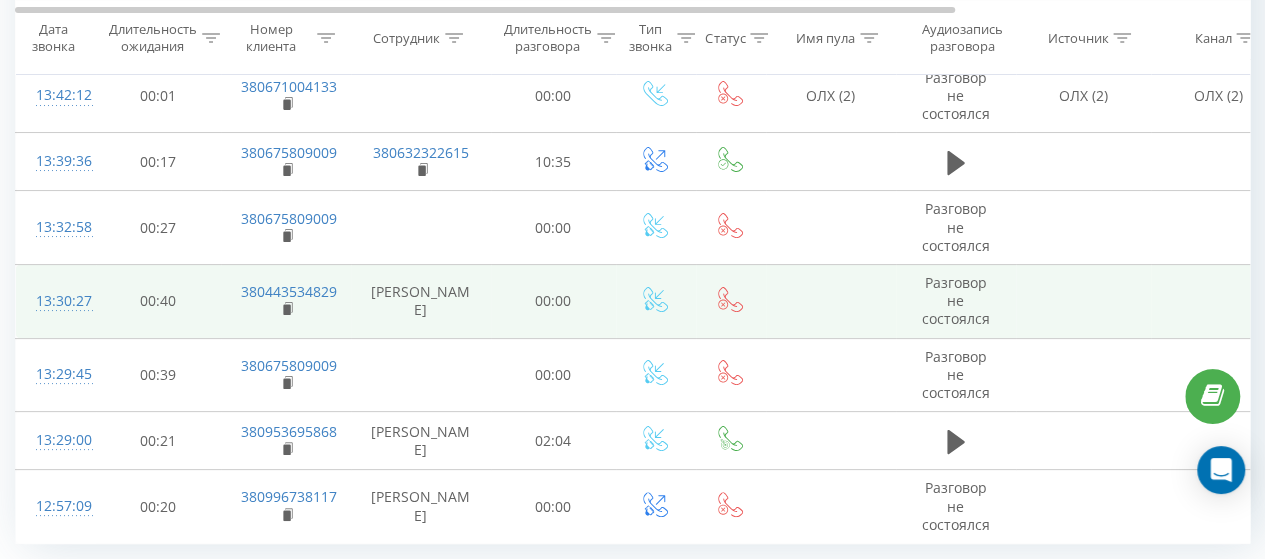 scroll, scrollTop: 7589, scrollLeft: 0, axis: vertical 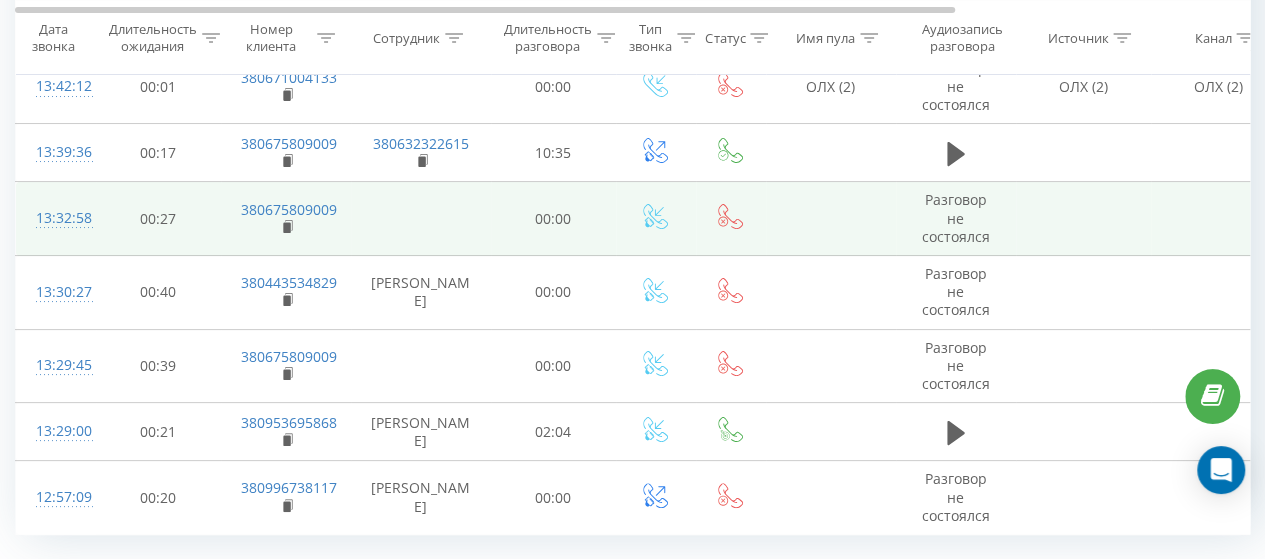 click on "380675809009" at bounding box center [286, 219] 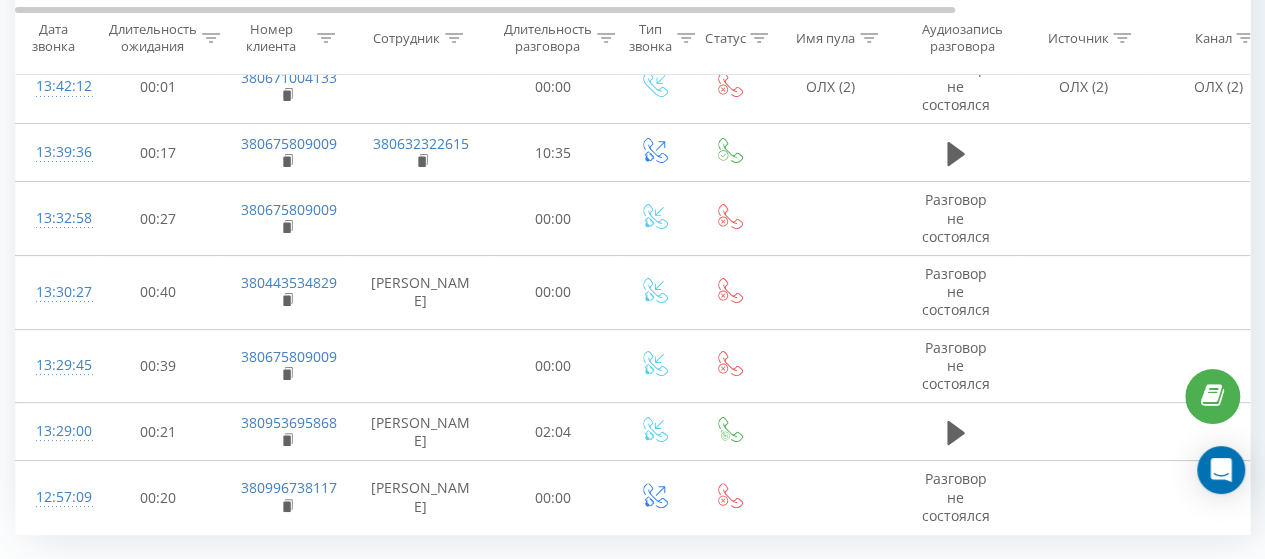 click on "2" at bounding box center [1103, 580] 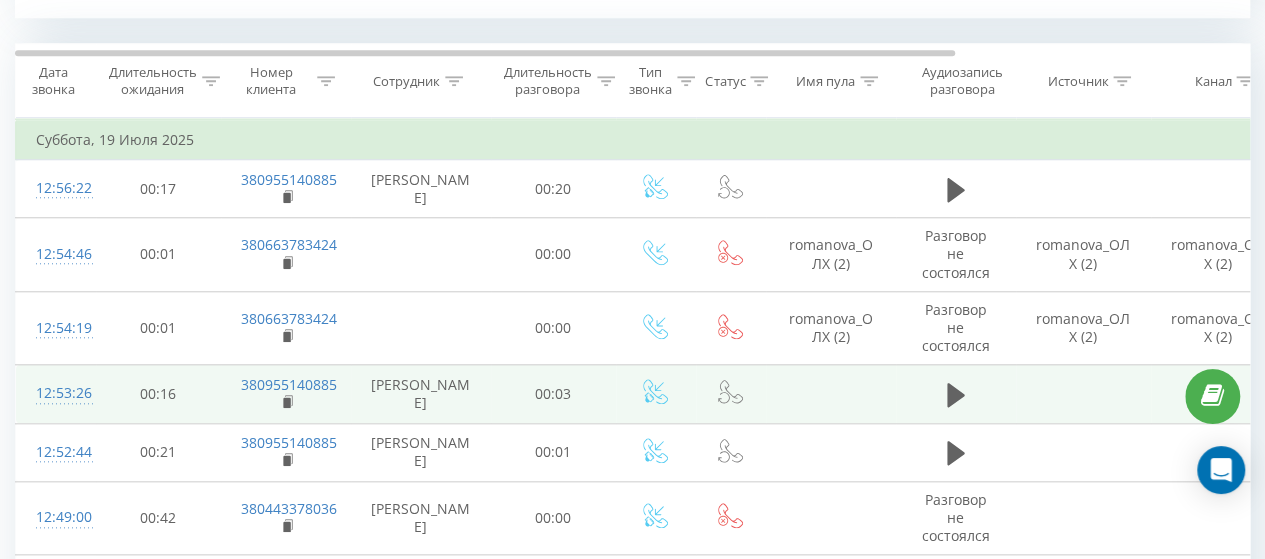 scroll, scrollTop: 812, scrollLeft: 0, axis: vertical 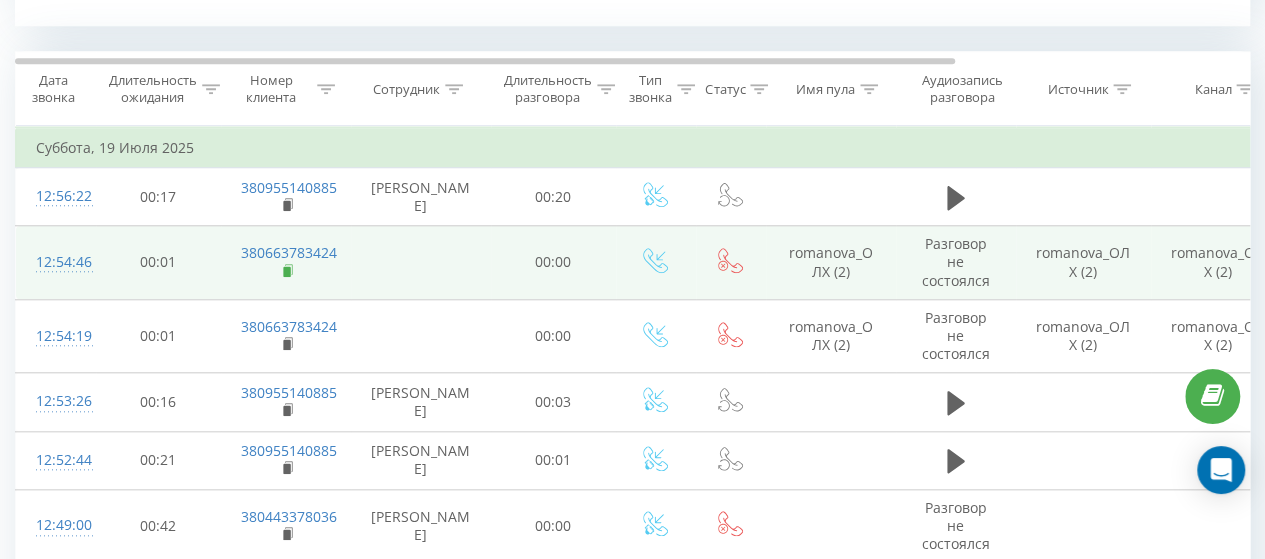 click 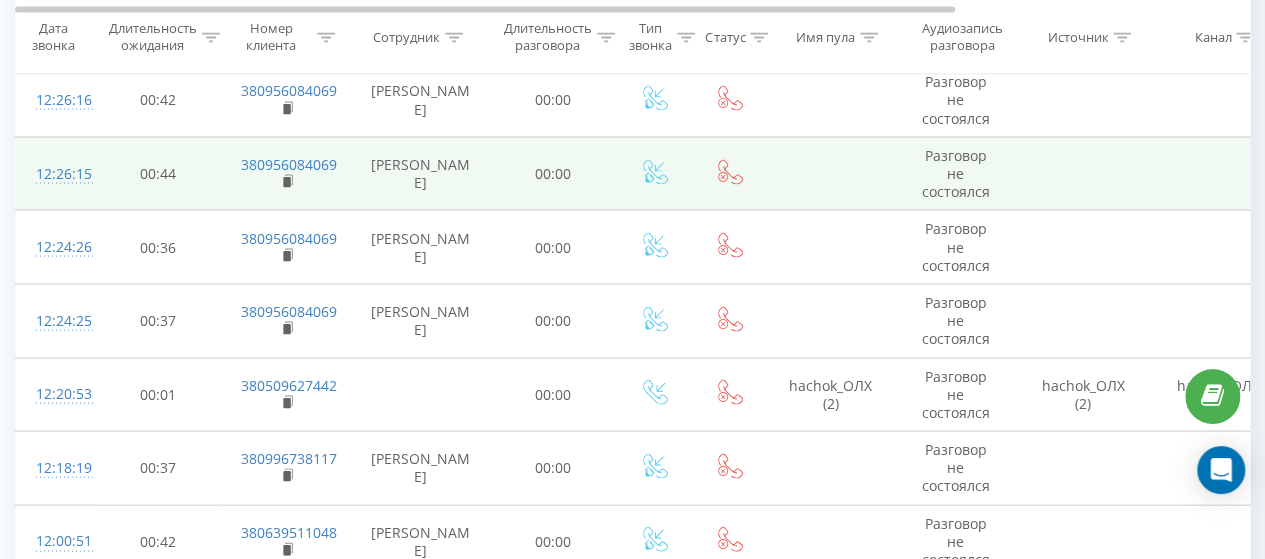 scroll, scrollTop: 1912, scrollLeft: 0, axis: vertical 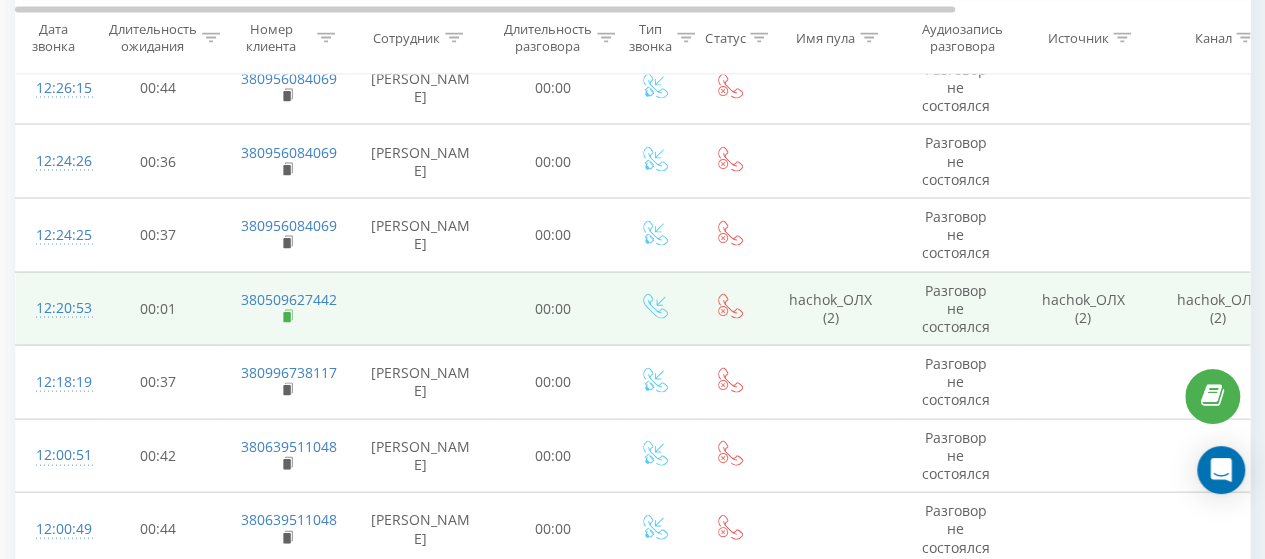 click 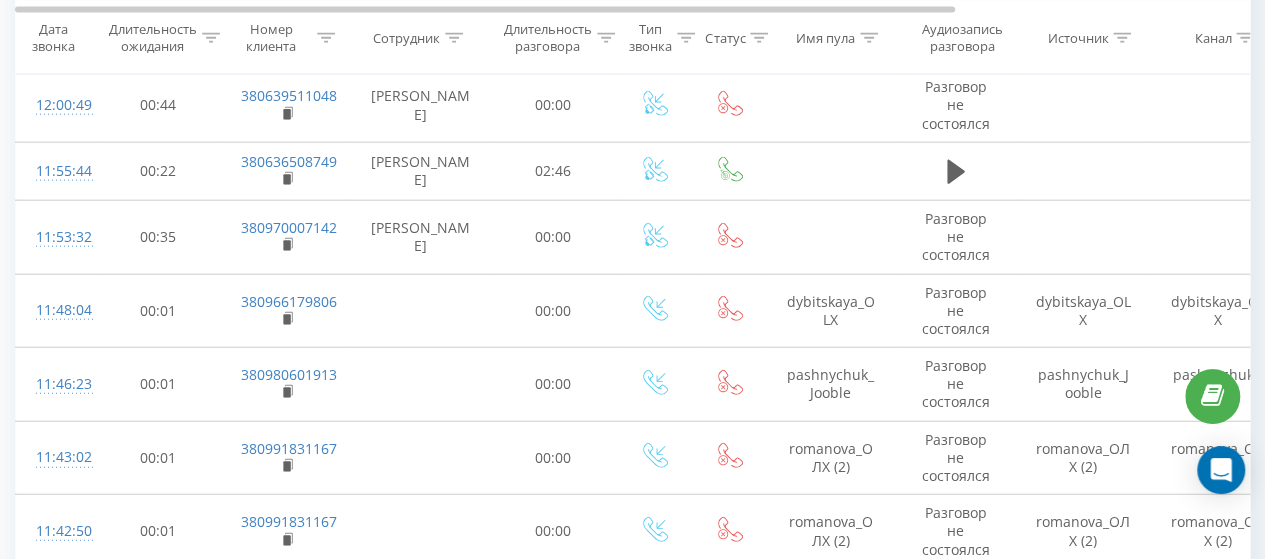 scroll, scrollTop: 2412, scrollLeft: 0, axis: vertical 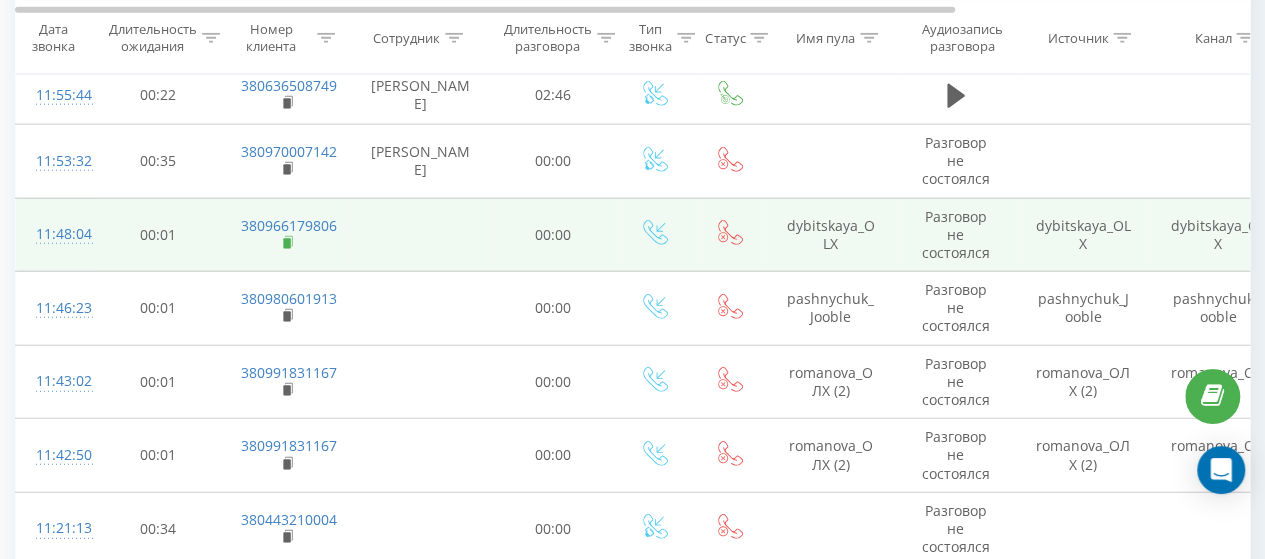 click 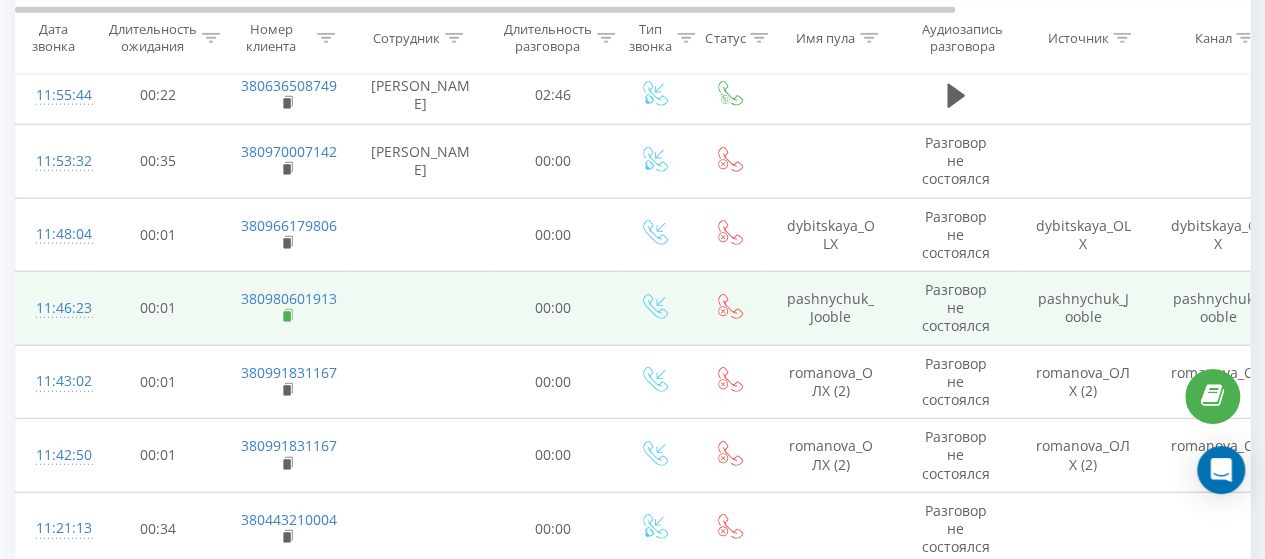 click 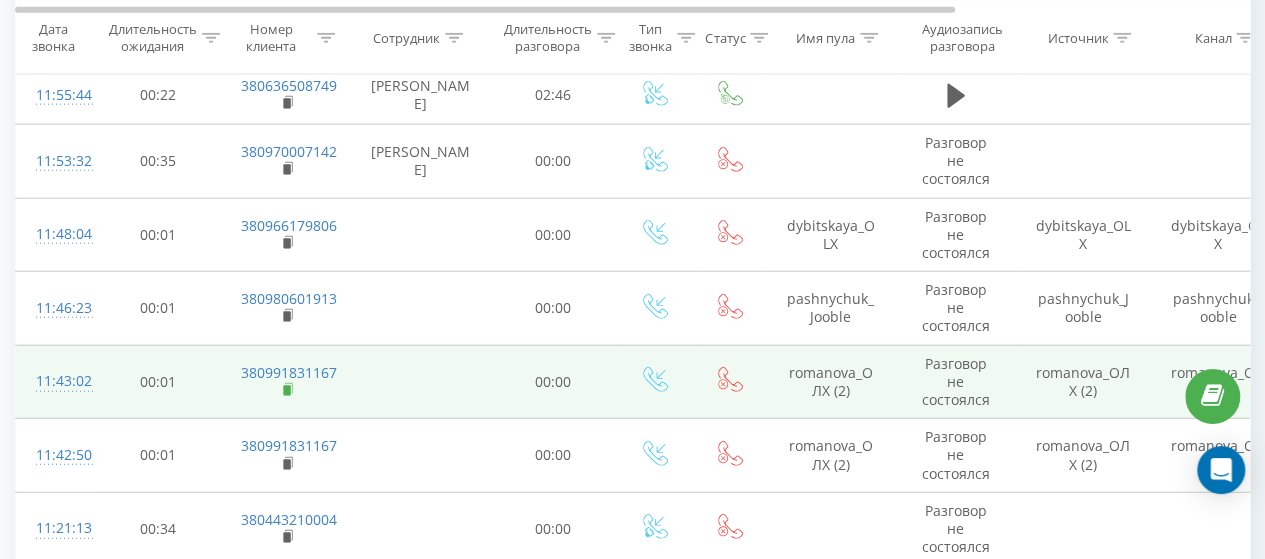click 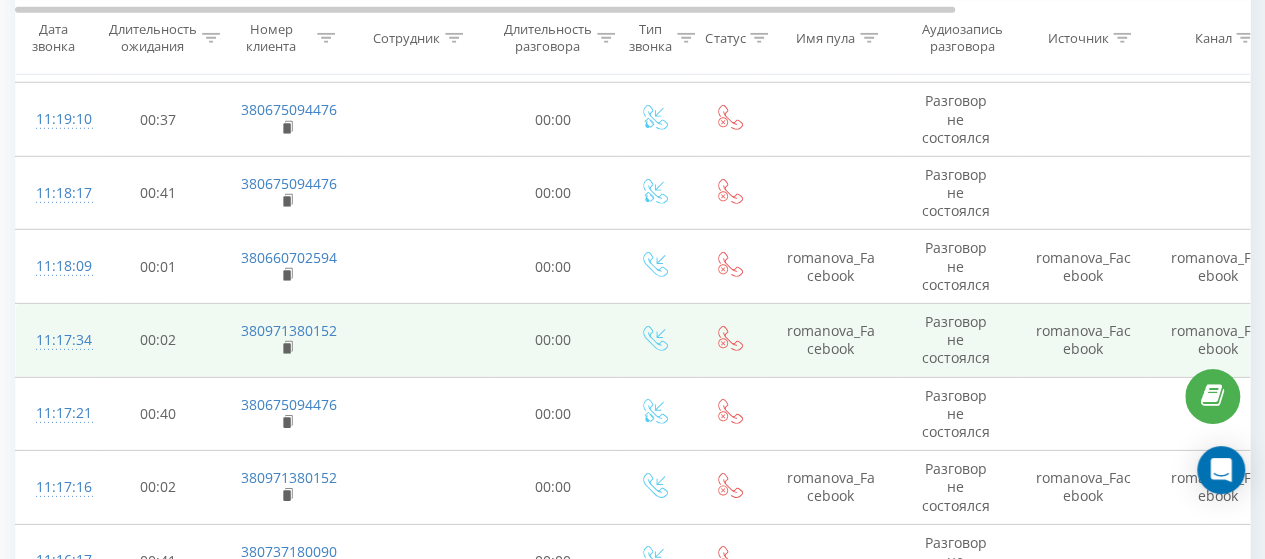 scroll, scrollTop: 2912, scrollLeft: 0, axis: vertical 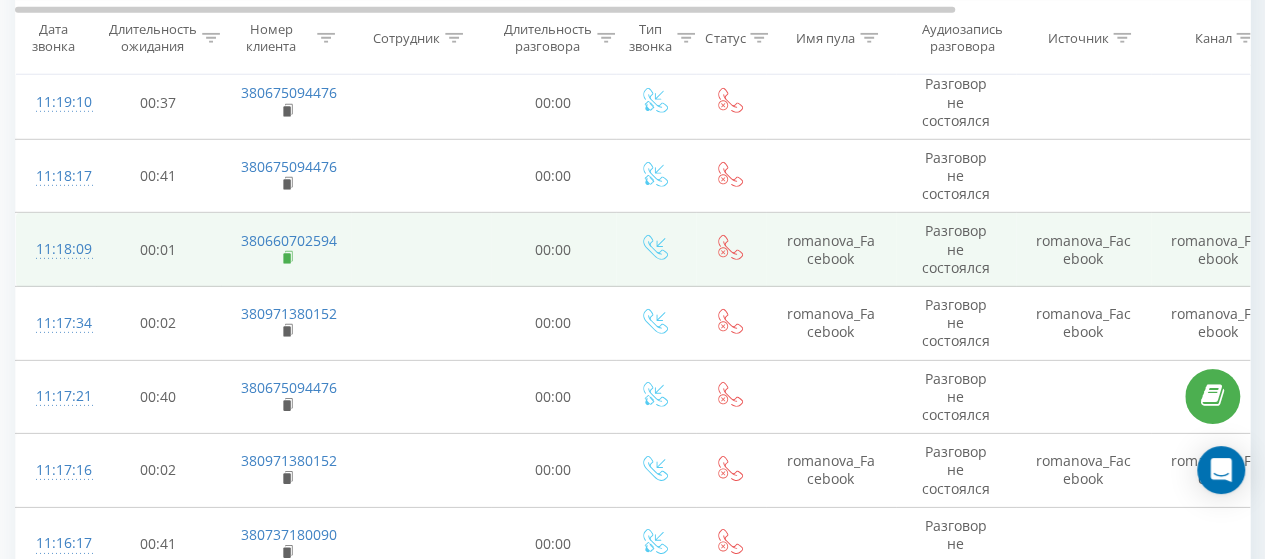 click 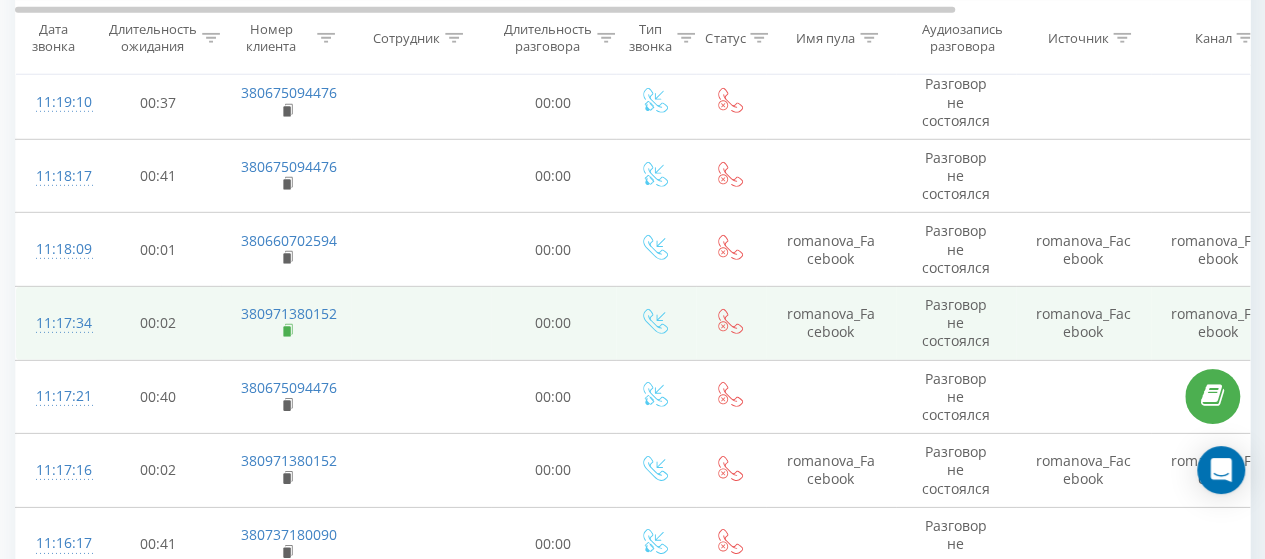 click 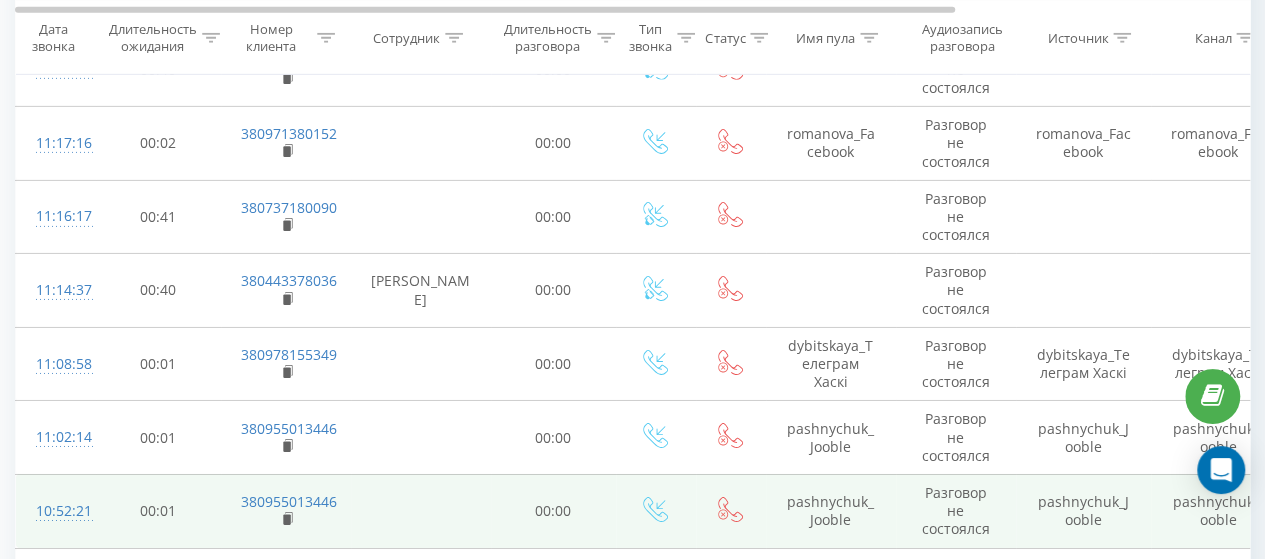 scroll, scrollTop: 3312, scrollLeft: 0, axis: vertical 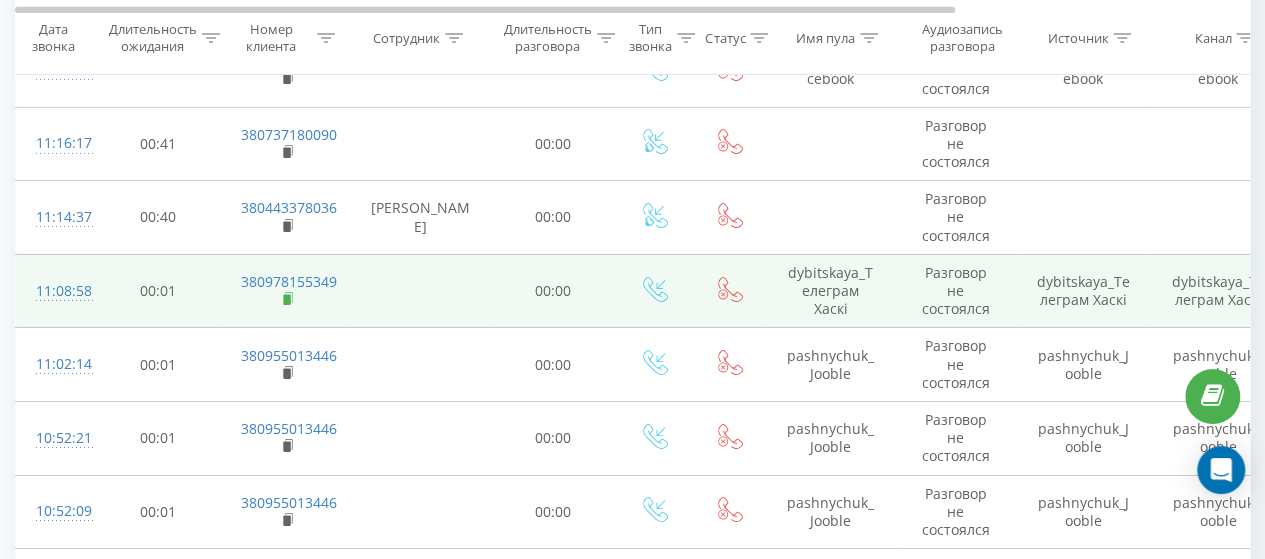 click 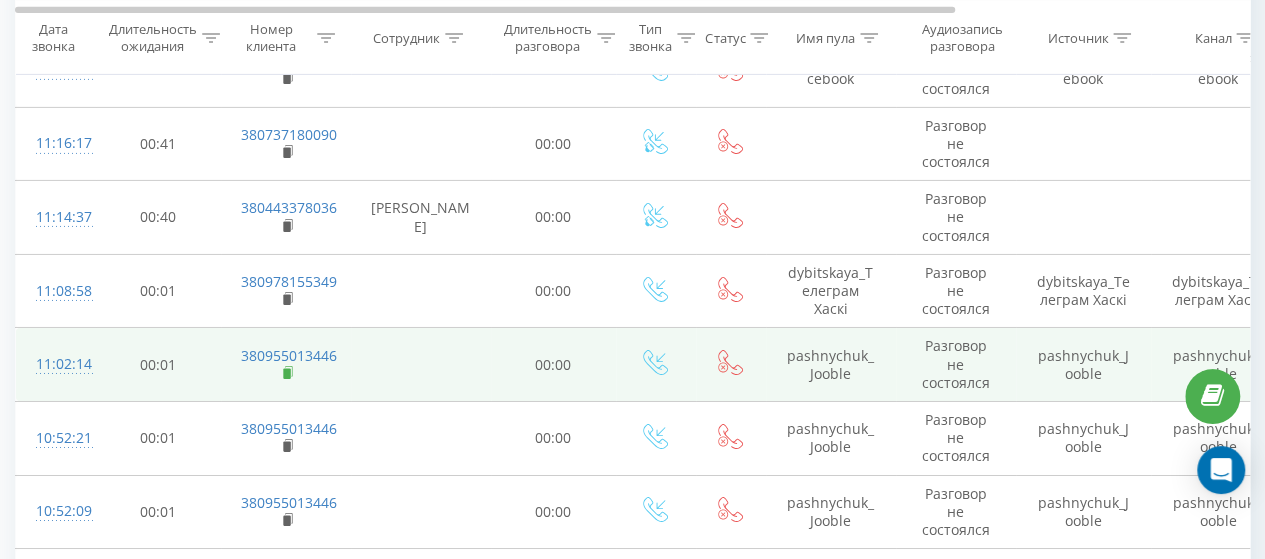 click 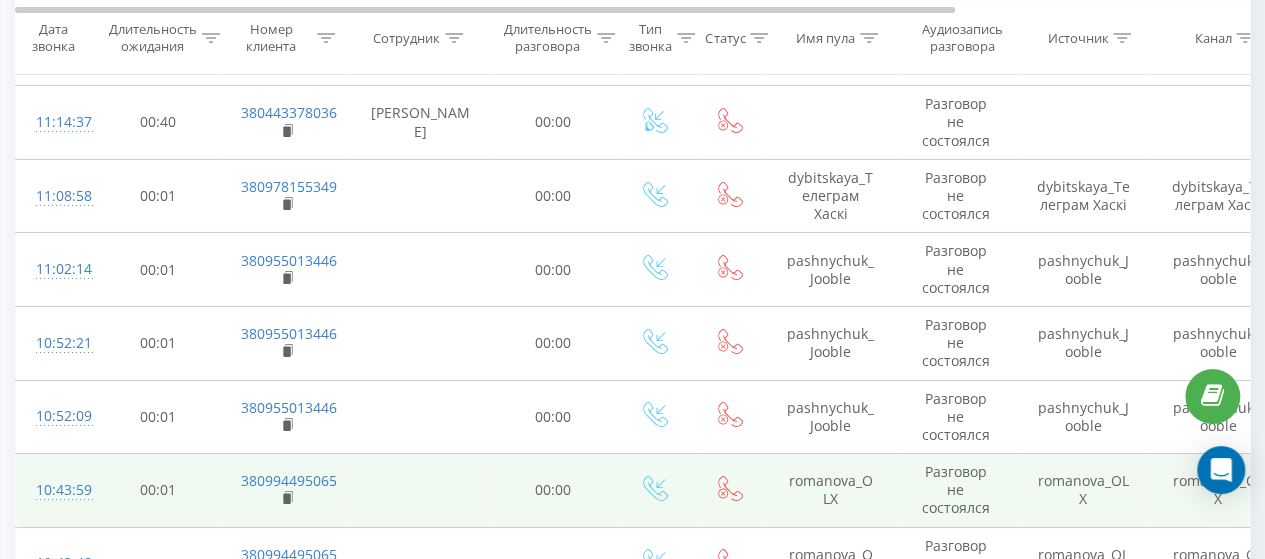 scroll, scrollTop: 3612, scrollLeft: 0, axis: vertical 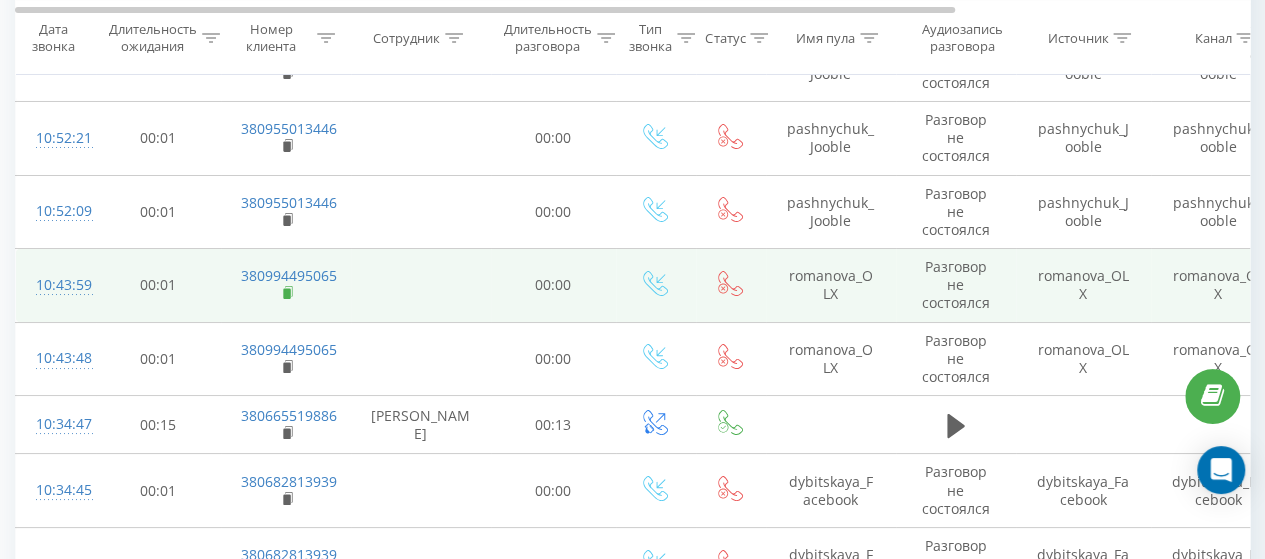 click 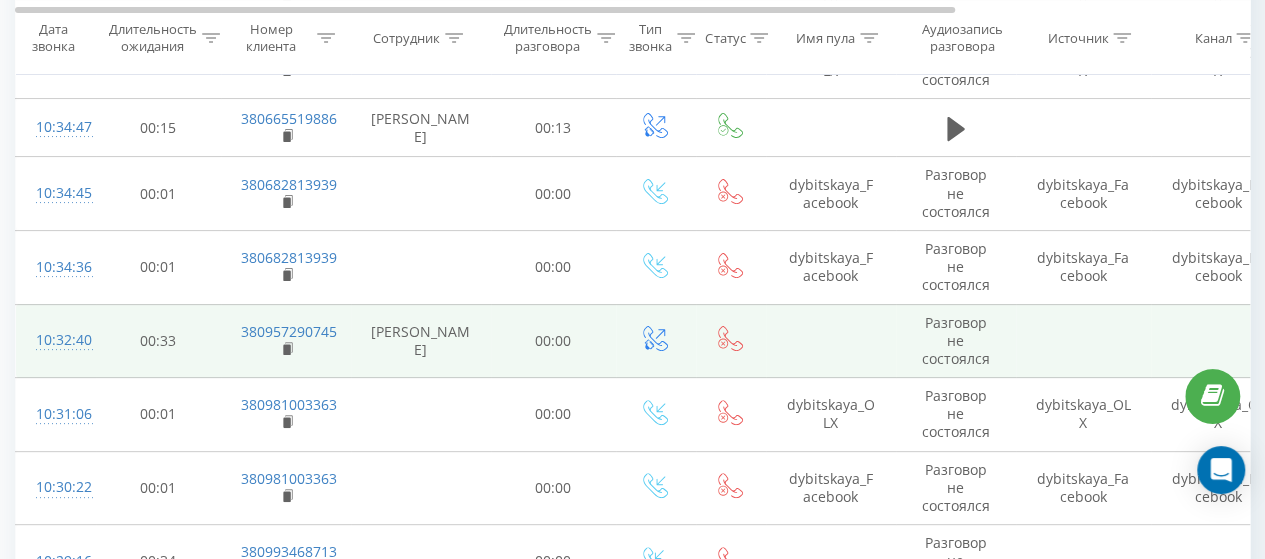 scroll, scrollTop: 3912, scrollLeft: 0, axis: vertical 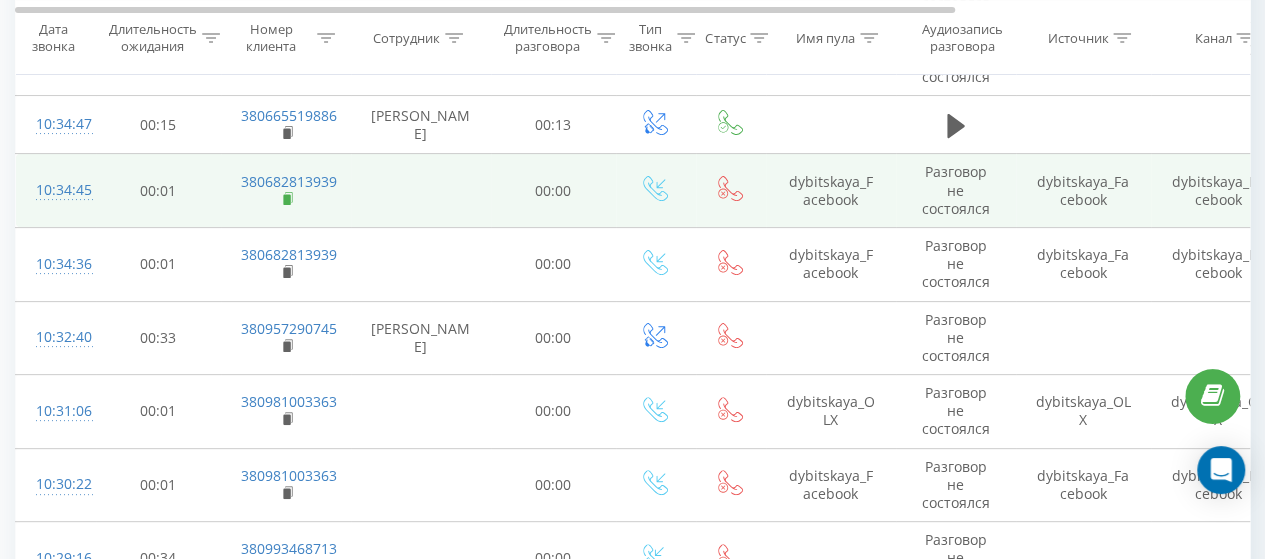 click 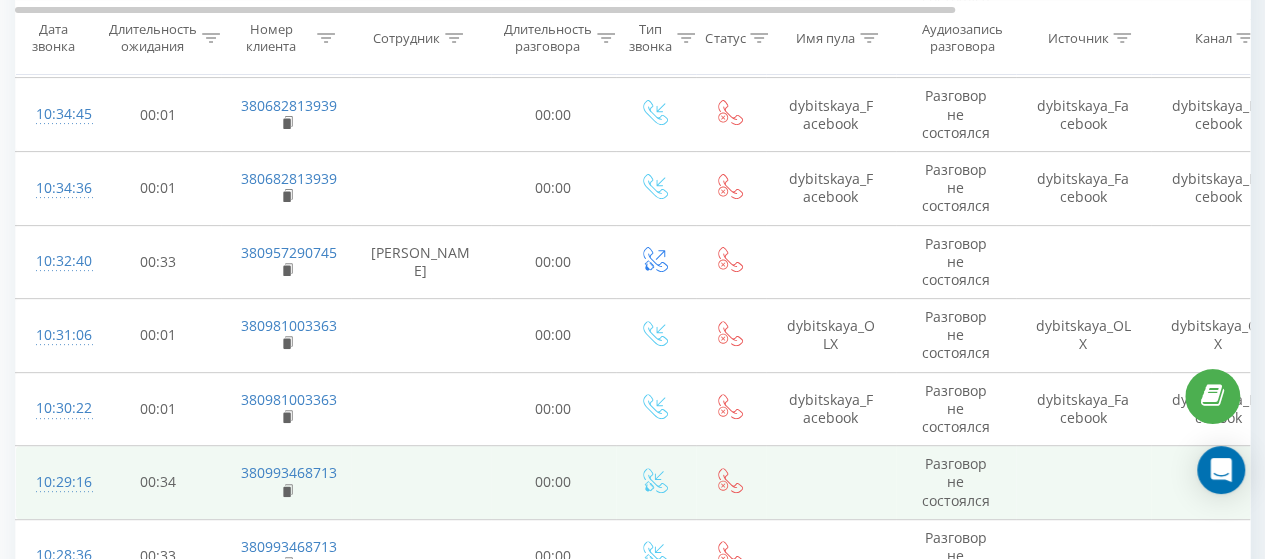 scroll, scrollTop: 4012, scrollLeft: 0, axis: vertical 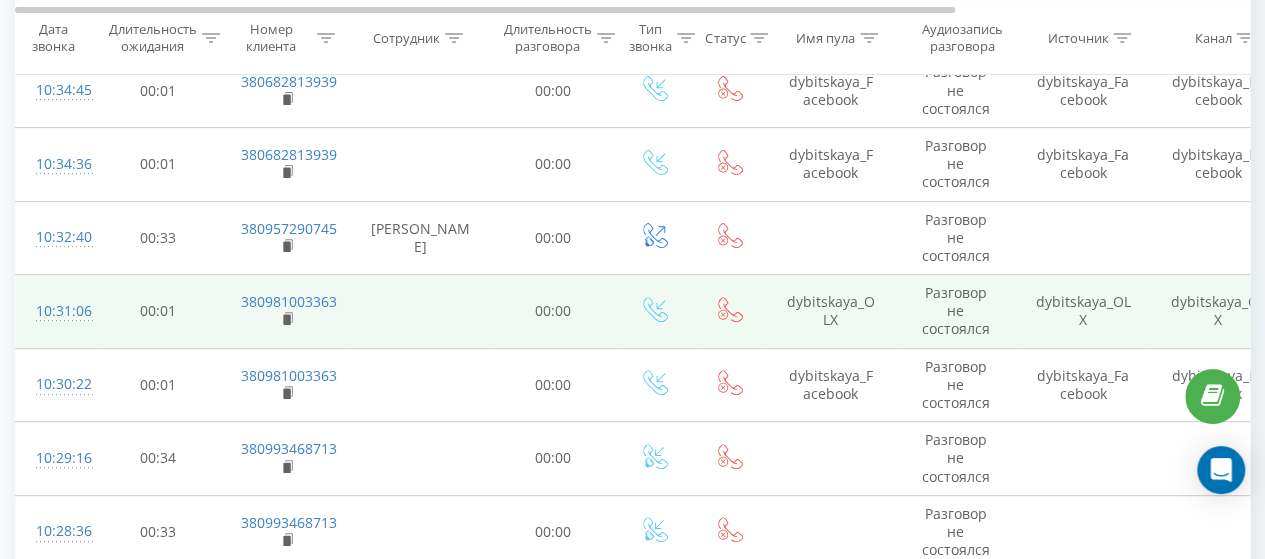 click 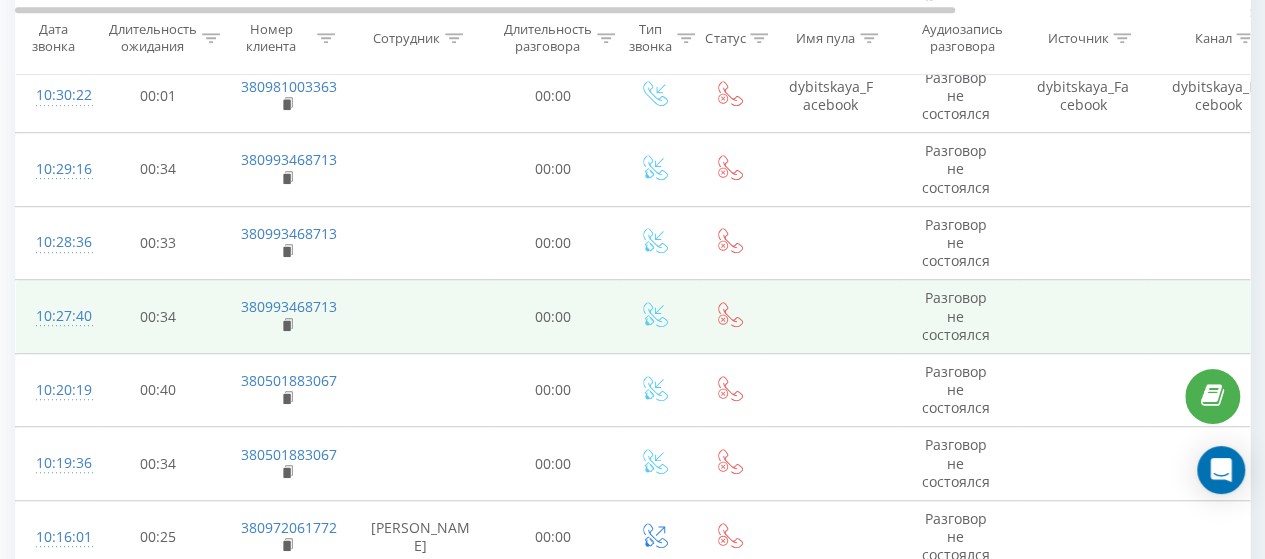 scroll, scrollTop: 4512, scrollLeft: 0, axis: vertical 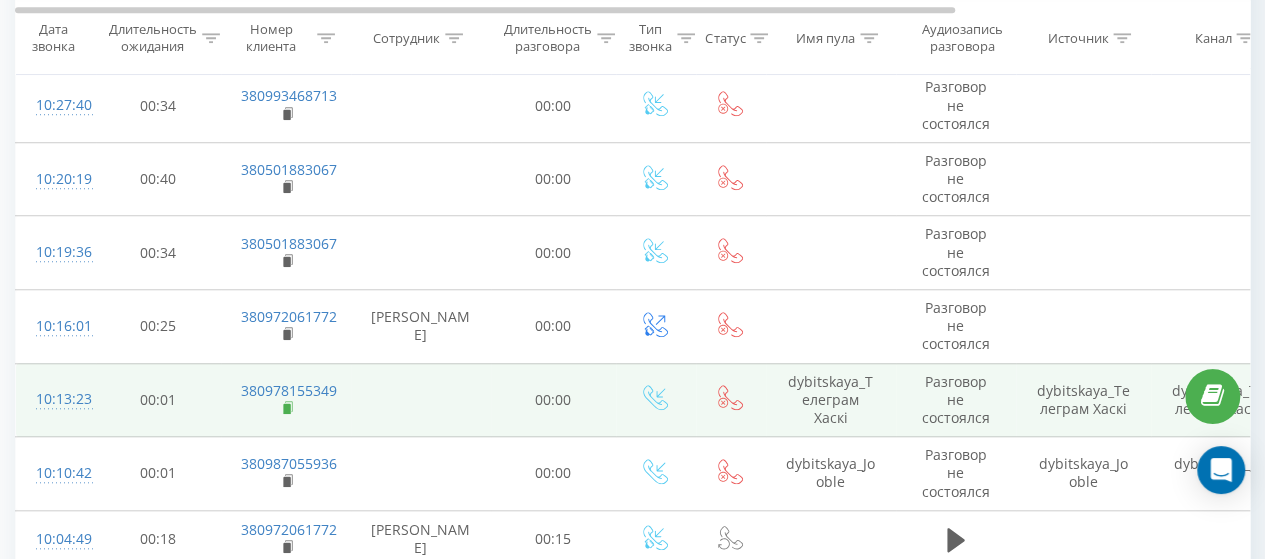 click 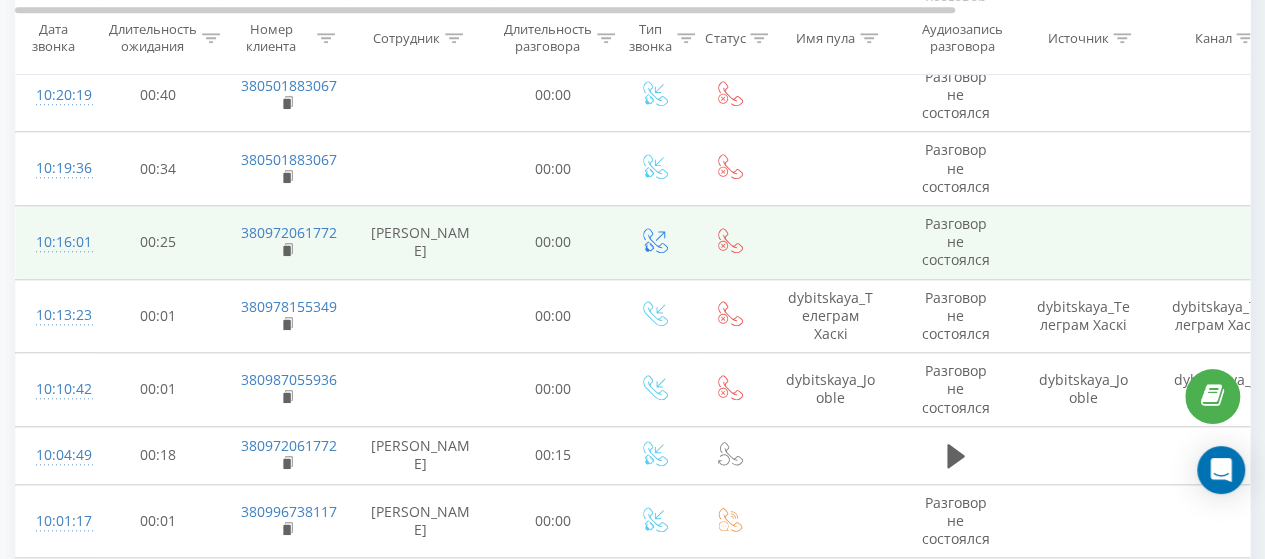 scroll, scrollTop: 4712, scrollLeft: 0, axis: vertical 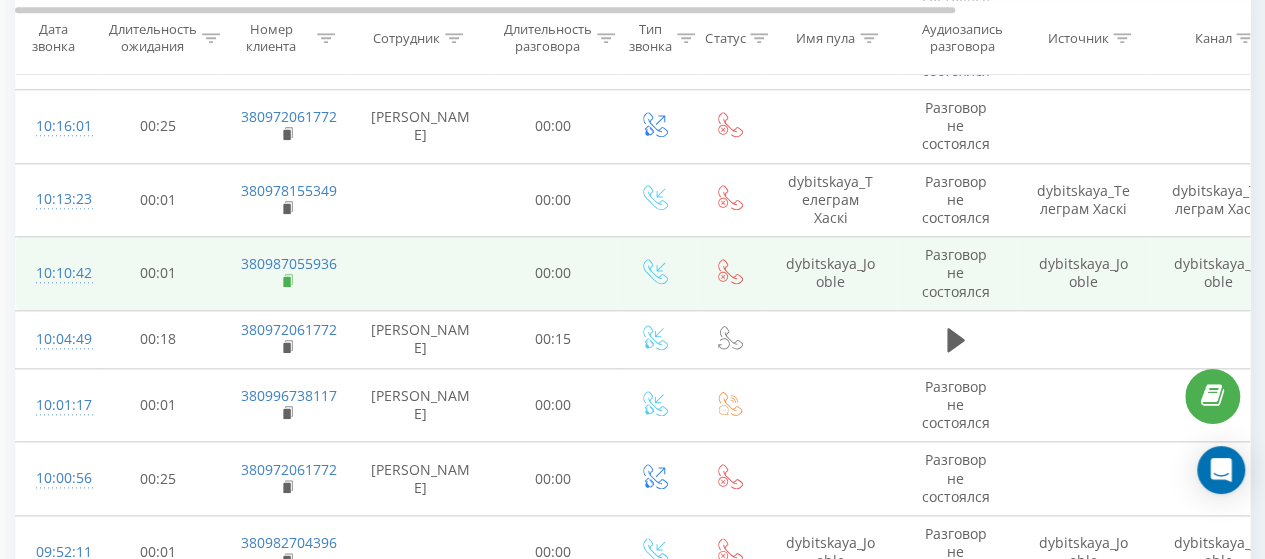 click 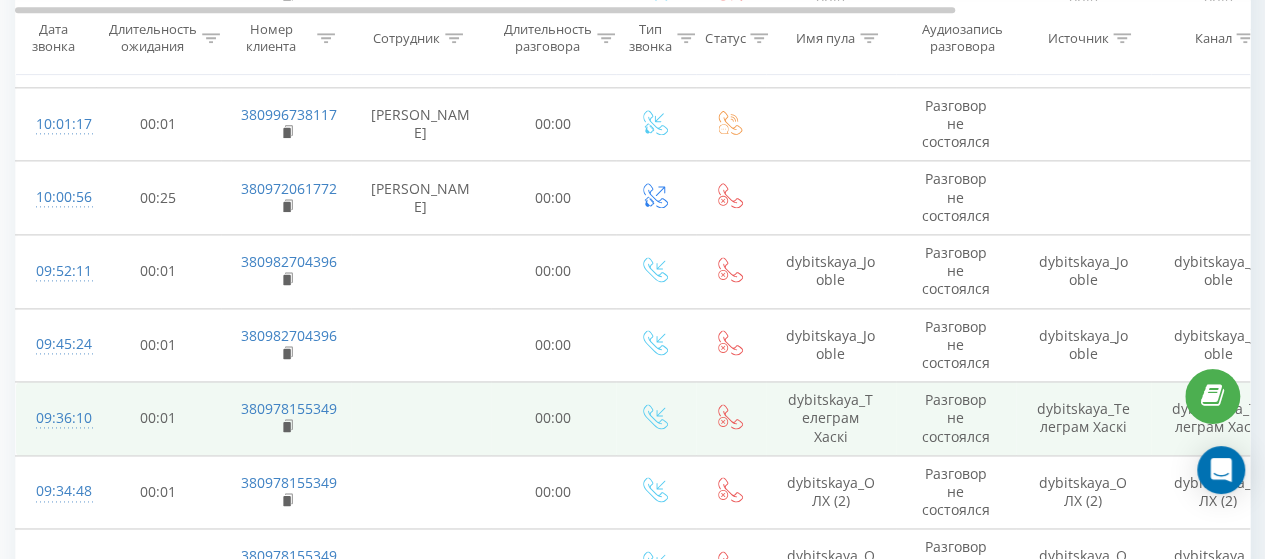 scroll, scrollTop: 5012, scrollLeft: 0, axis: vertical 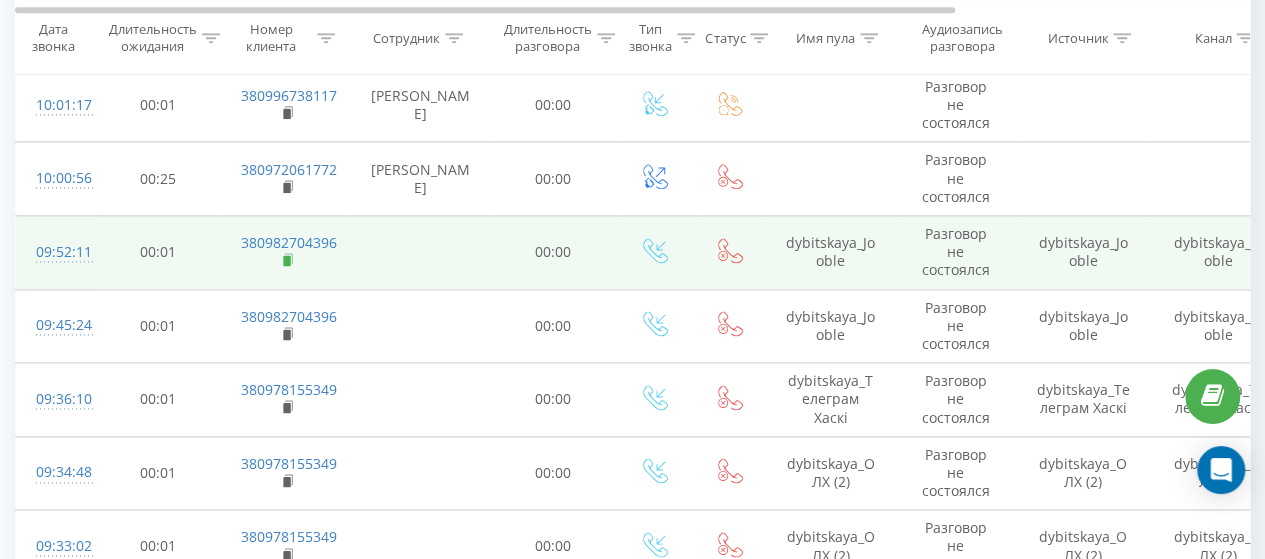 click 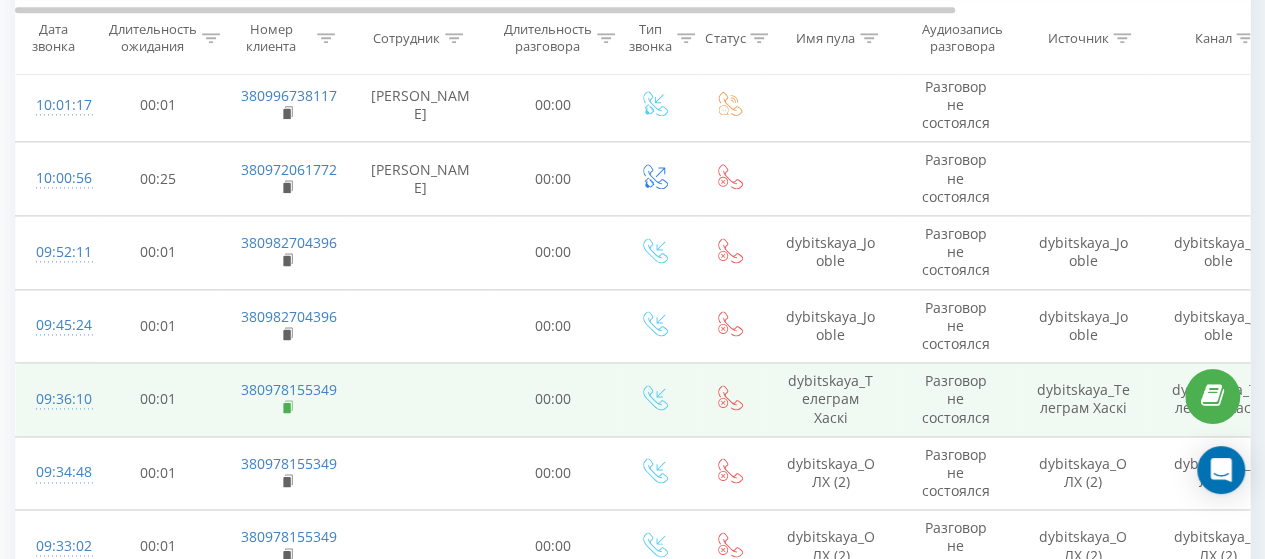 click 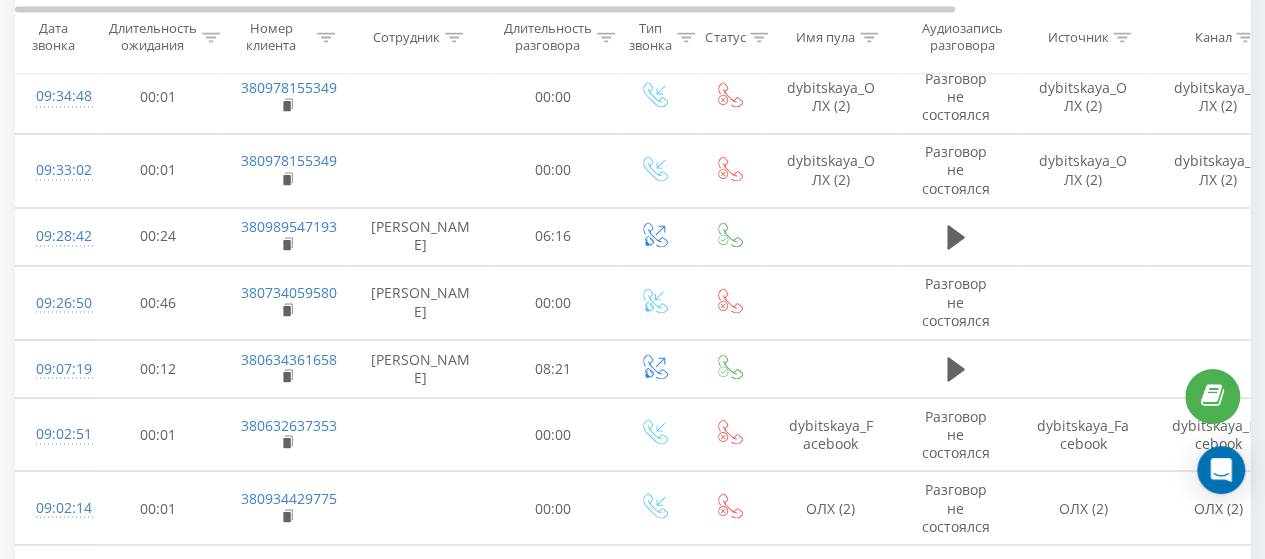 scroll, scrollTop: 5412, scrollLeft: 0, axis: vertical 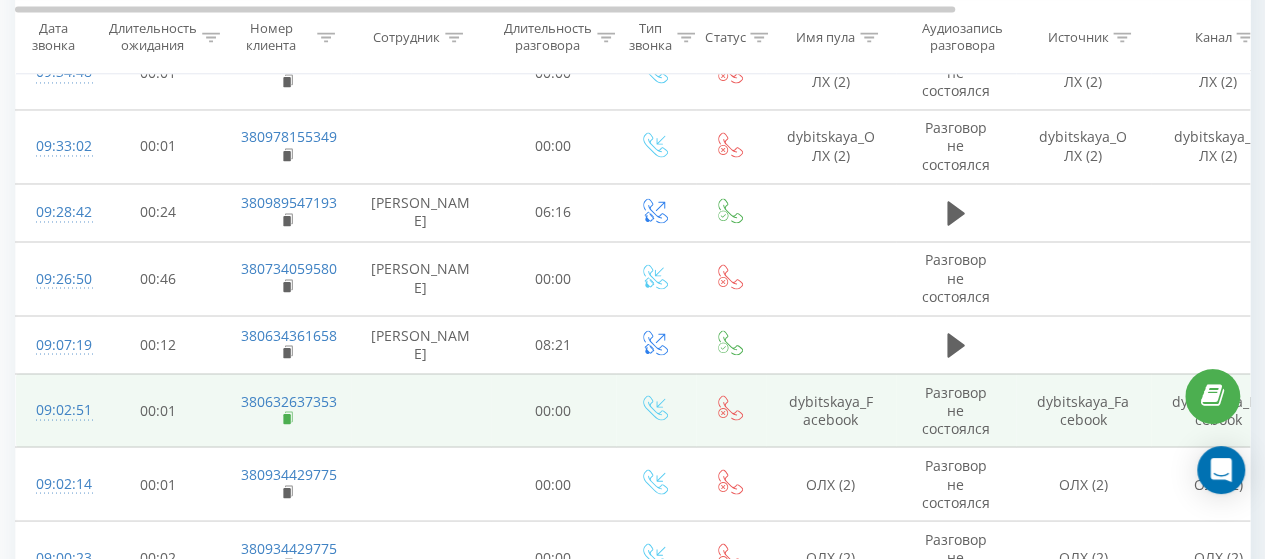click 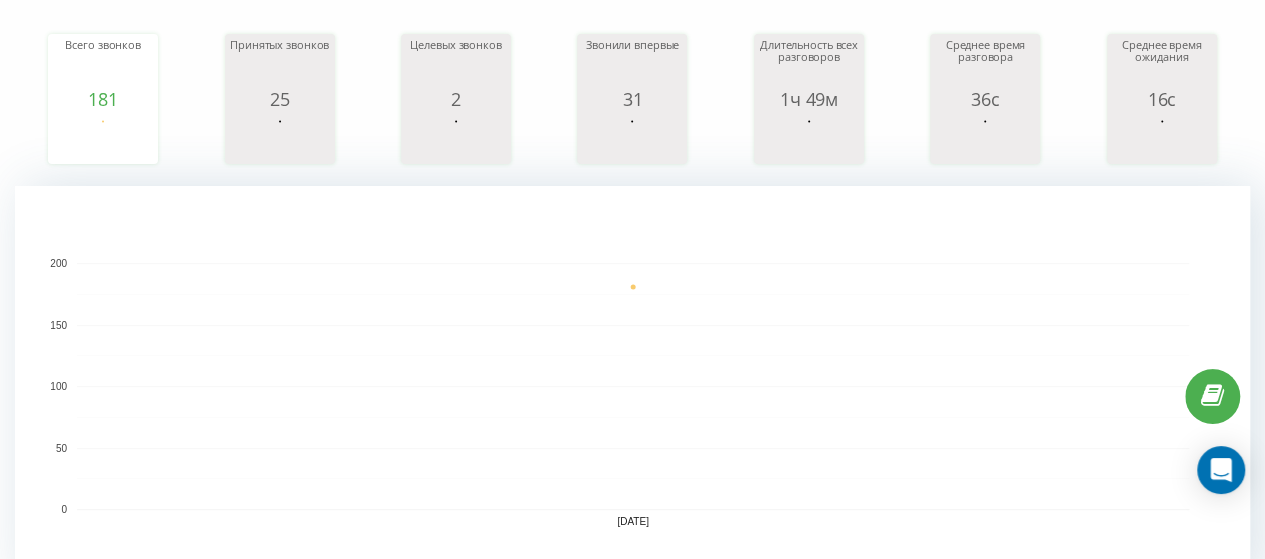 scroll, scrollTop: 0, scrollLeft: 0, axis: both 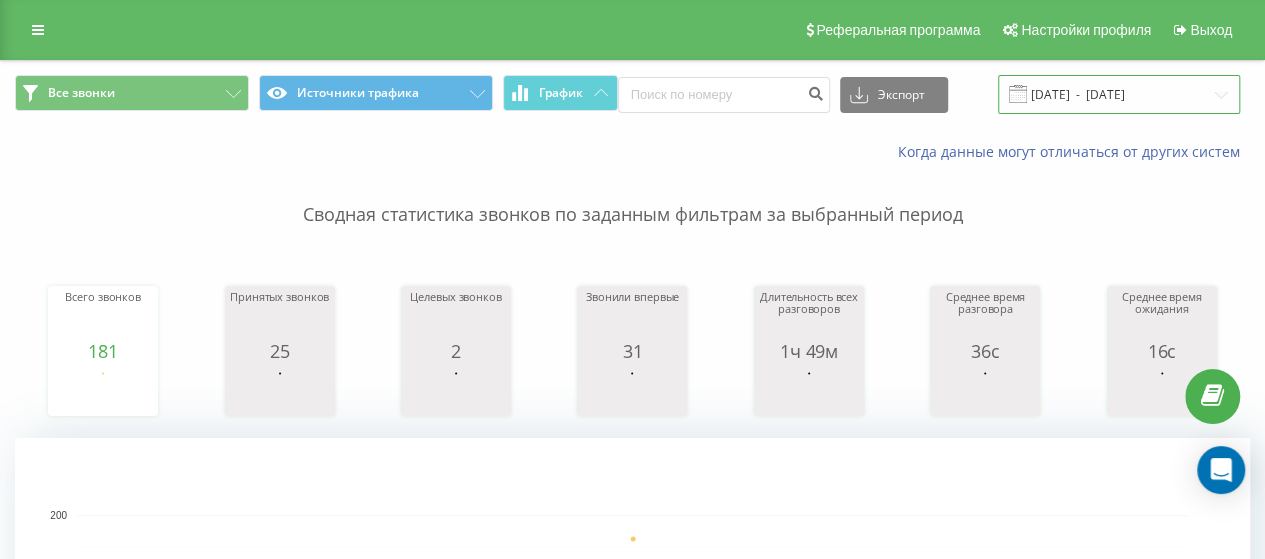 drag, startPoint x: 1108, startPoint y: 75, endPoint x: 1088, endPoint y: 107, distance: 37.735924 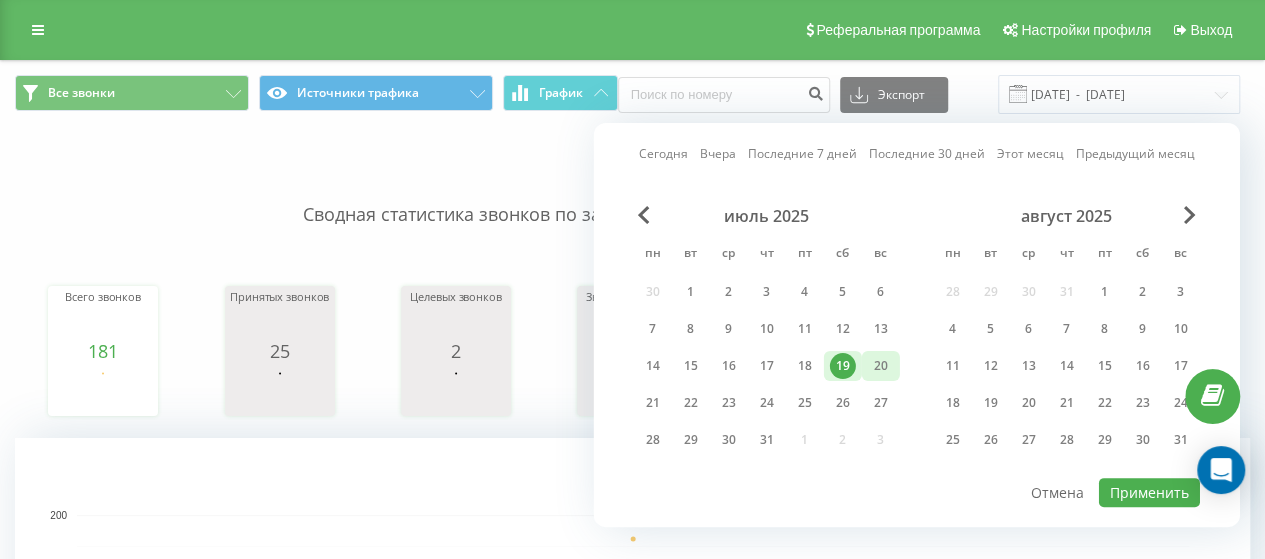 click on "20" at bounding box center [881, 366] 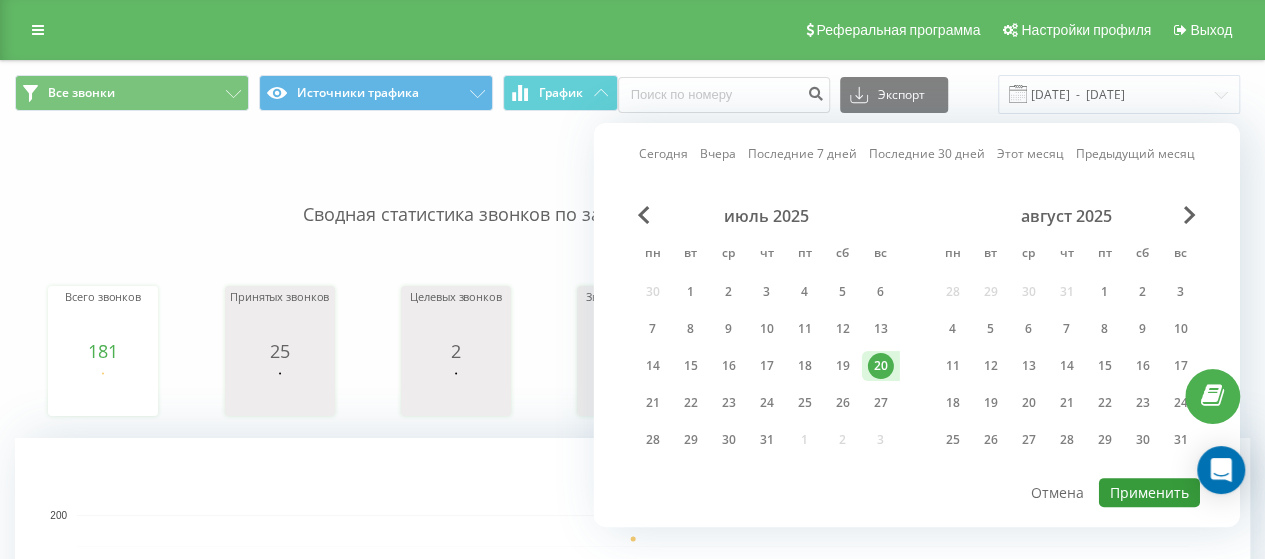 click on "Применить" at bounding box center (1149, 492) 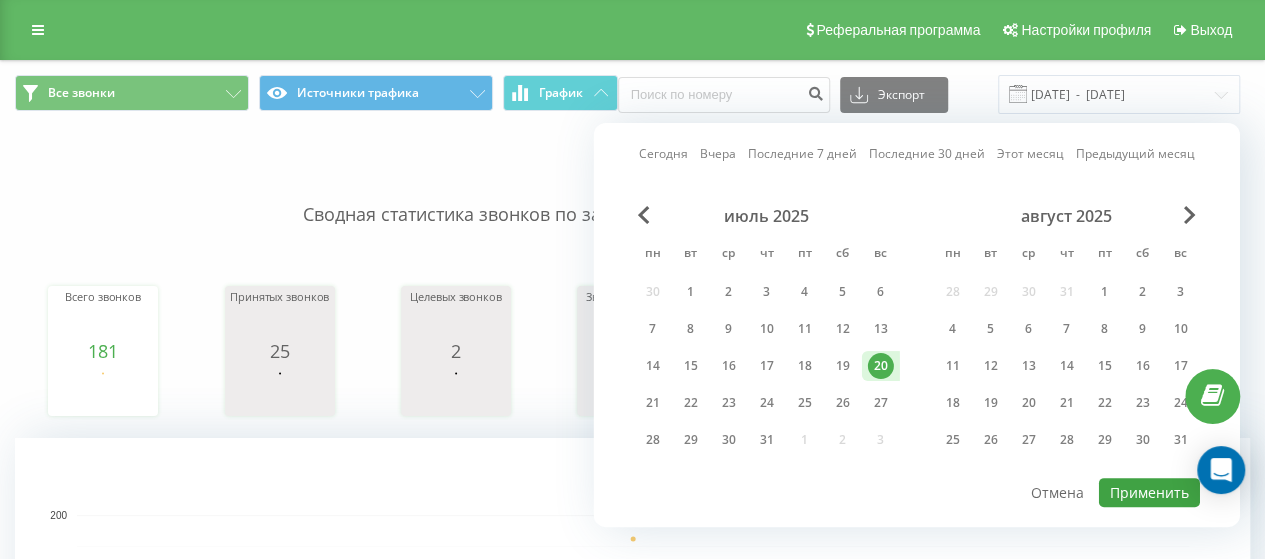 type on "[DATE]  -  [DATE]" 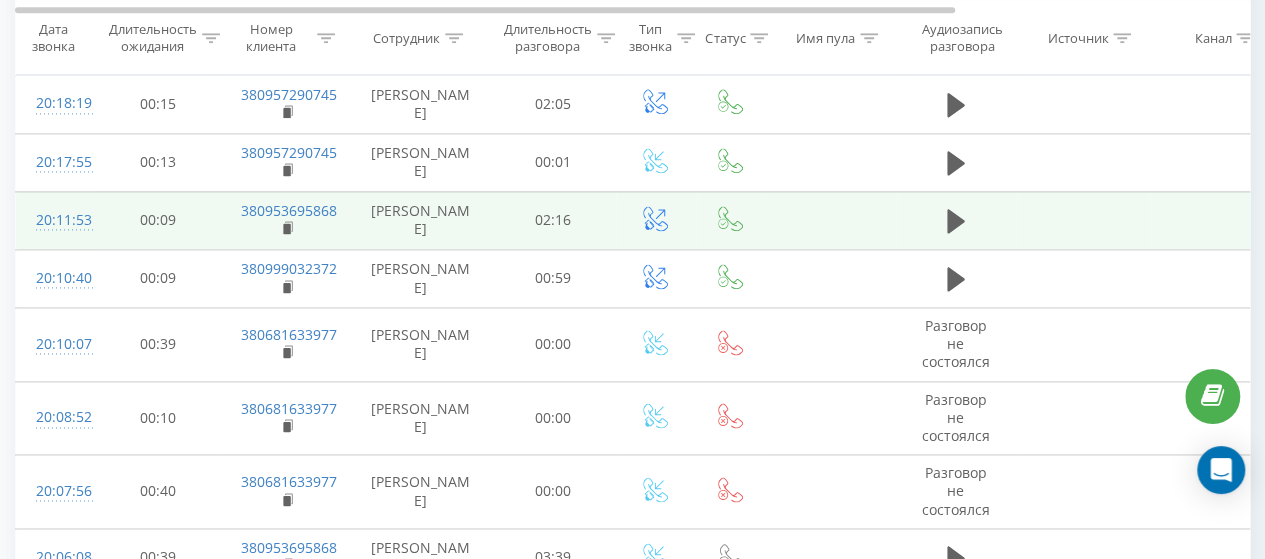 scroll, scrollTop: 1100, scrollLeft: 0, axis: vertical 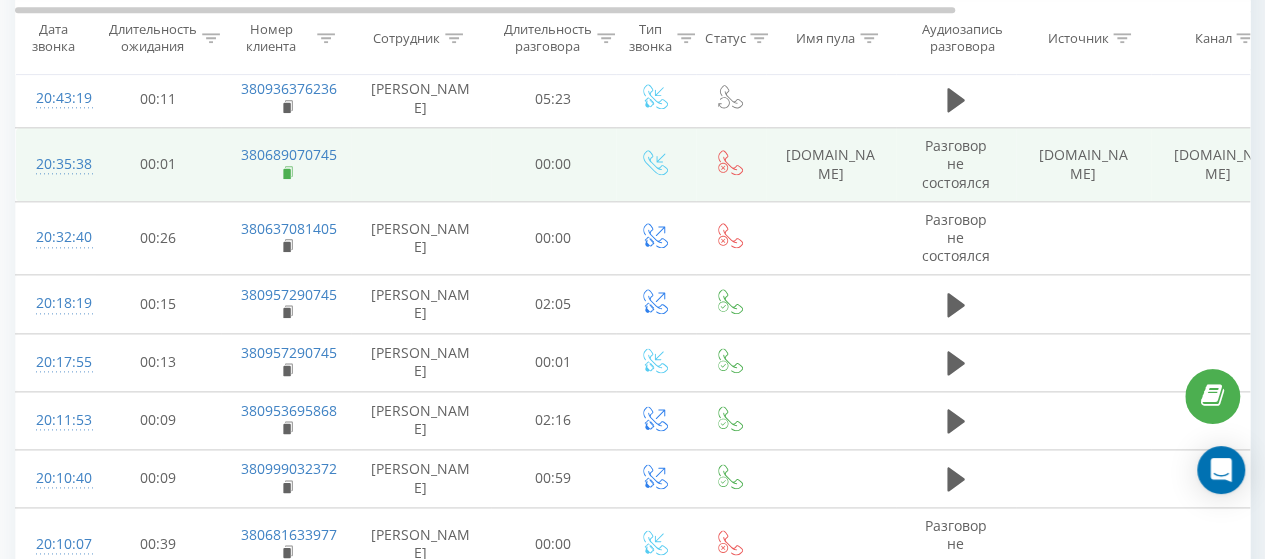 click 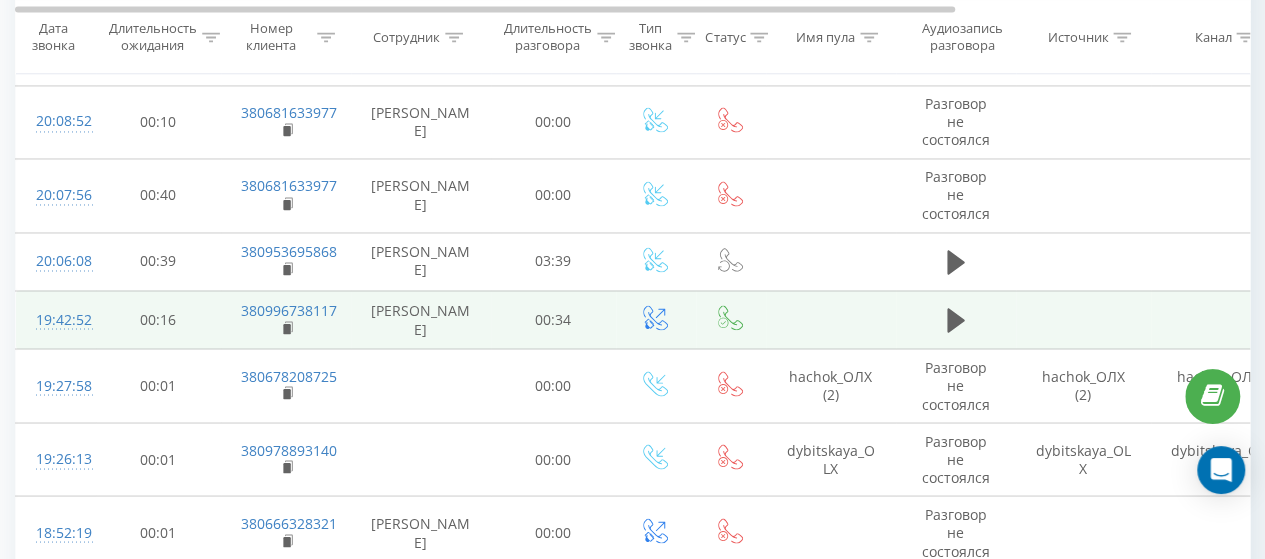 scroll, scrollTop: 1600, scrollLeft: 0, axis: vertical 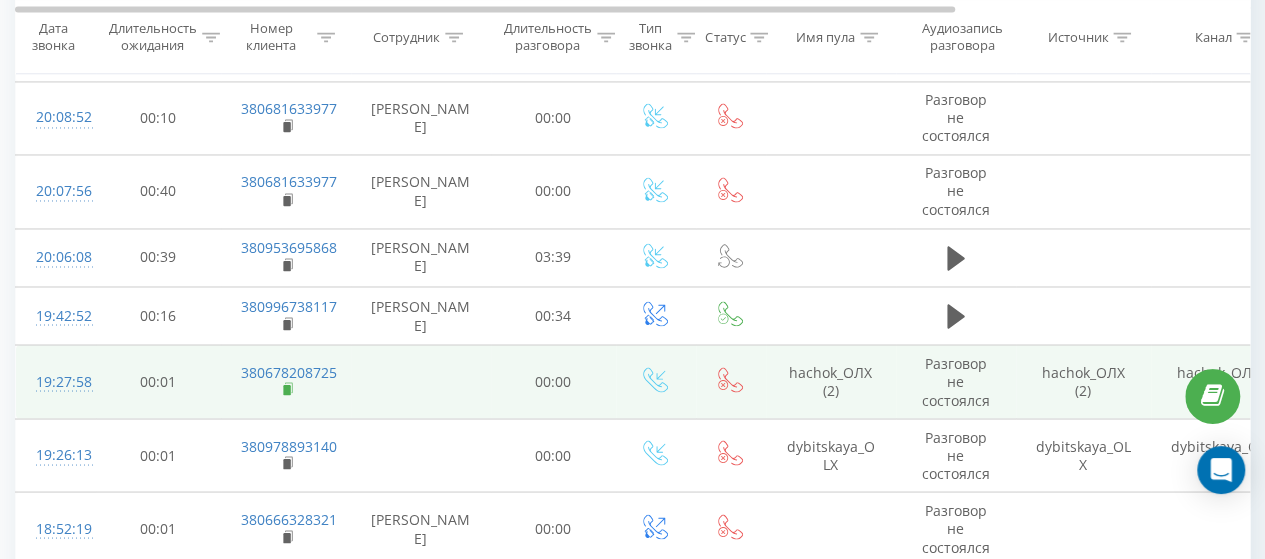 click 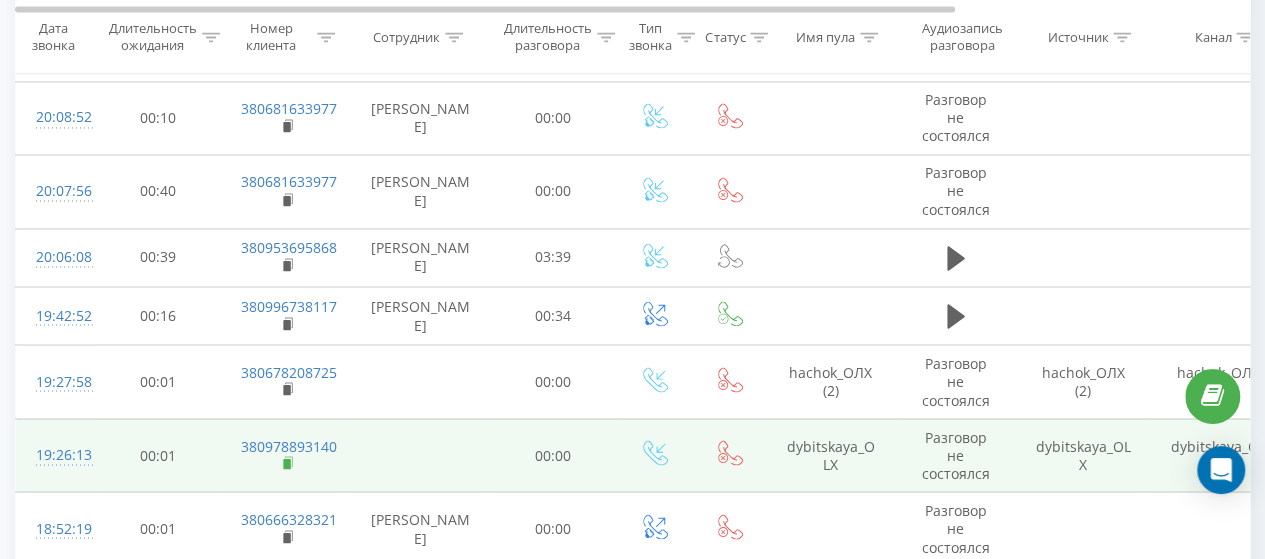 click 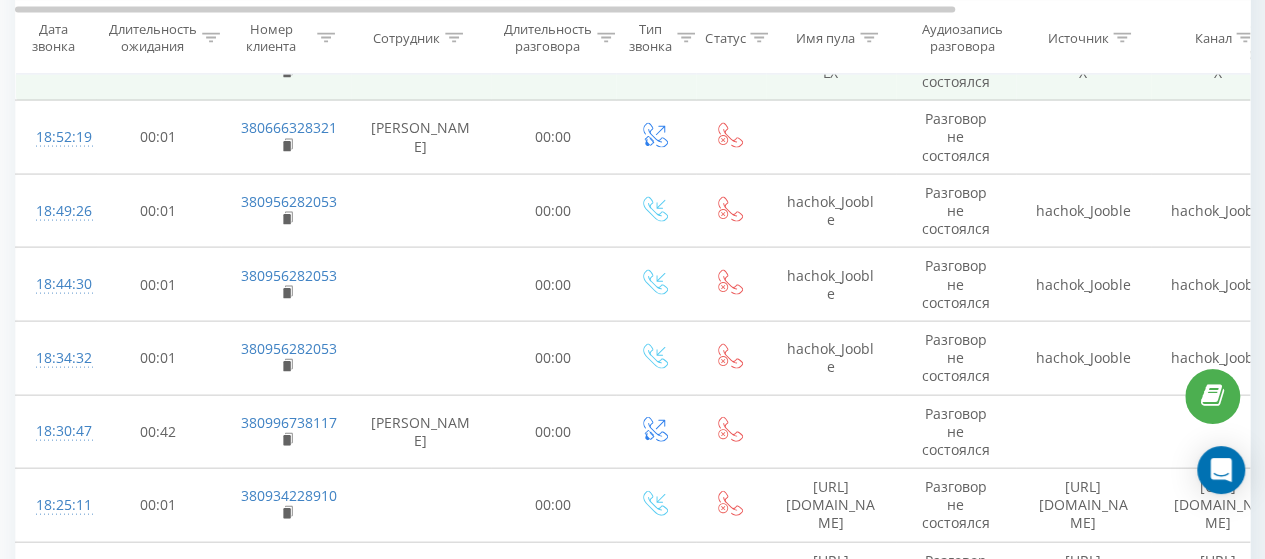 scroll, scrollTop: 2000, scrollLeft: 0, axis: vertical 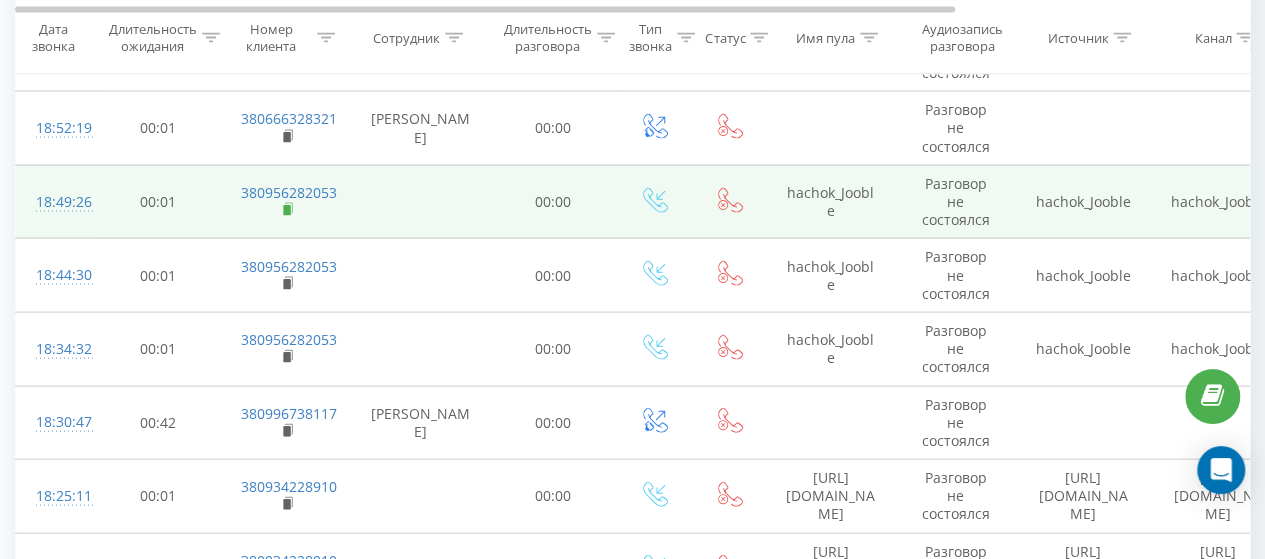 click 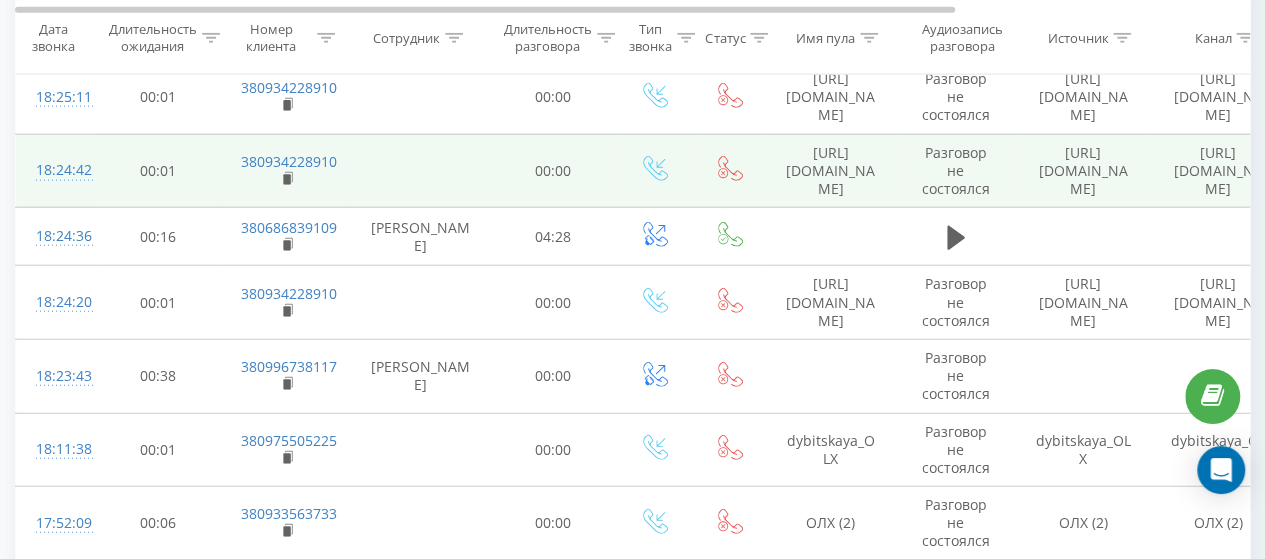 scroll, scrollTop: 2400, scrollLeft: 0, axis: vertical 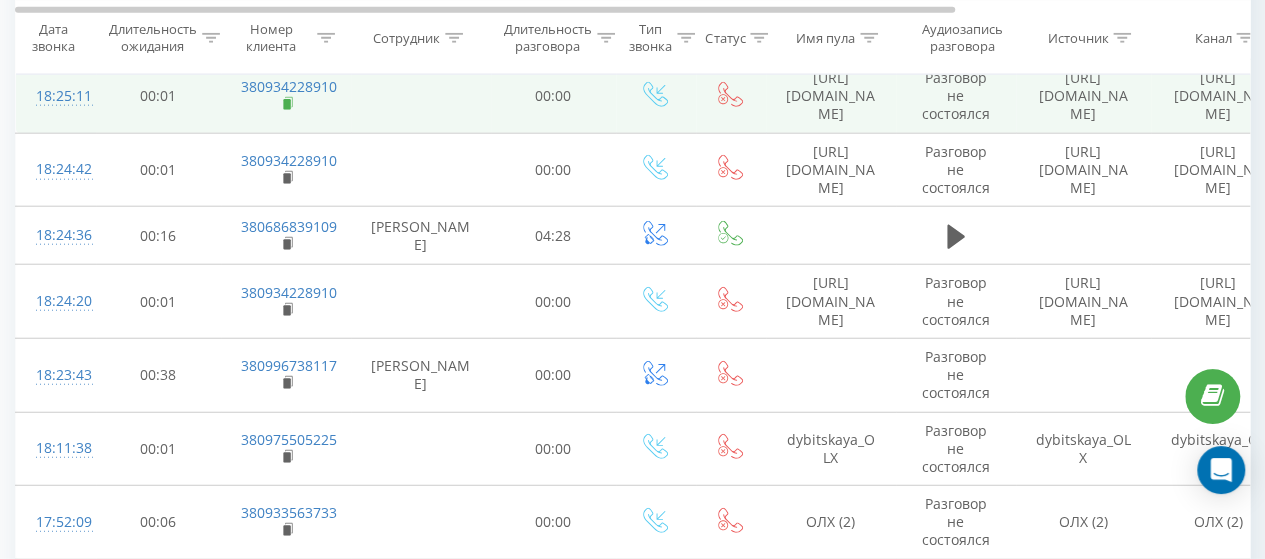 click 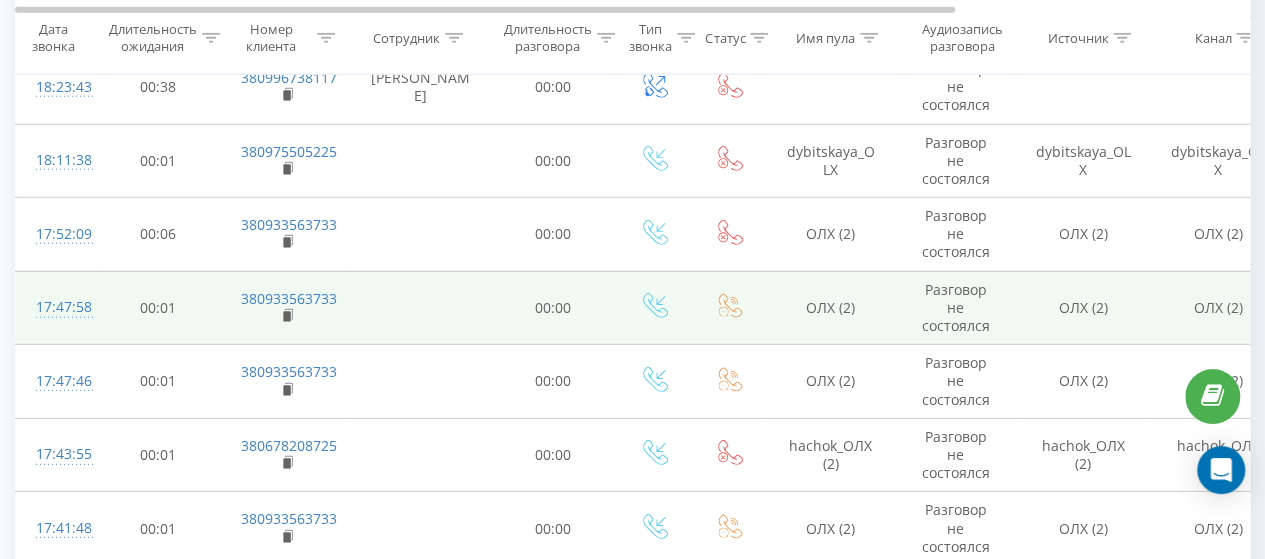scroll, scrollTop: 2700, scrollLeft: 0, axis: vertical 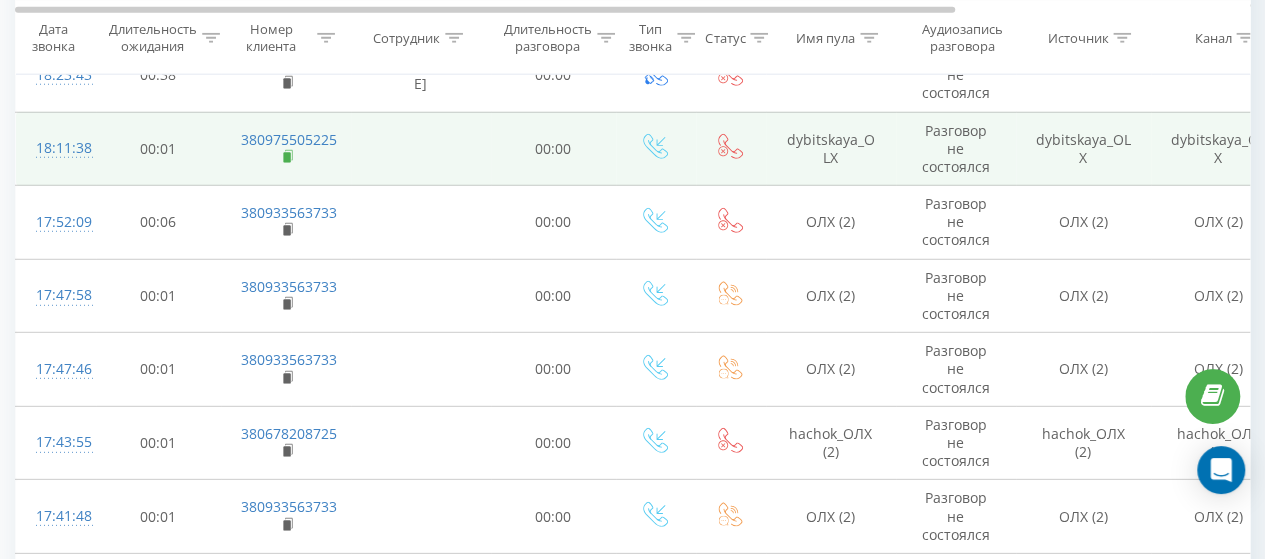 click 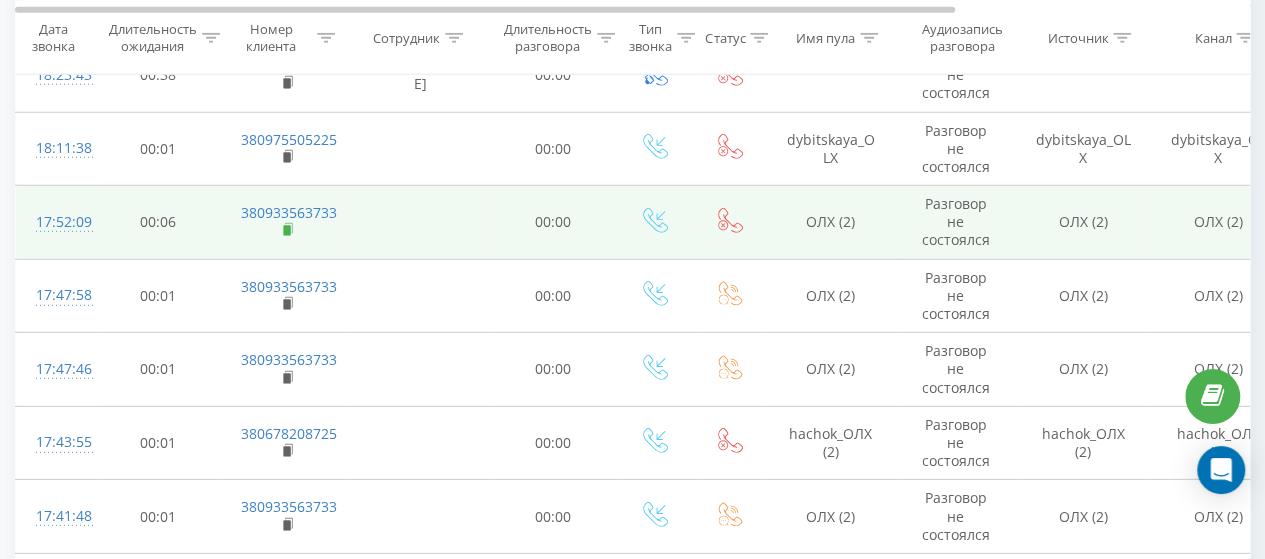 click 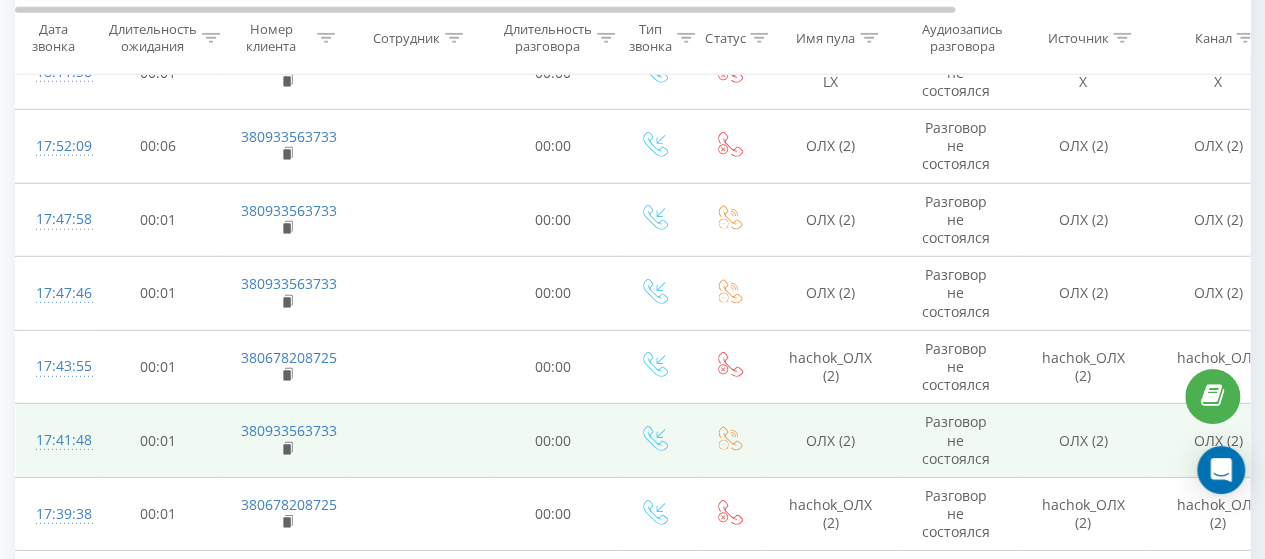 scroll, scrollTop: 2800, scrollLeft: 0, axis: vertical 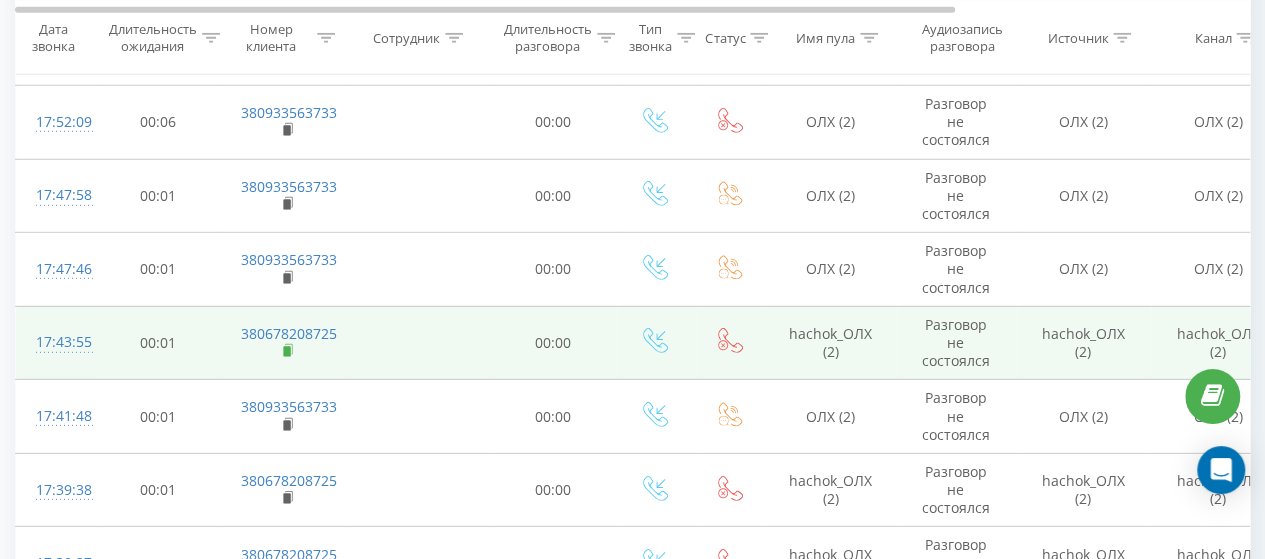 click 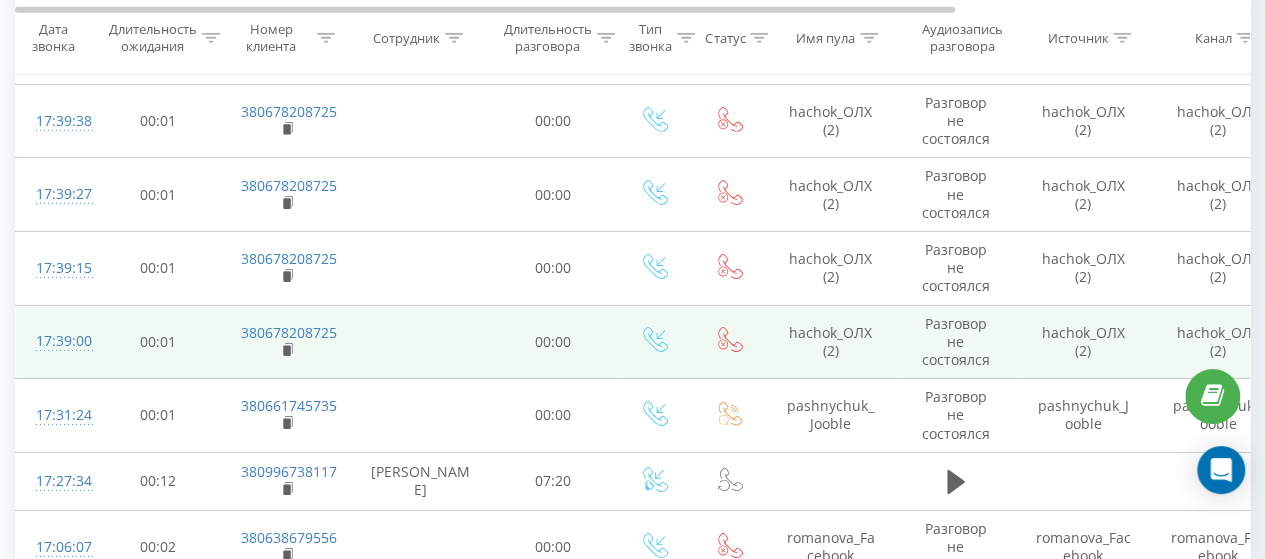 scroll, scrollTop: 3200, scrollLeft: 0, axis: vertical 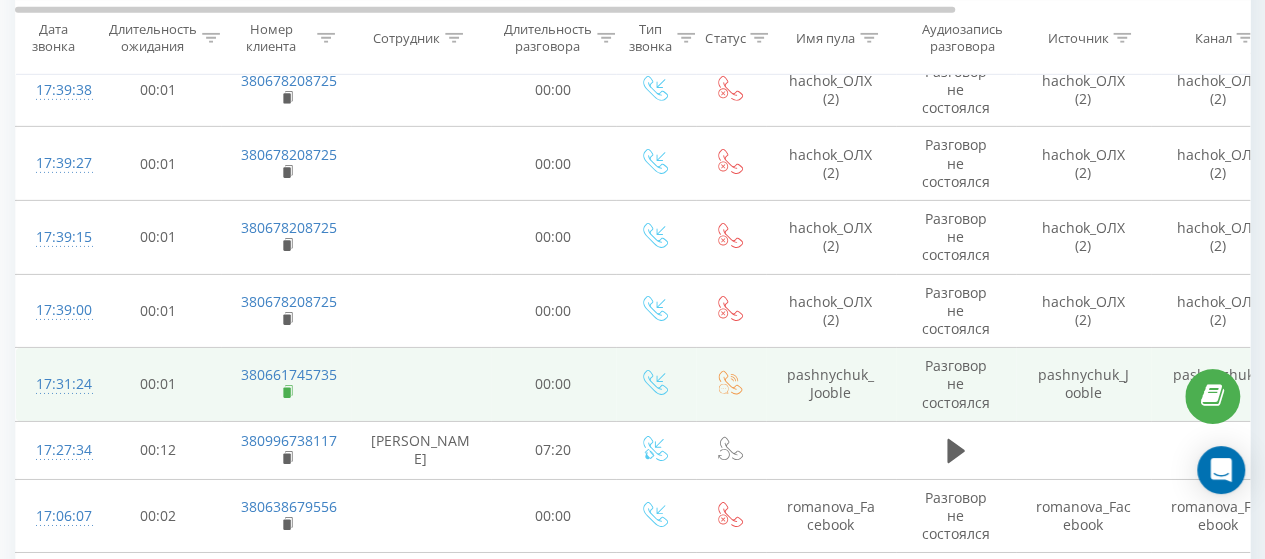 click 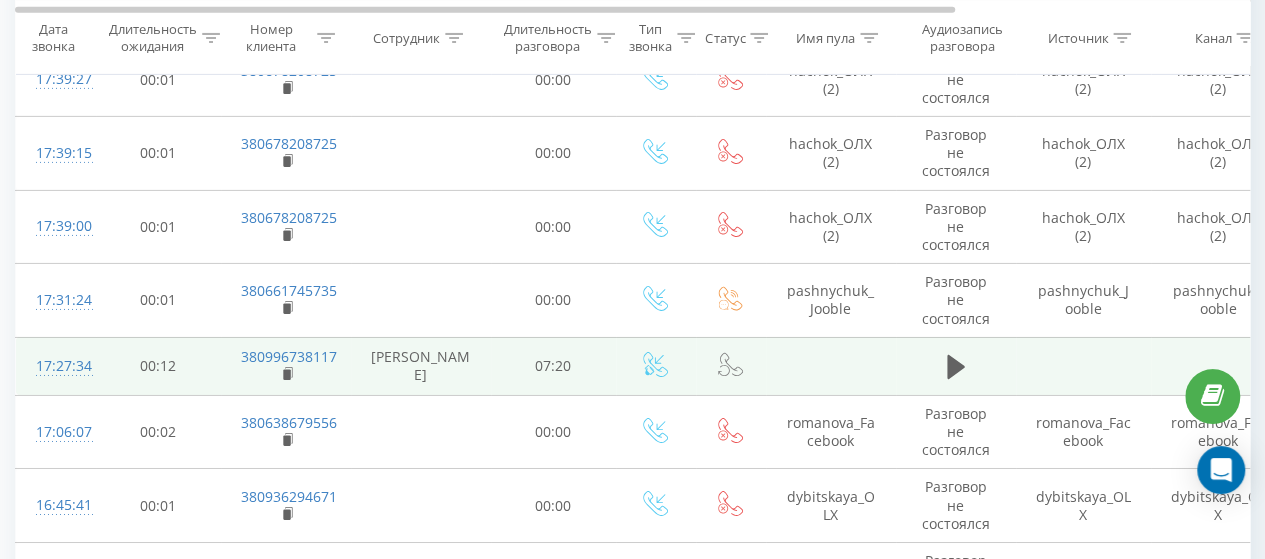 scroll, scrollTop: 3400, scrollLeft: 0, axis: vertical 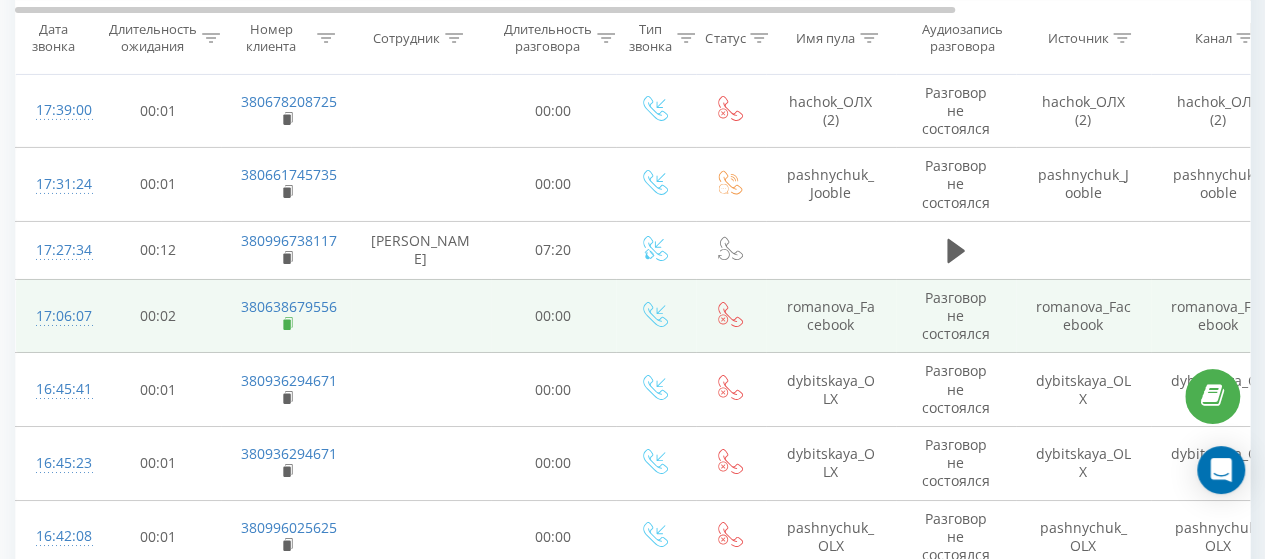click 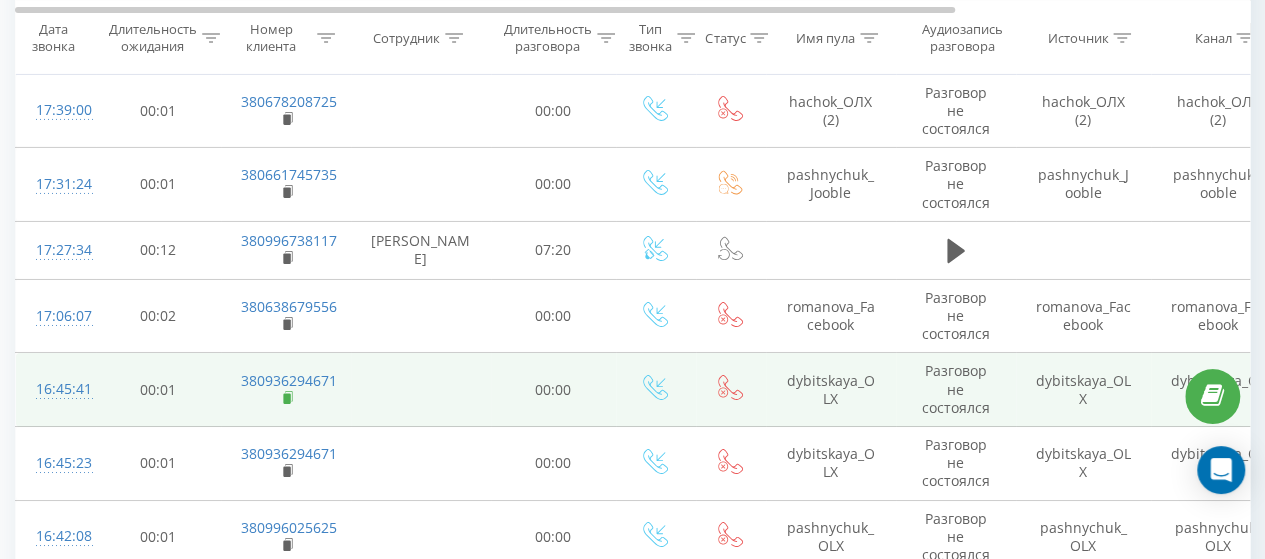 click 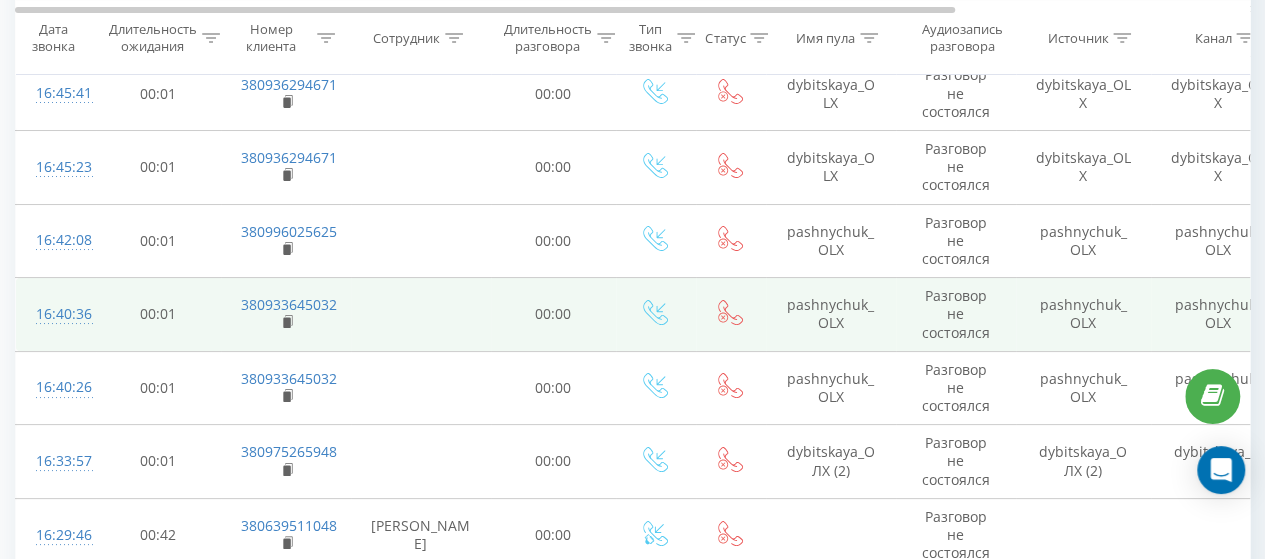 scroll, scrollTop: 3700, scrollLeft: 0, axis: vertical 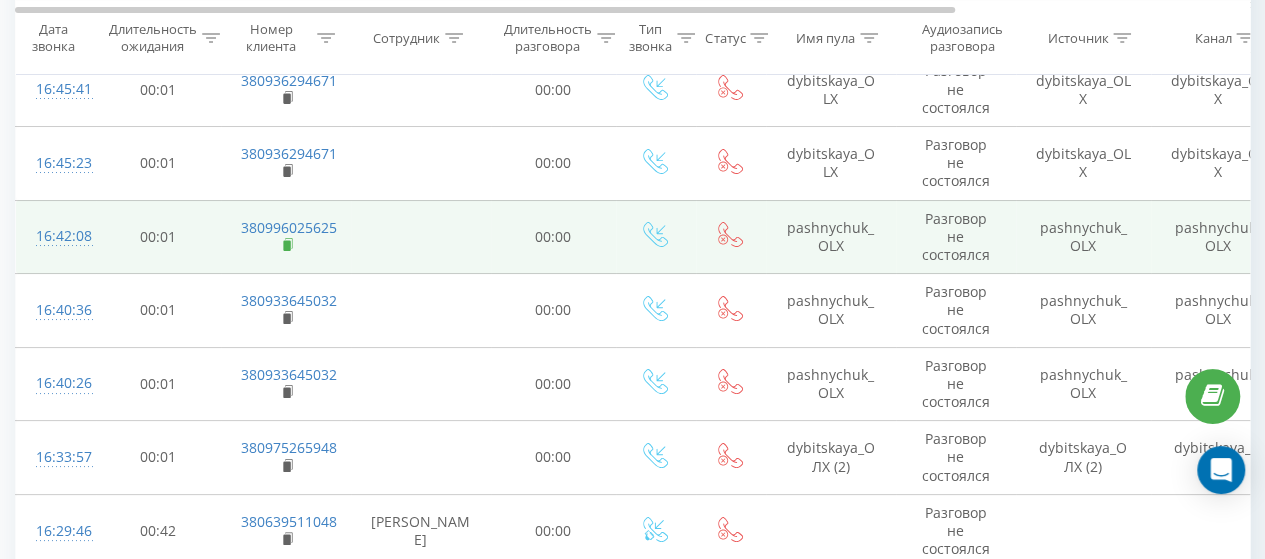 click 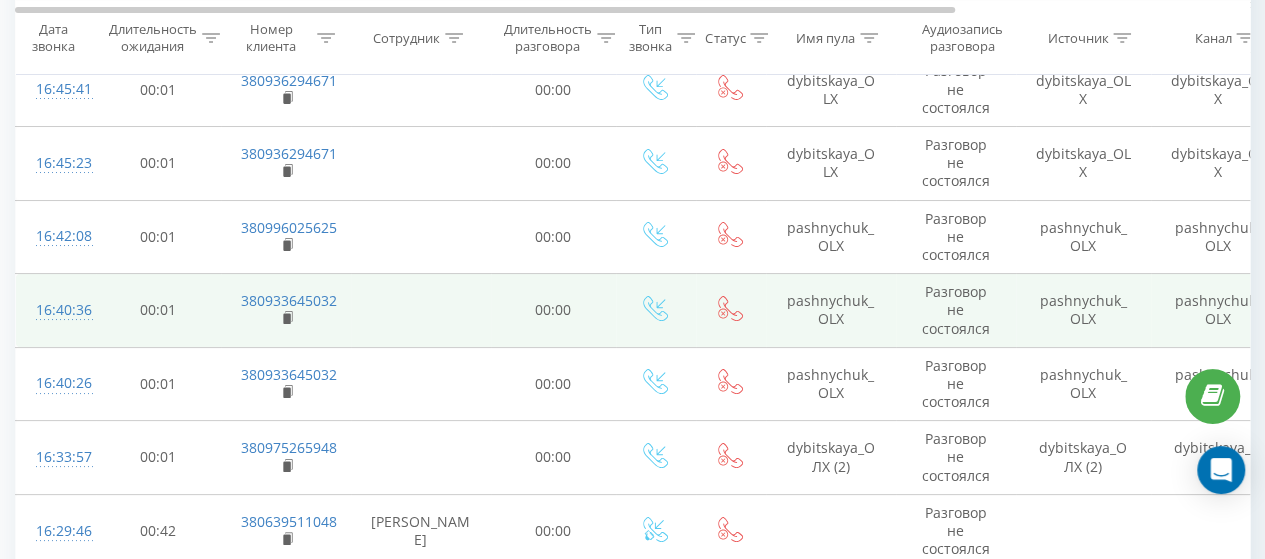 drag, startPoint x: 286, startPoint y: 304, endPoint x: 299, endPoint y: 297, distance: 14.764823 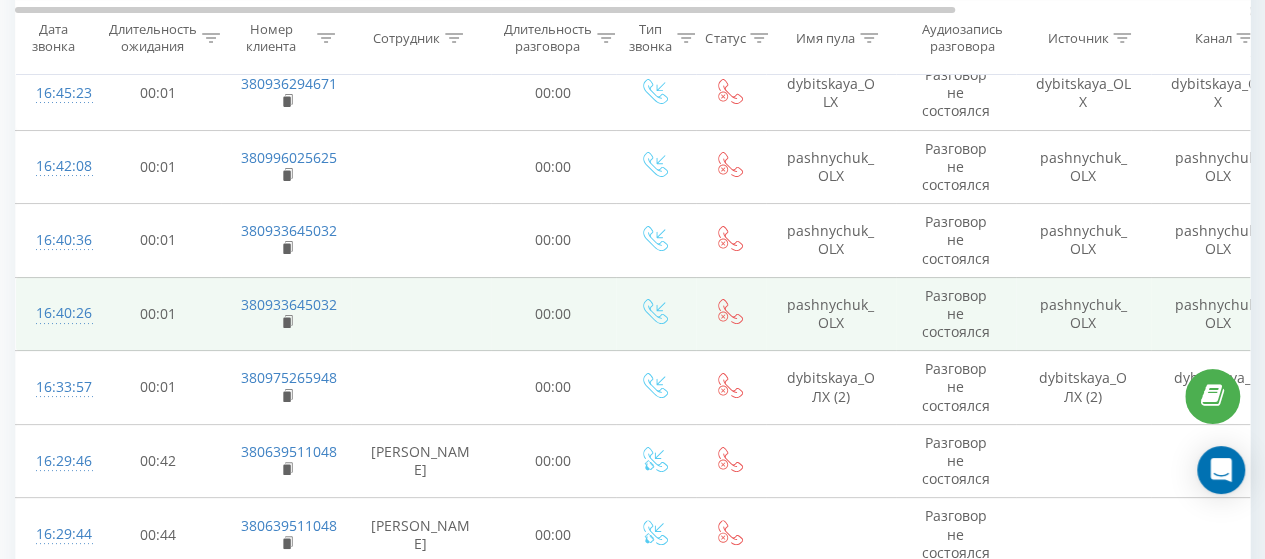 scroll, scrollTop: 3800, scrollLeft: 0, axis: vertical 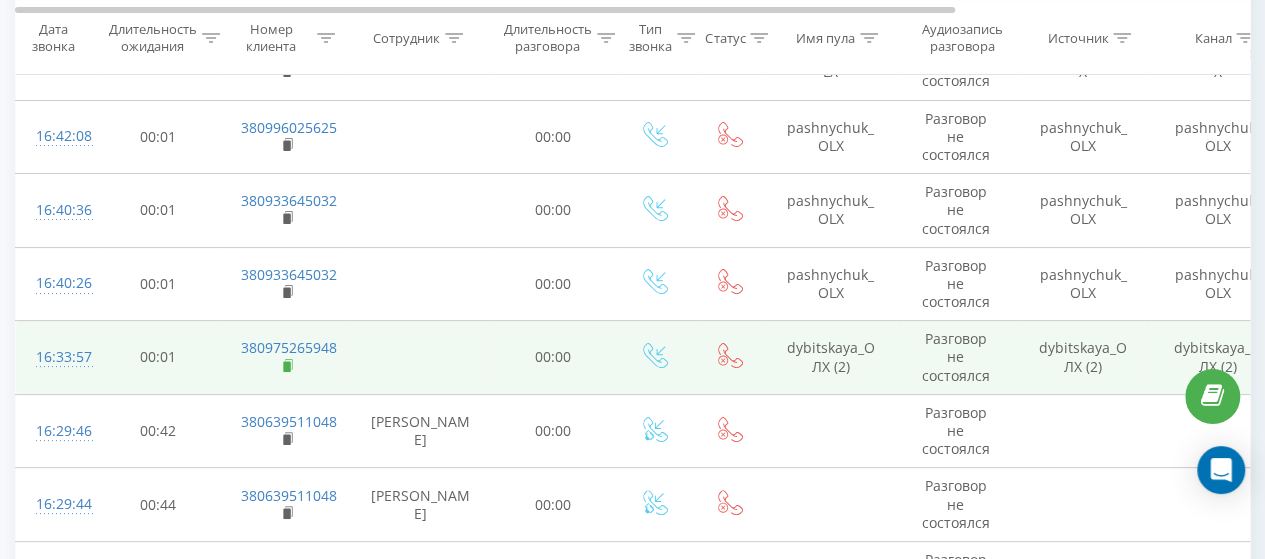 click 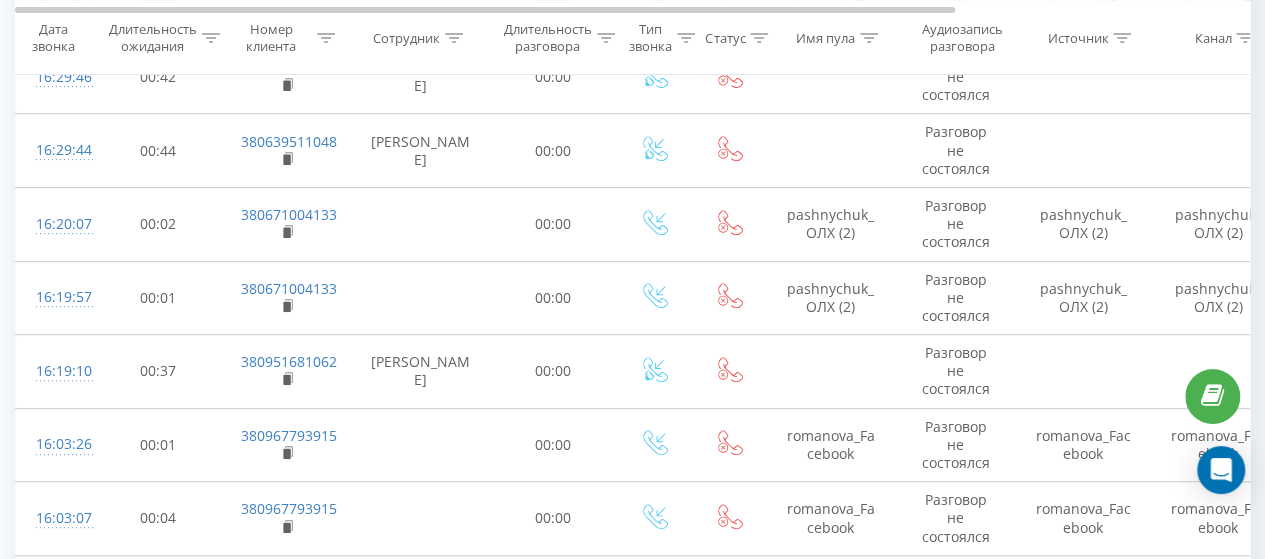 scroll, scrollTop: 4200, scrollLeft: 0, axis: vertical 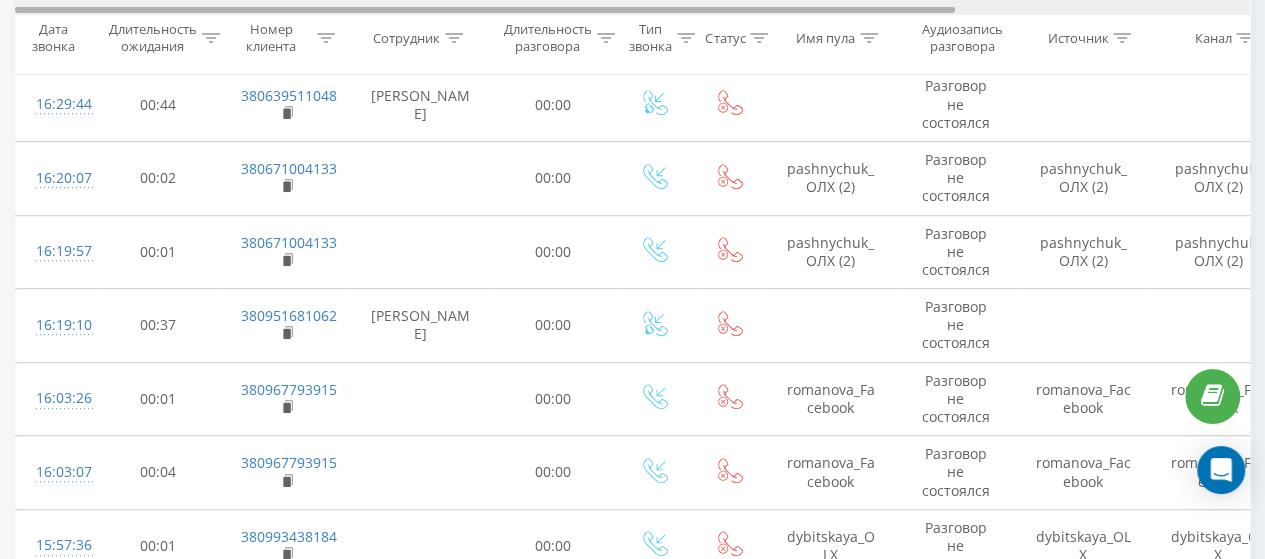 drag, startPoint x: 290, startPoint y: 172, endPoint x: 437, endPoint y: 14, distance: 215.80779 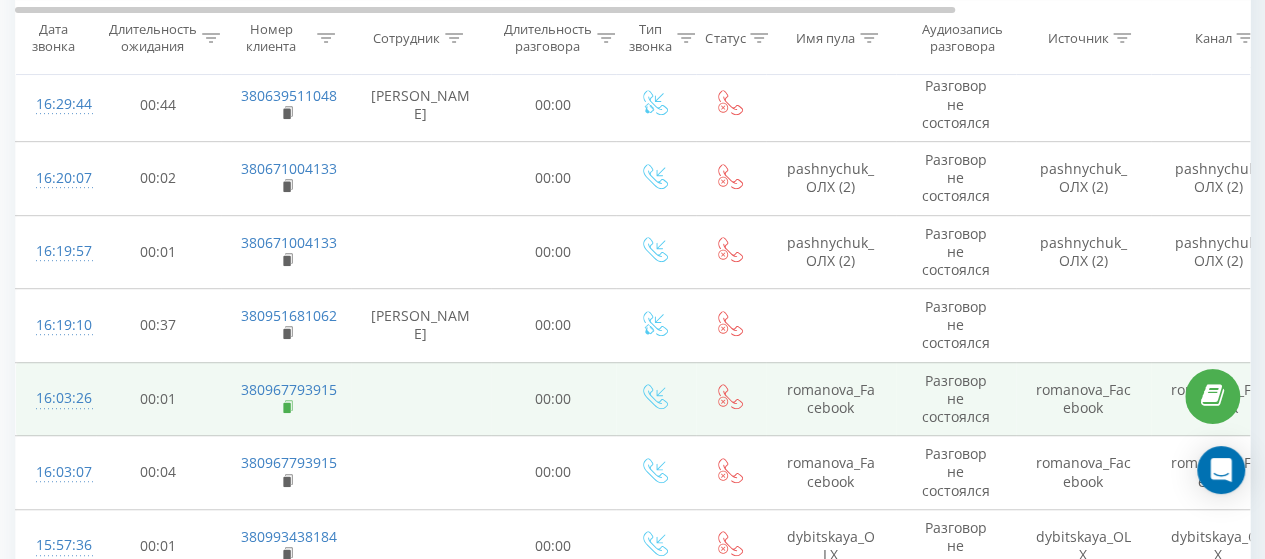 click 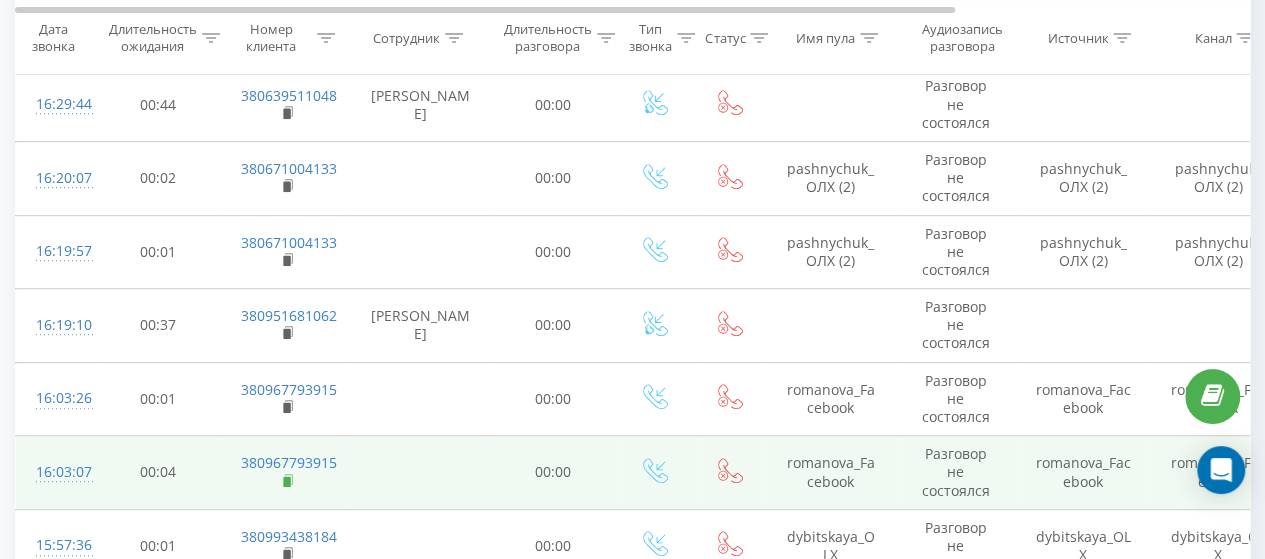 click 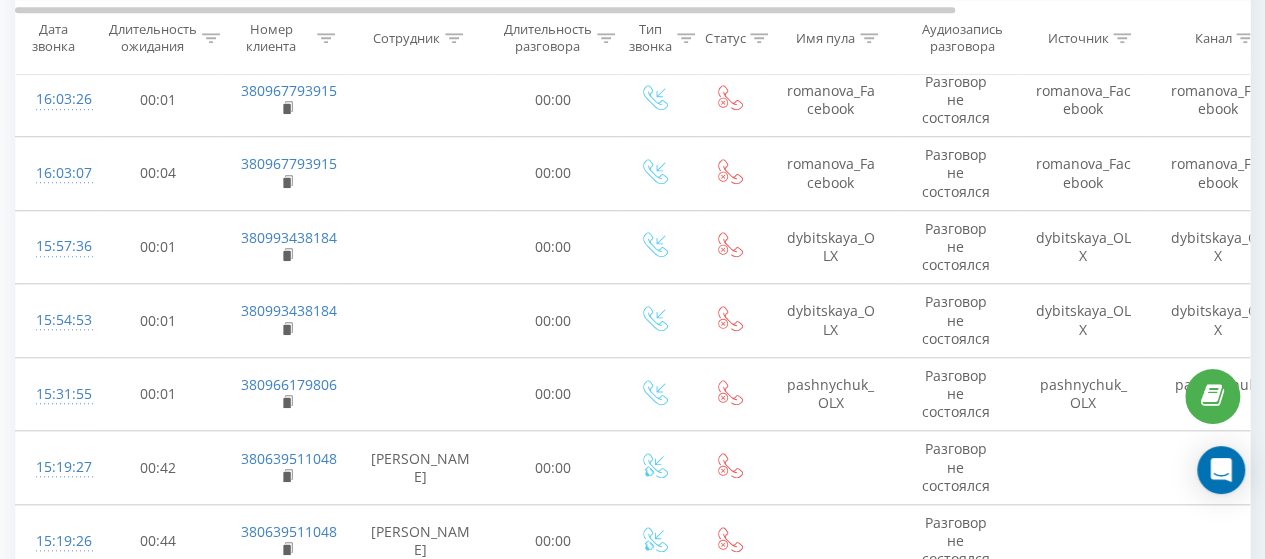 scroll, scrollTop: 4500, scrollLeft: 0, axis: vertical 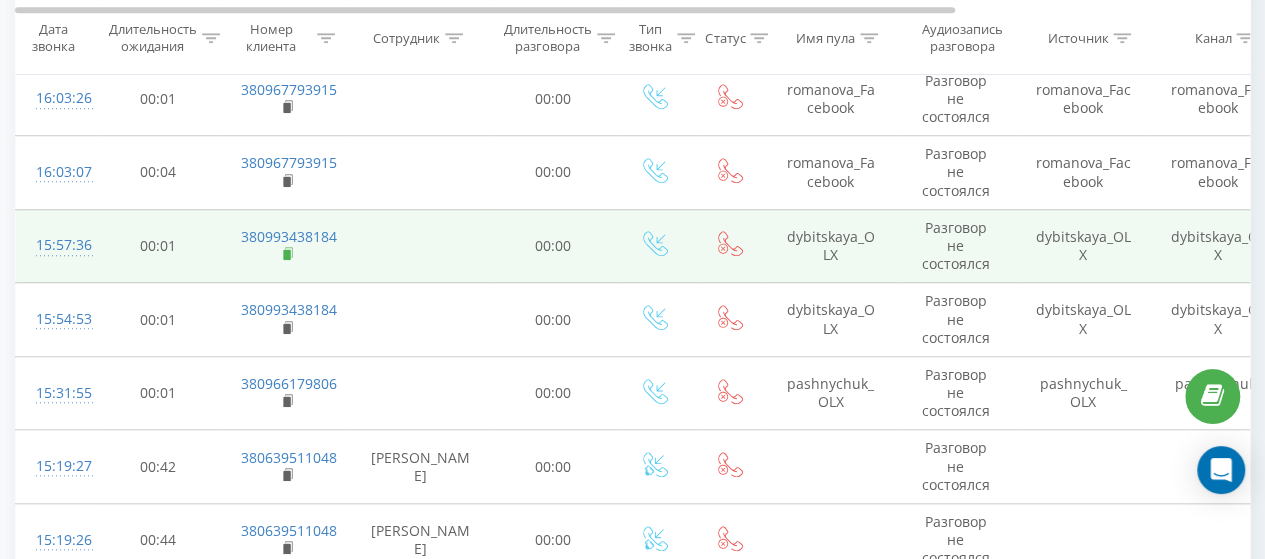 click 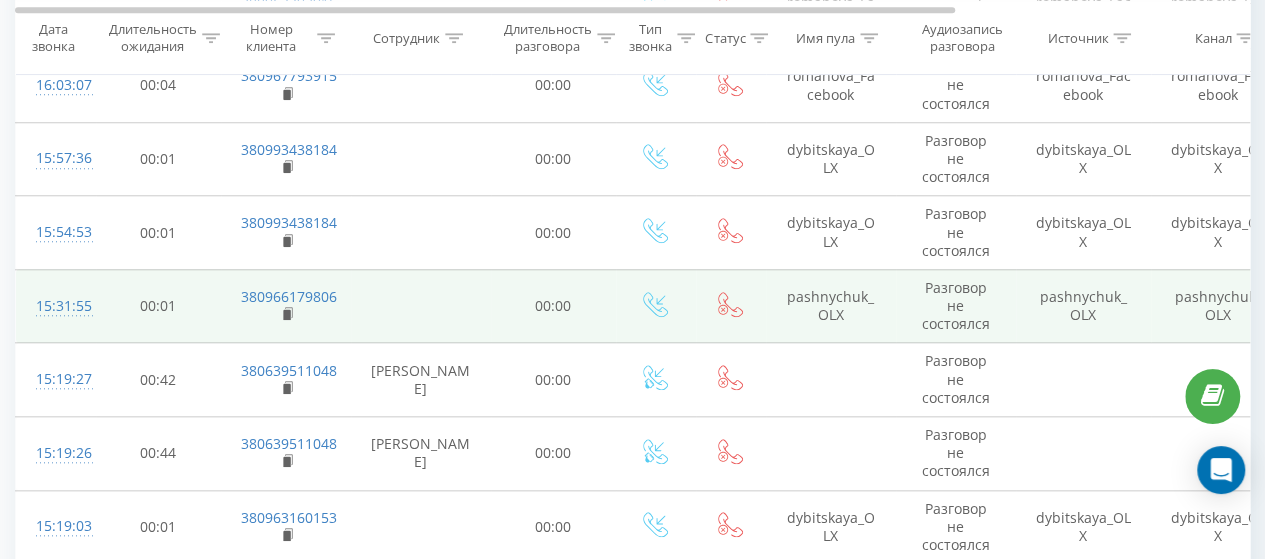 scroll, scrollTop: 4600, scrollLeft: 0, axis: vertical 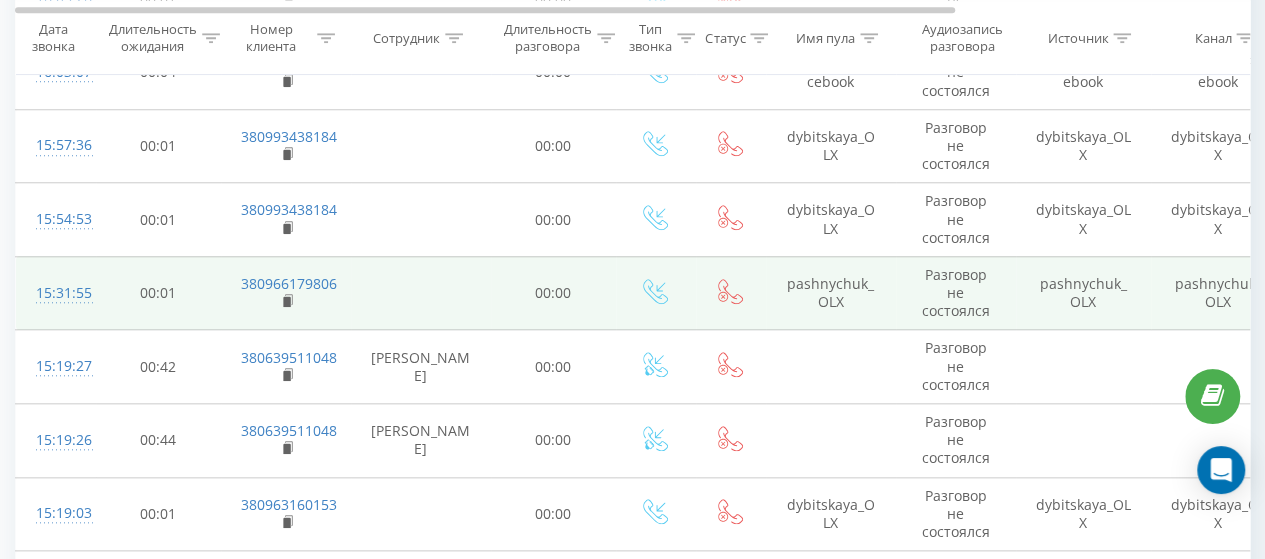 click on "380966179806" at bounding box center (286, 293) 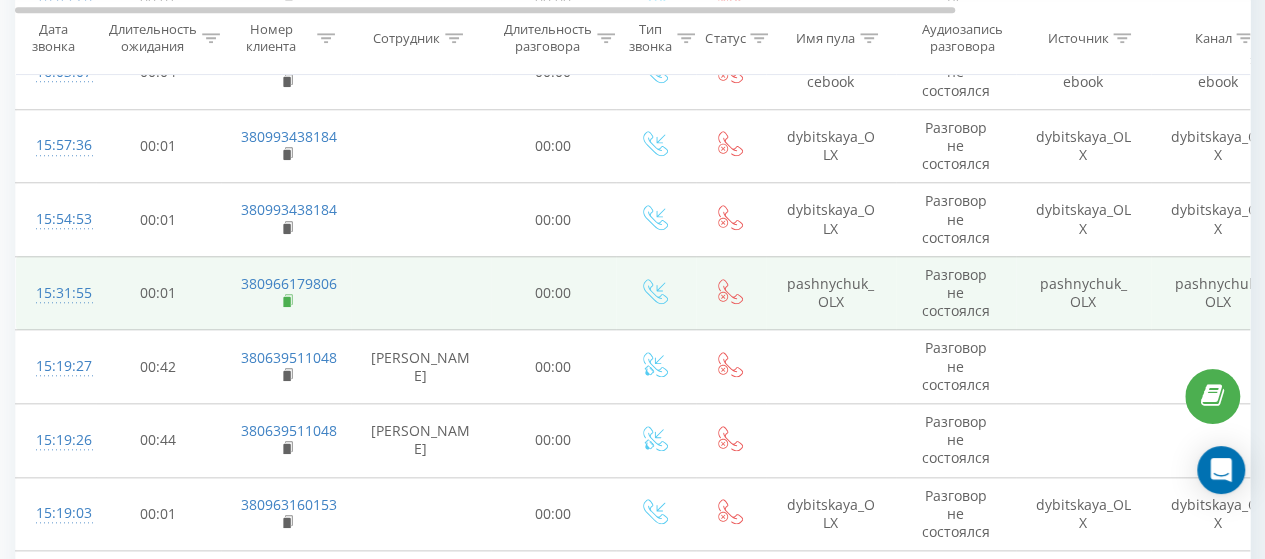 click 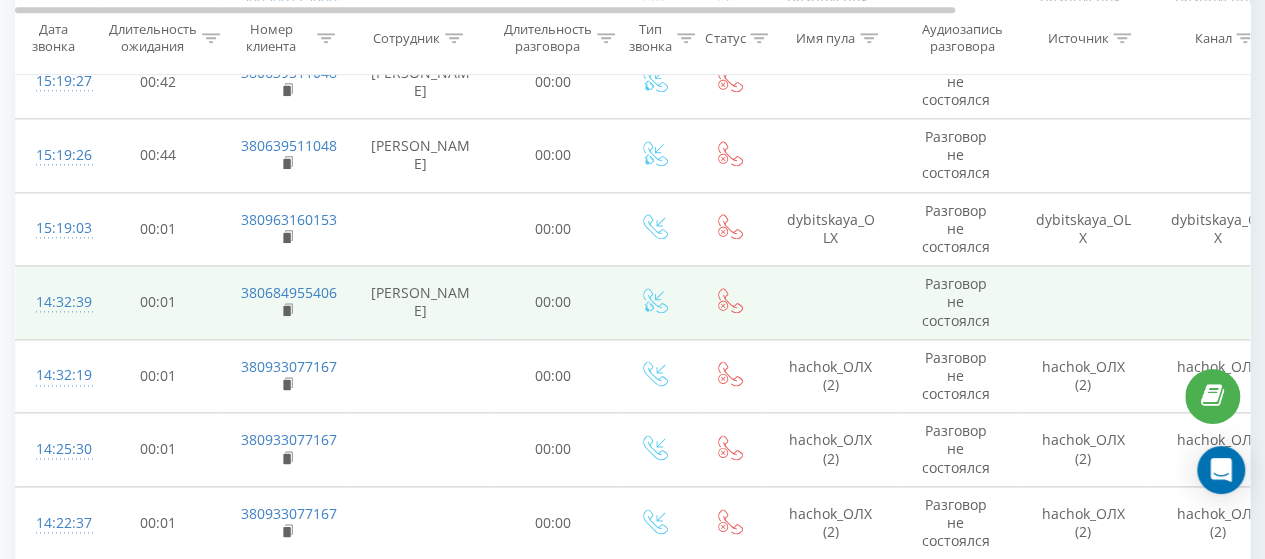 scroll, scrollTop: 4900, scrollLeft: 0, axis: vertical 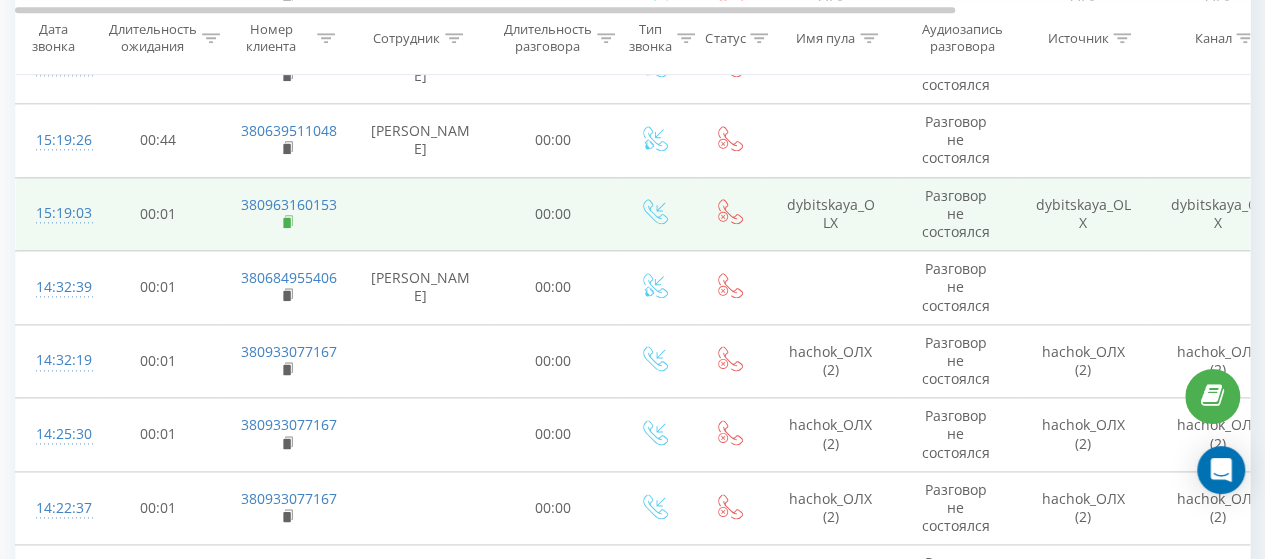 click 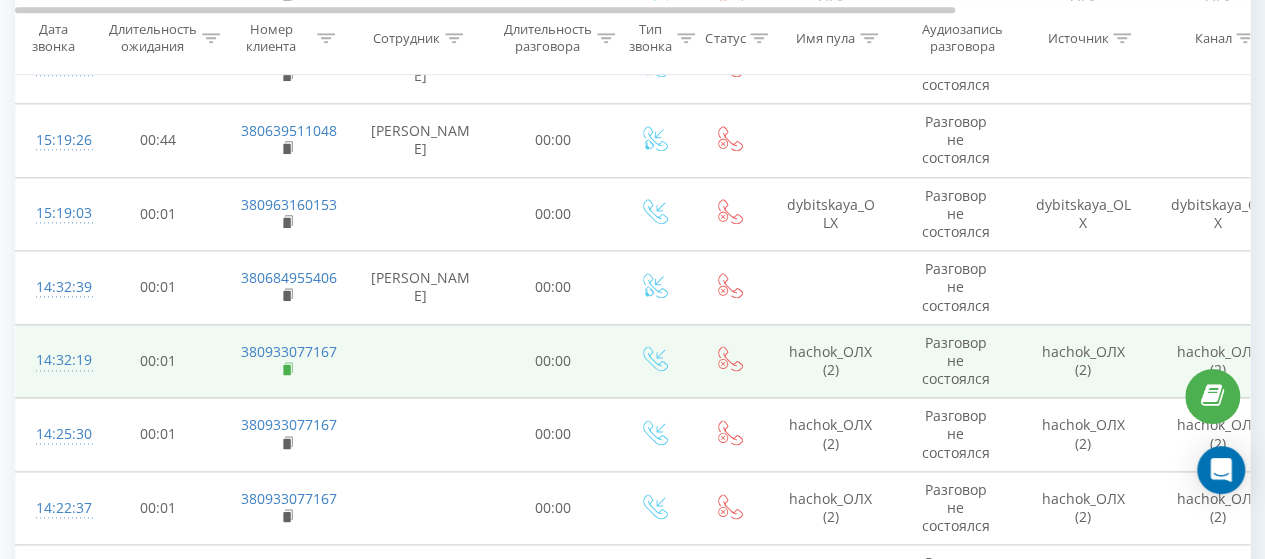 click 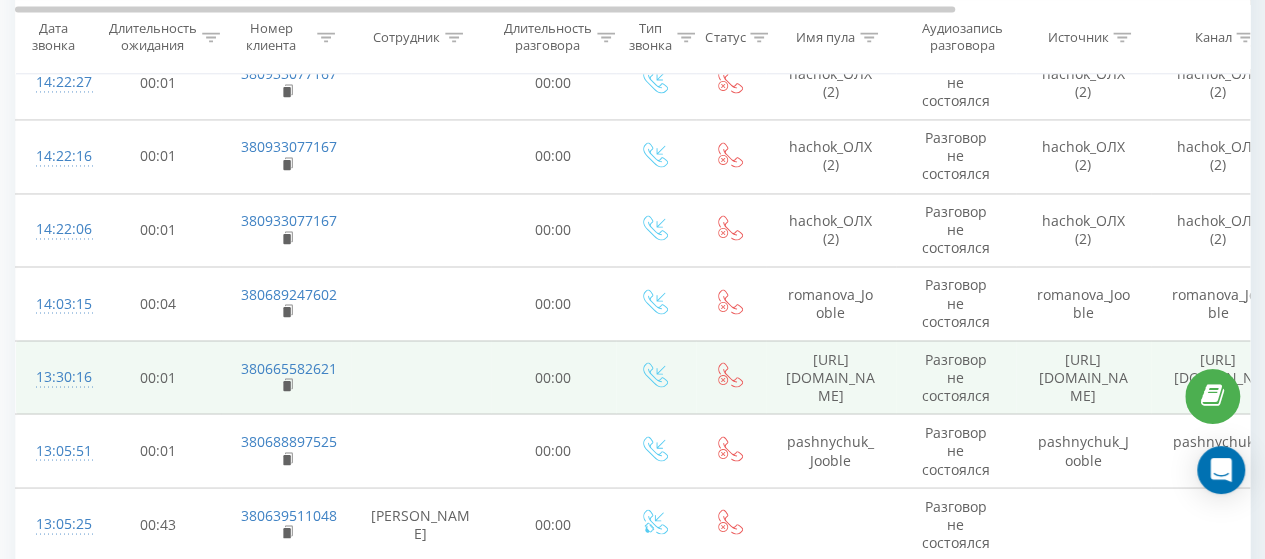 scroll, scrollTop: 5400, scrollLeft: 0, axis: vertical 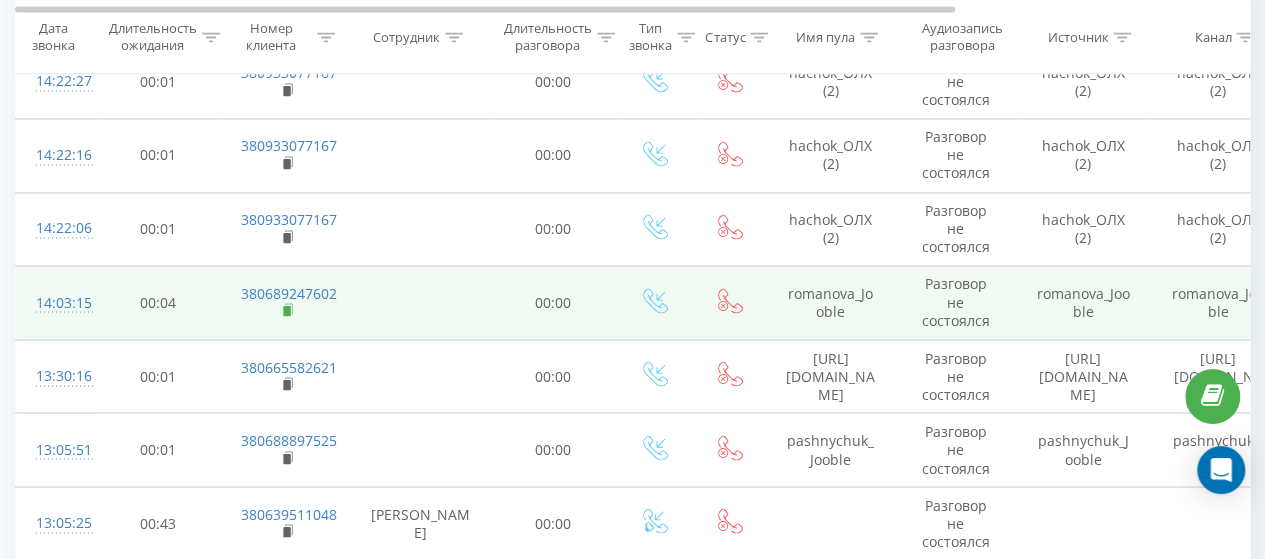 click 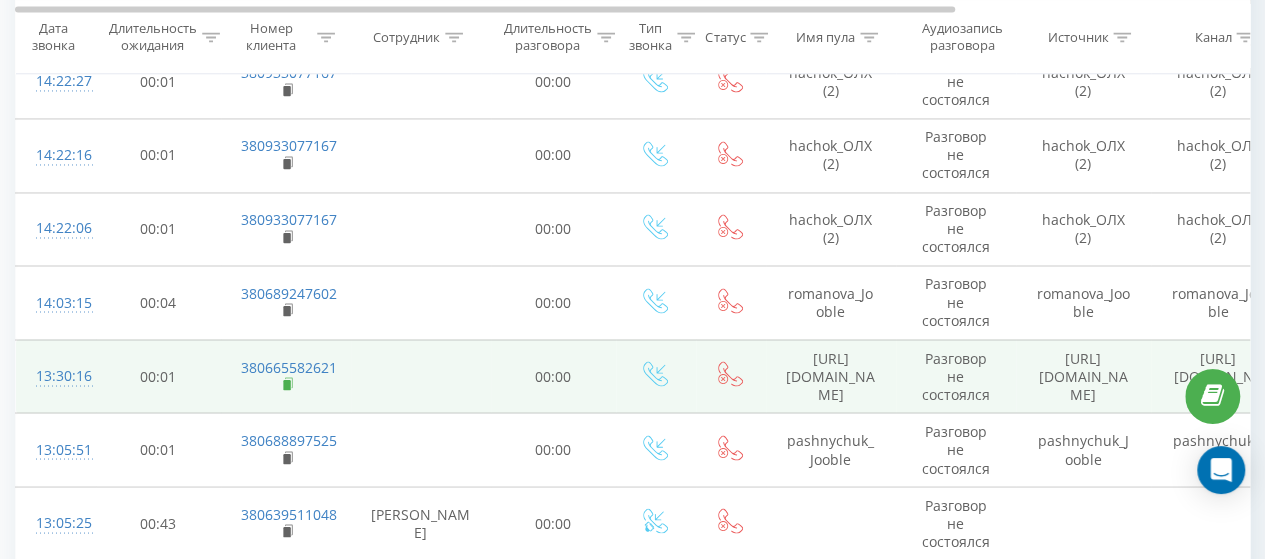 click 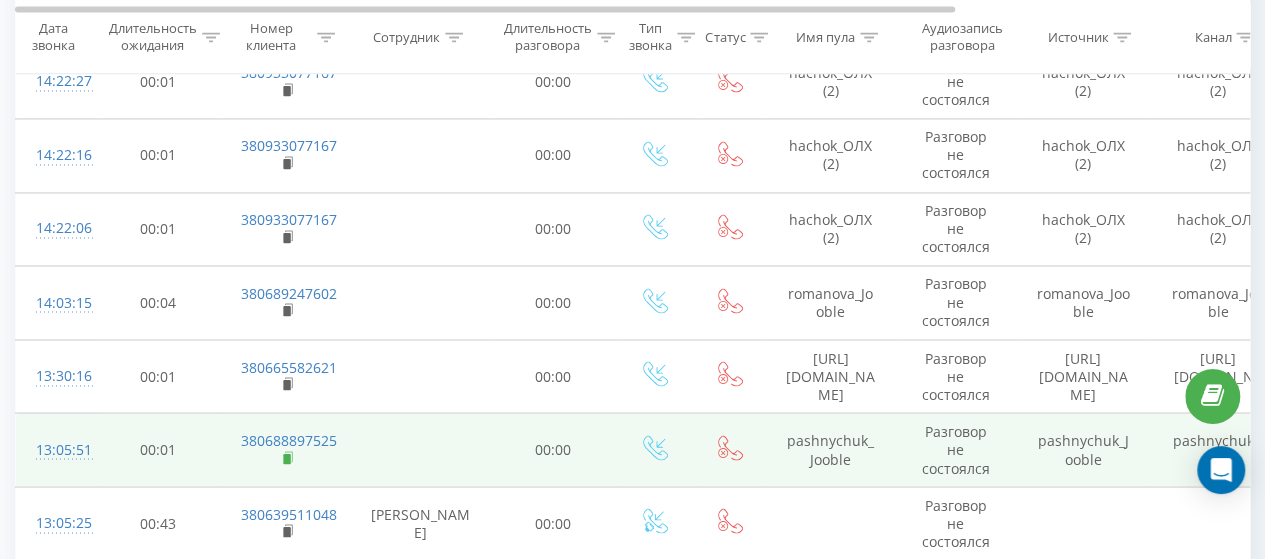 click 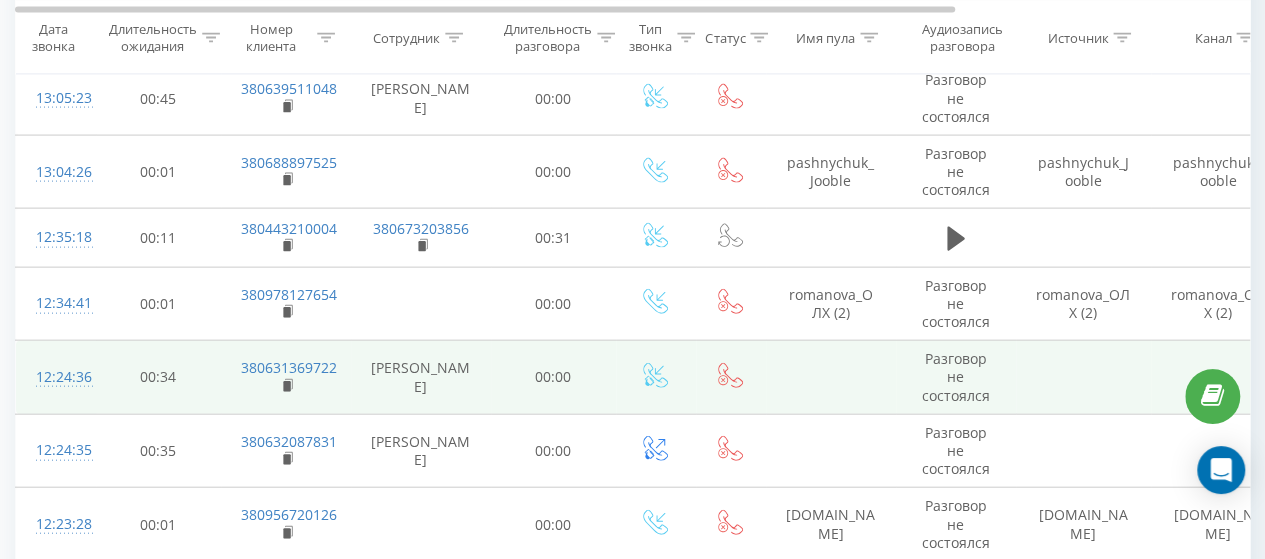 scroll, scrollTop: 5900, scrollLeft: 0, axis: vertical 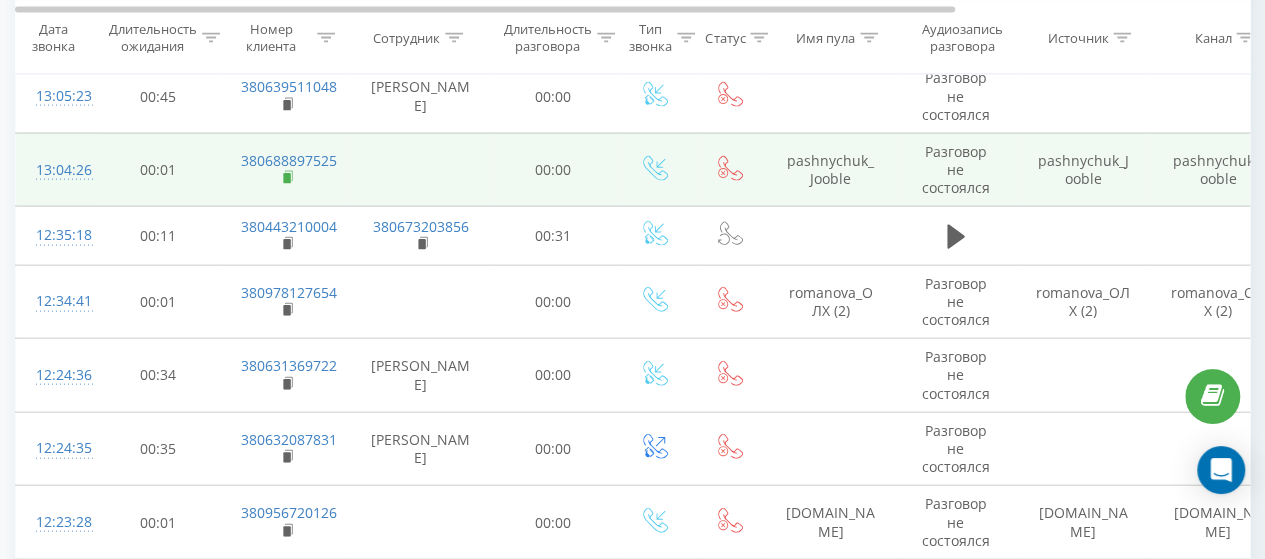 click 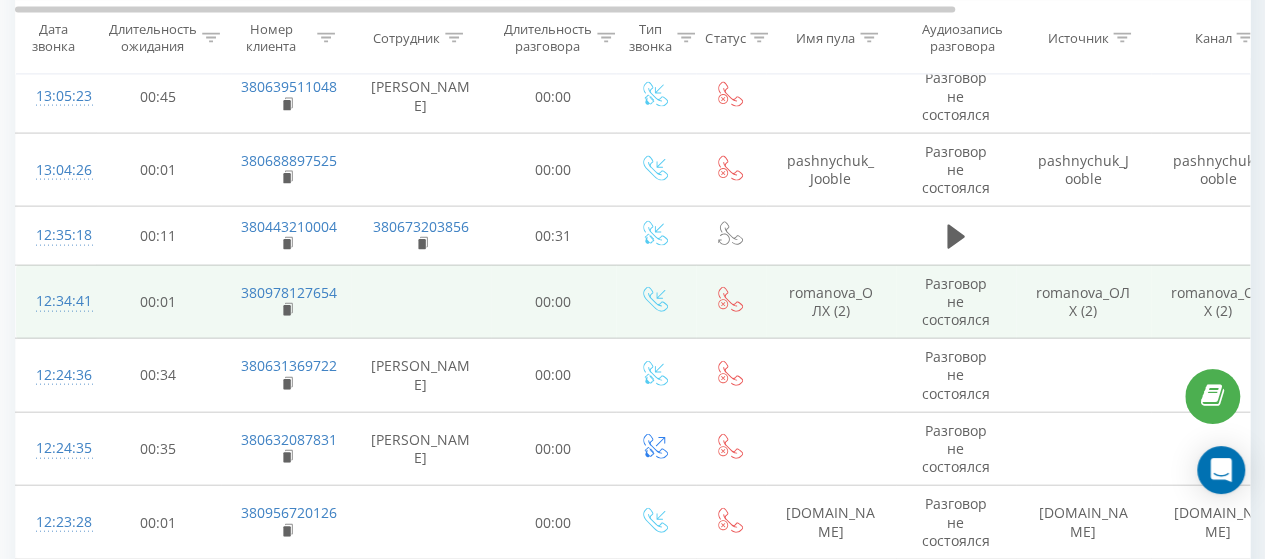 drag, startPoint x: 287, startPoint y: 287, endPoint x: 298, endPoint y: 279, distance: 13.601471 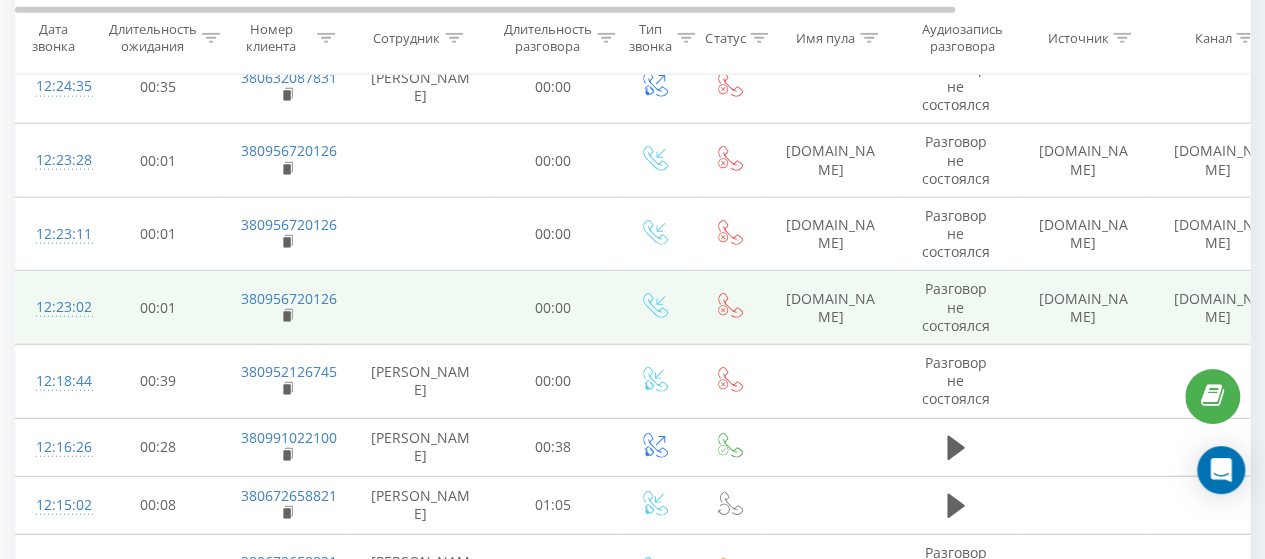 scroll, scrollTop: 6300, scrollLeft: 0, axis: vertical 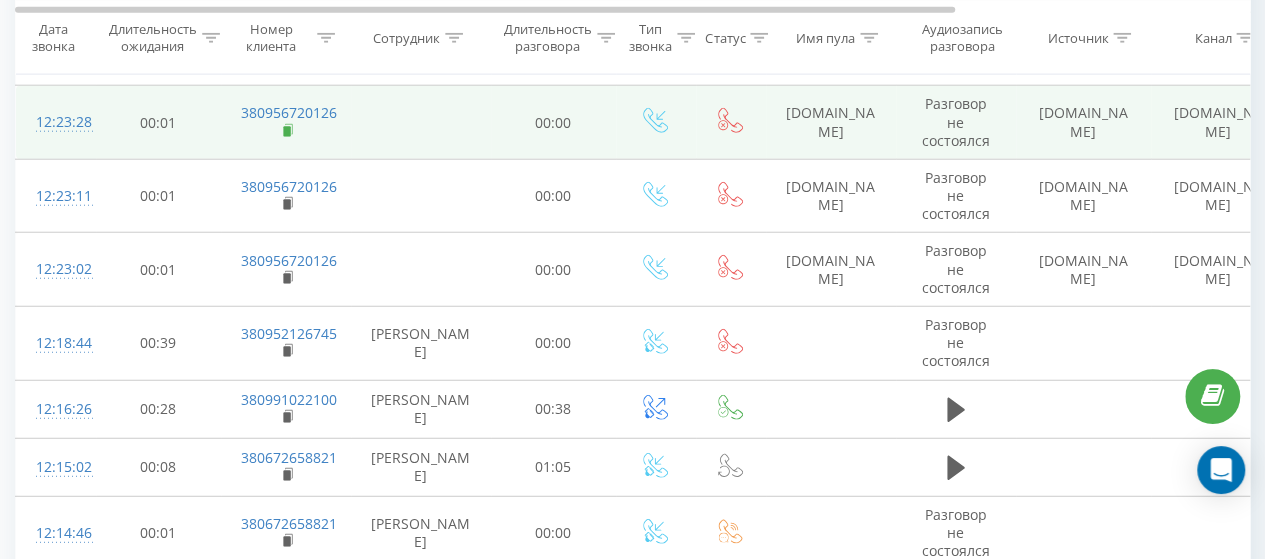 click 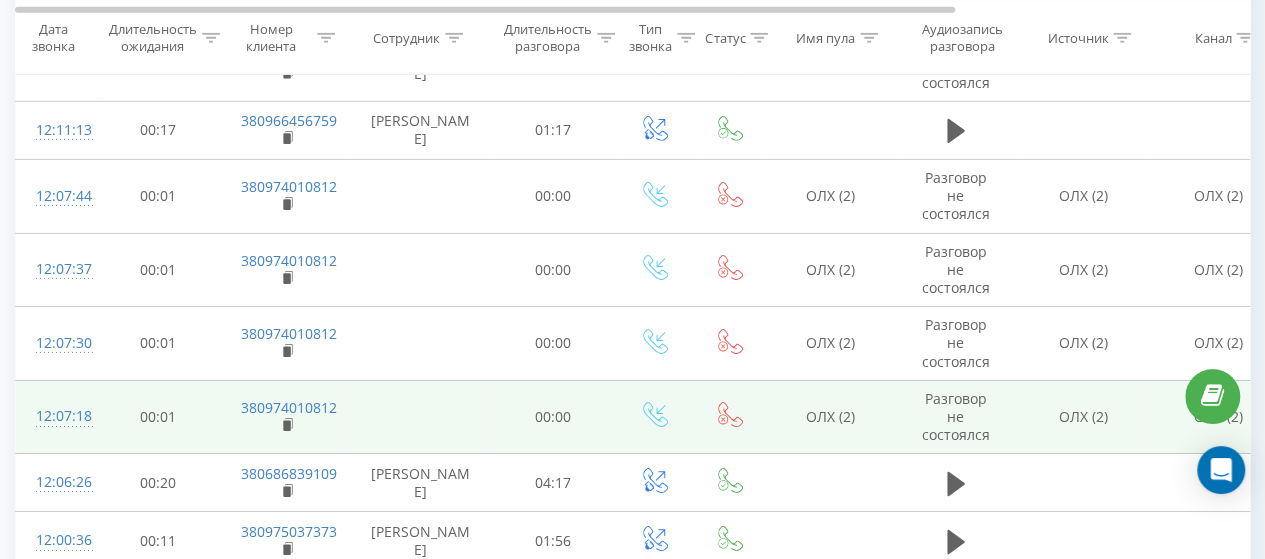 scroll, scrollTop: 7000, scrollLeft: 0, axis: vertical 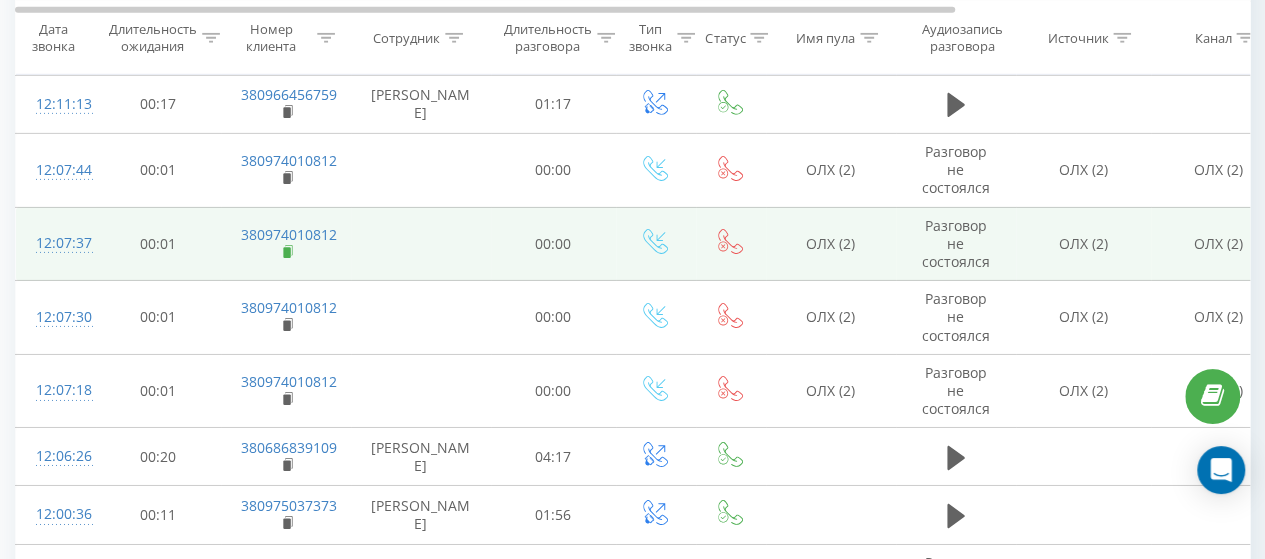 click 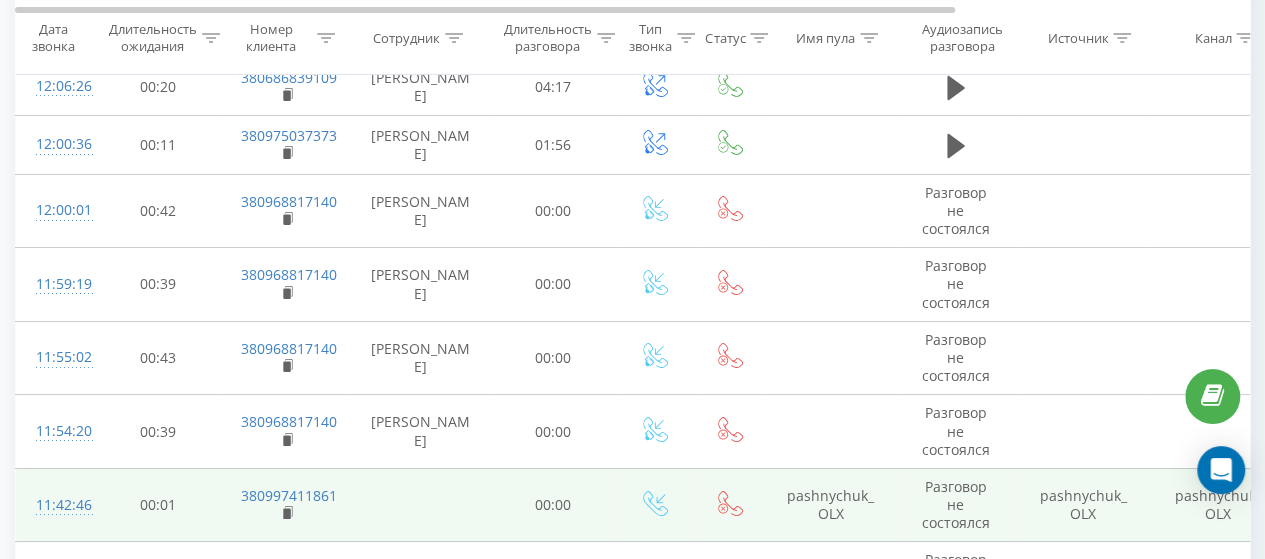 scroll, scrollTop: 7500, scrollLeft: 0, axis: vertical 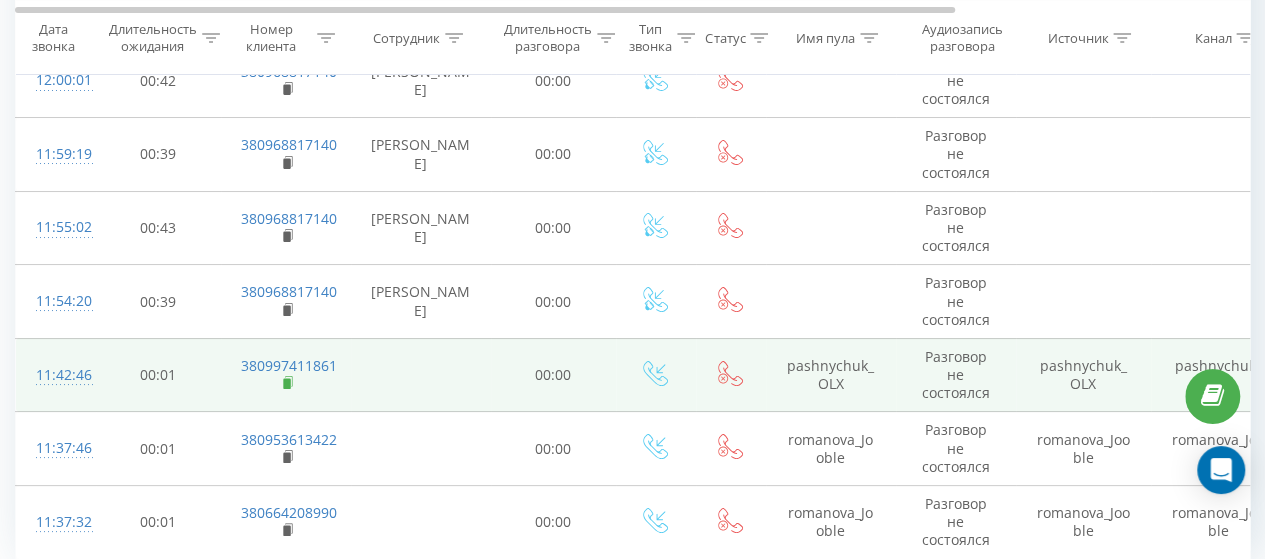 click 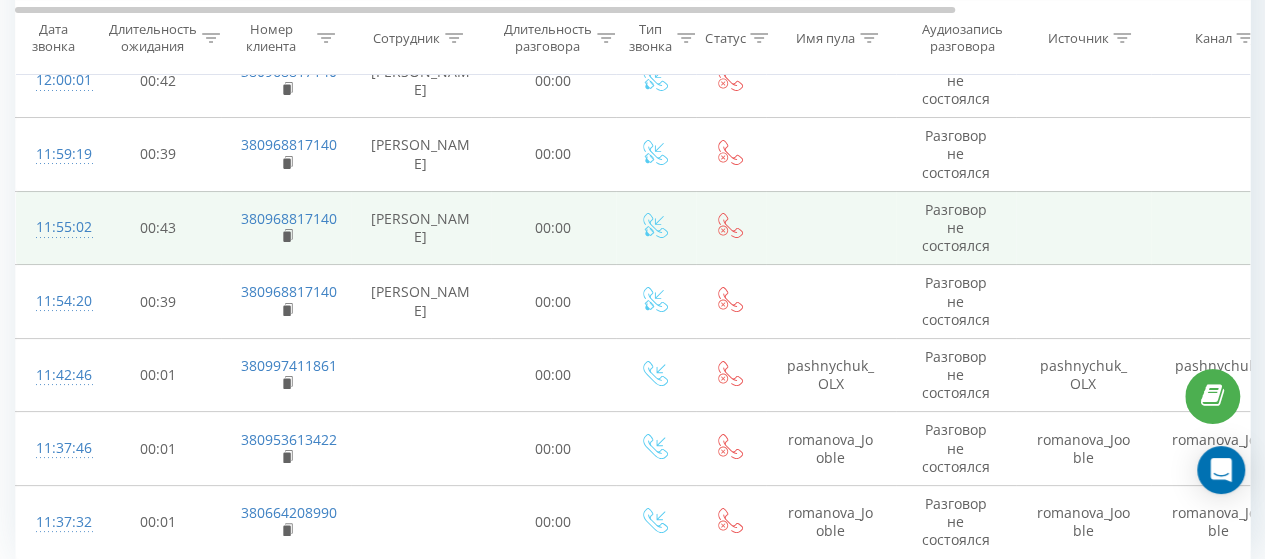drag, startPoint x: 283, startPoint y: 430, endPoint x: 454, endPoint y: 201, distance: 285.80063 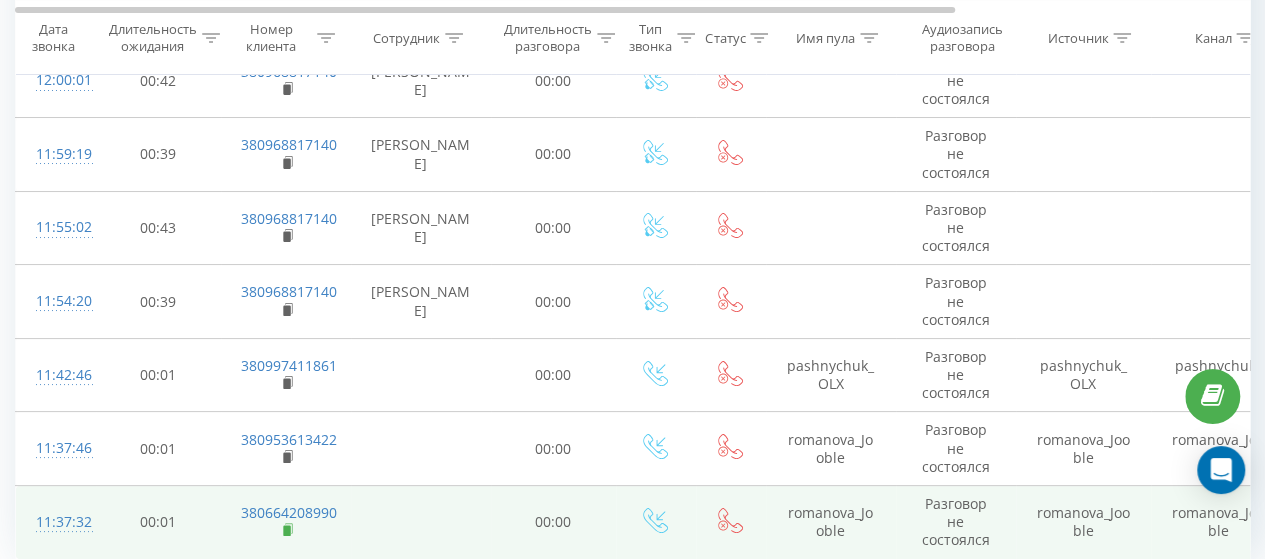 click 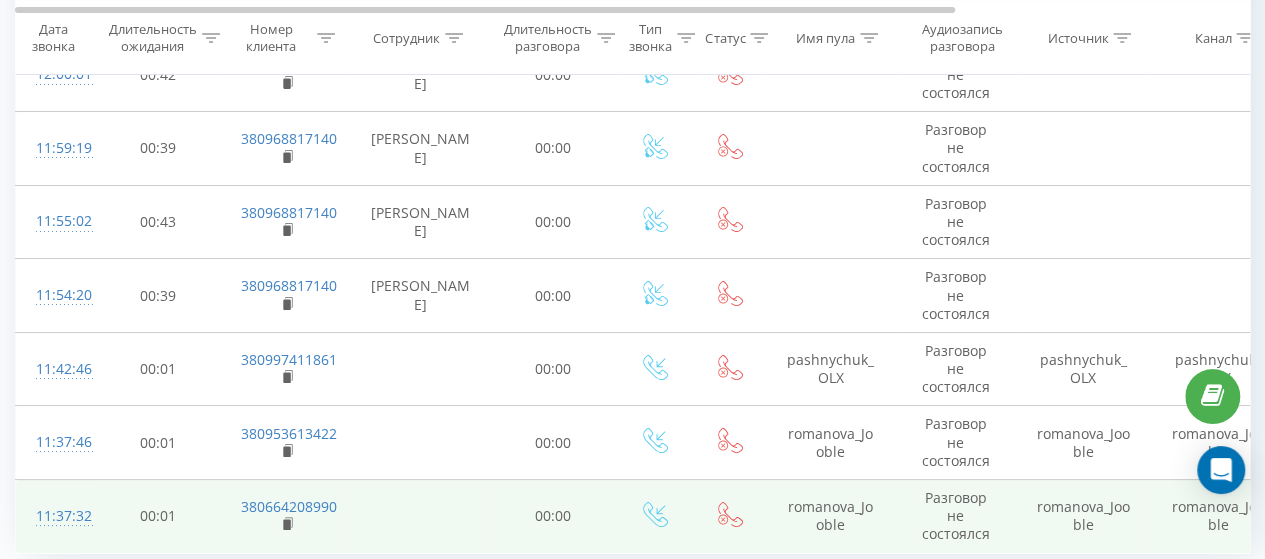 scroll, scrollTop: 7543, scrollLeft: 0, axis: vertical 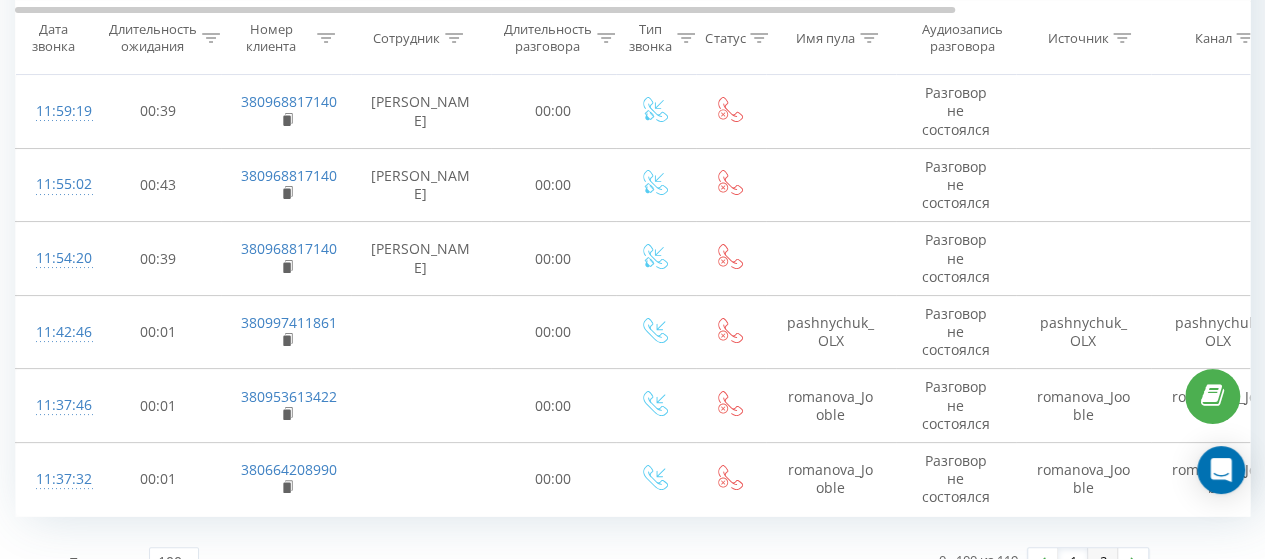 click on "2" at bounding box center (1103, 562) 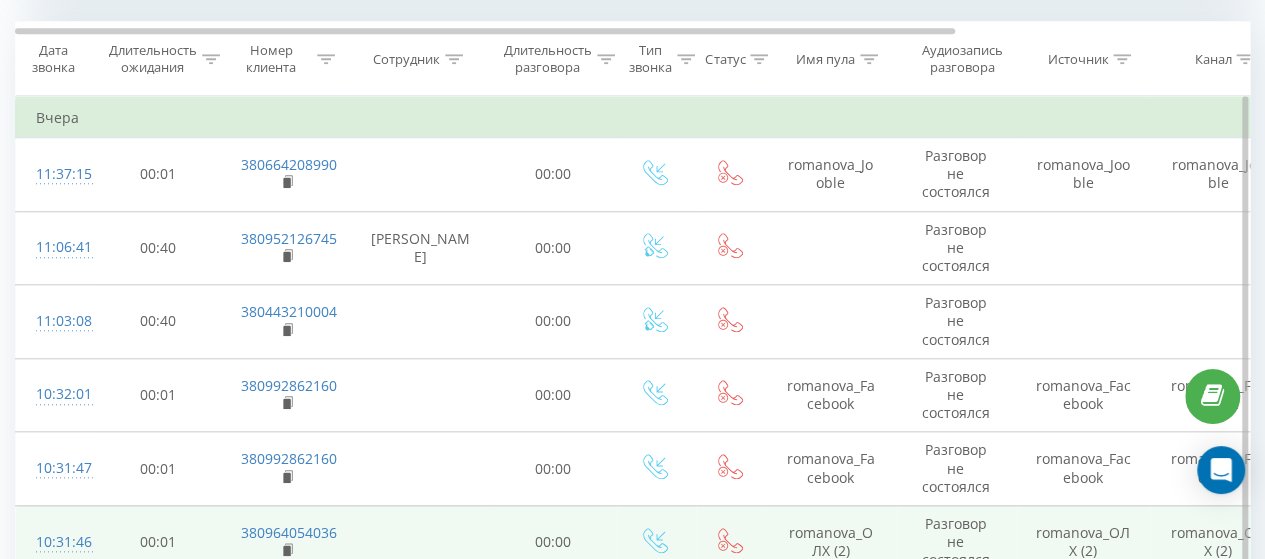scroll, scrollTop: 812, scrollLeft: 0, axis: vertical 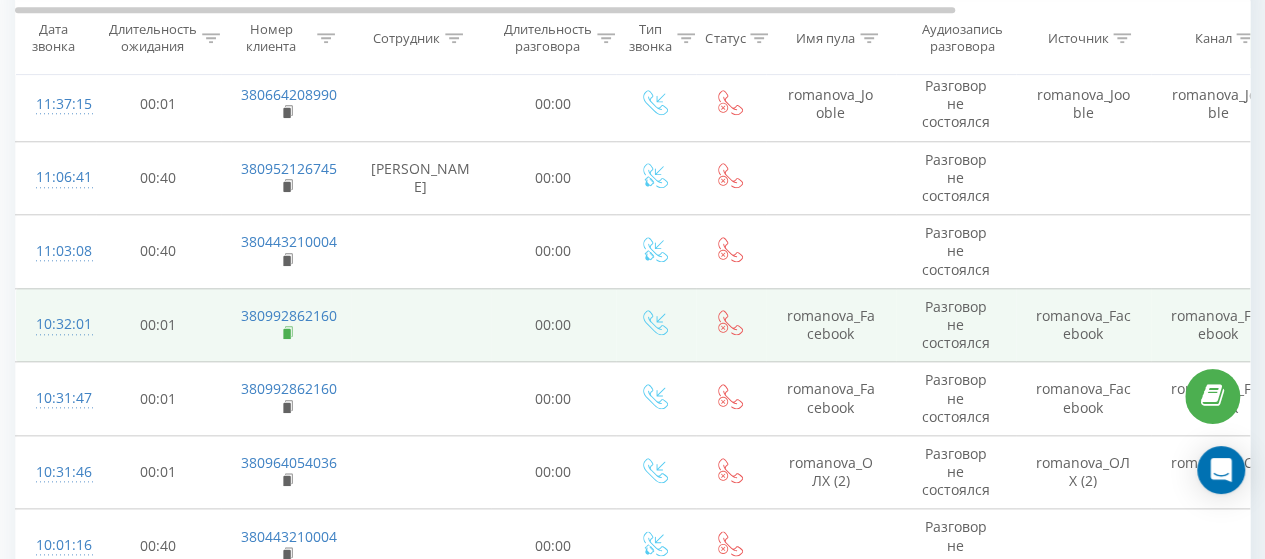 click 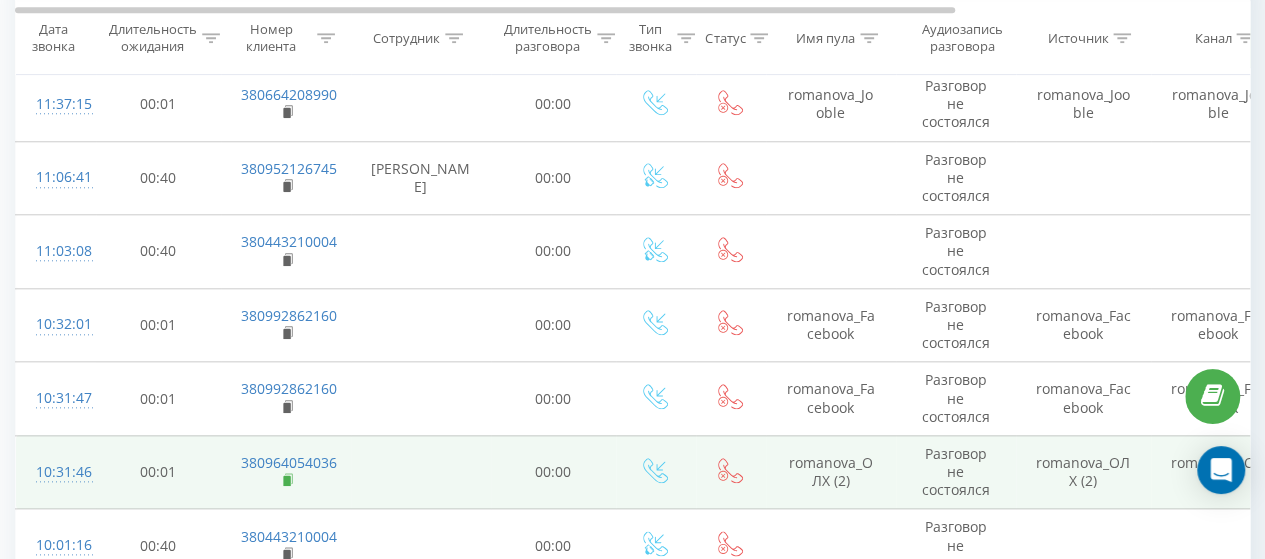 click 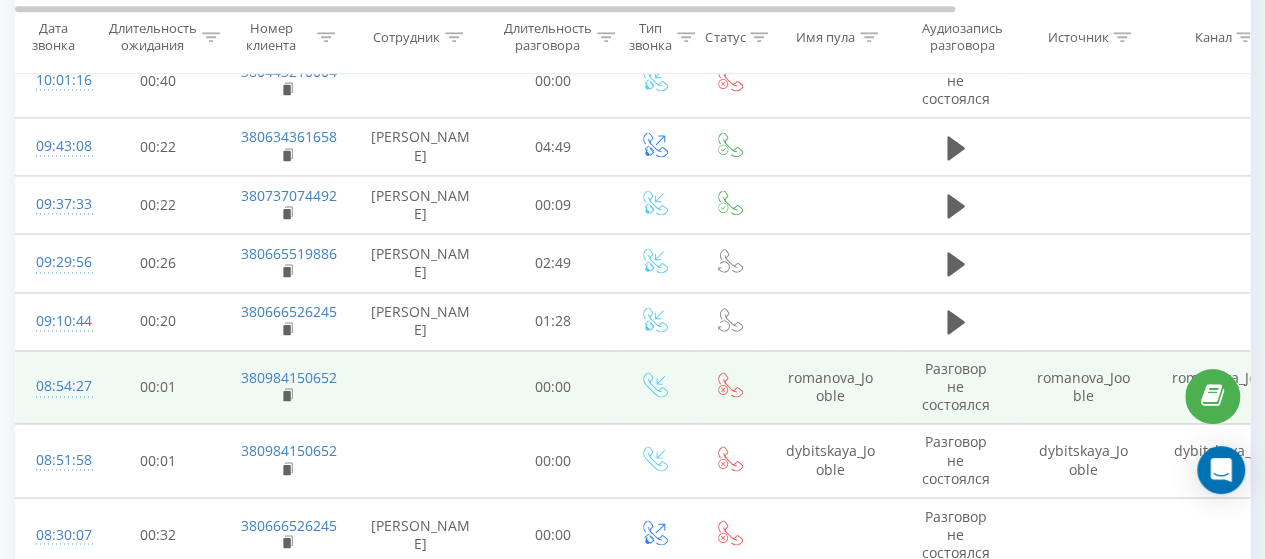 scroll, scrollTop: 1412, scrollLeft: 0, axis: vertical 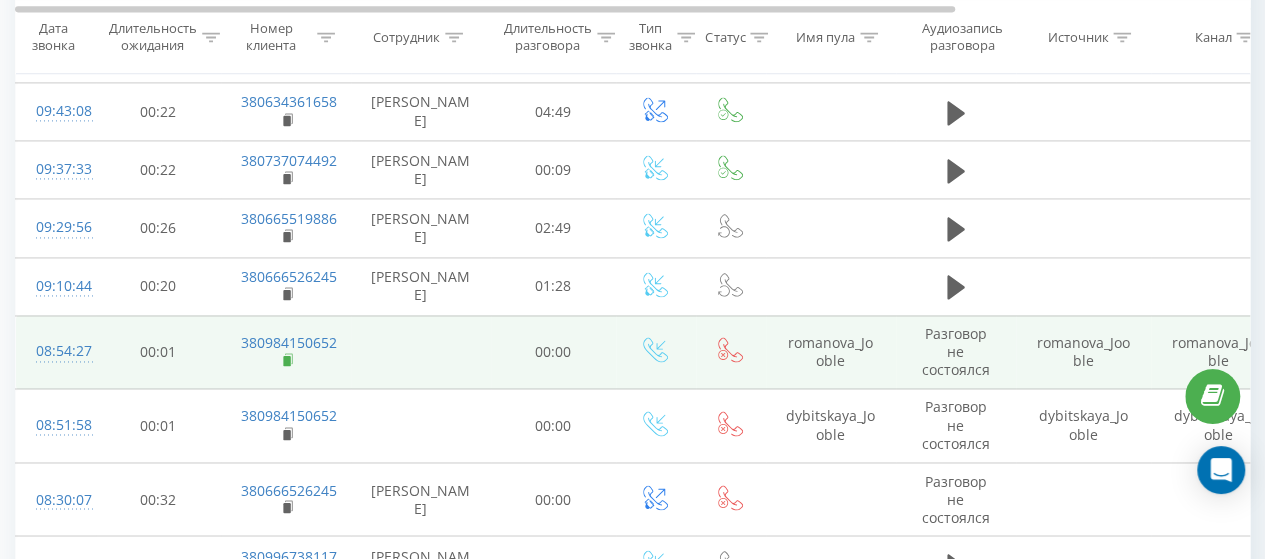 click 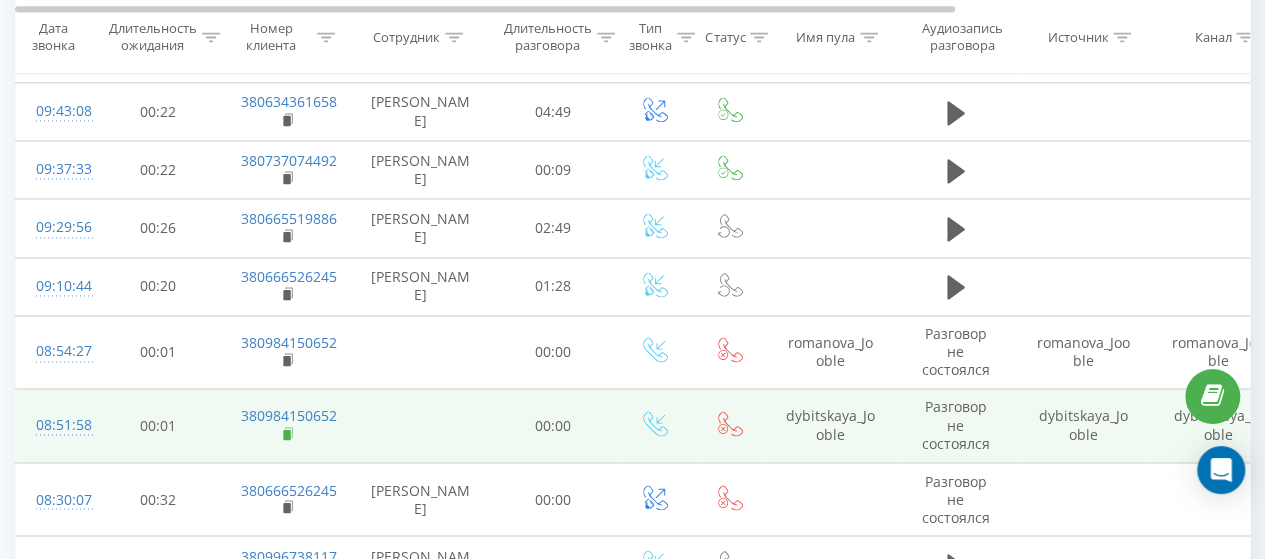 click 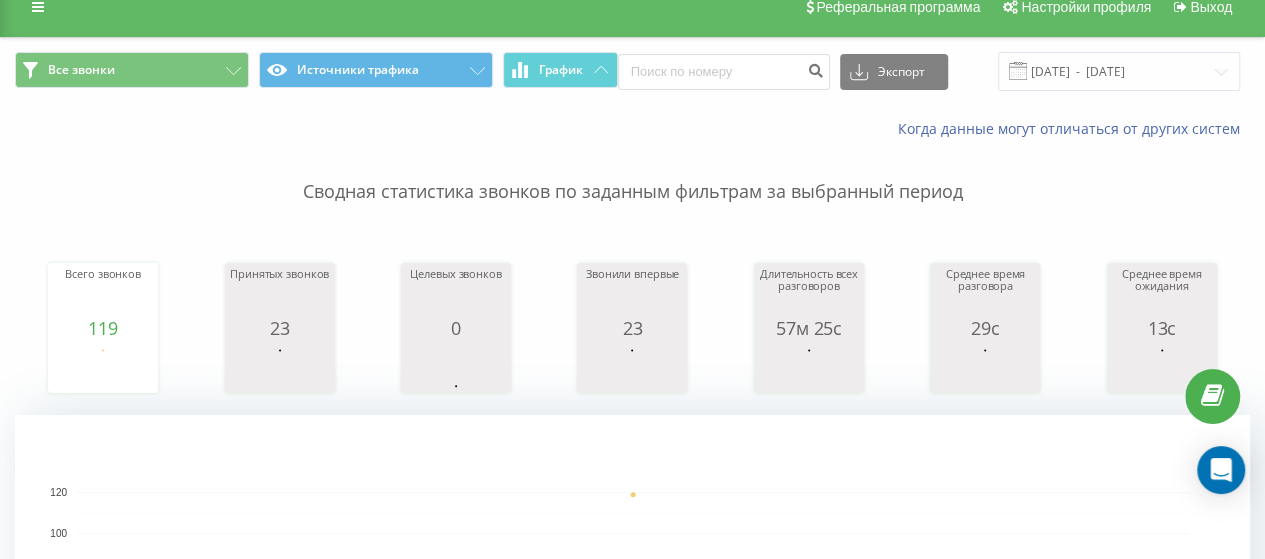 scroll, scrollTop: 0, scrollLeft: 0, axis: both 